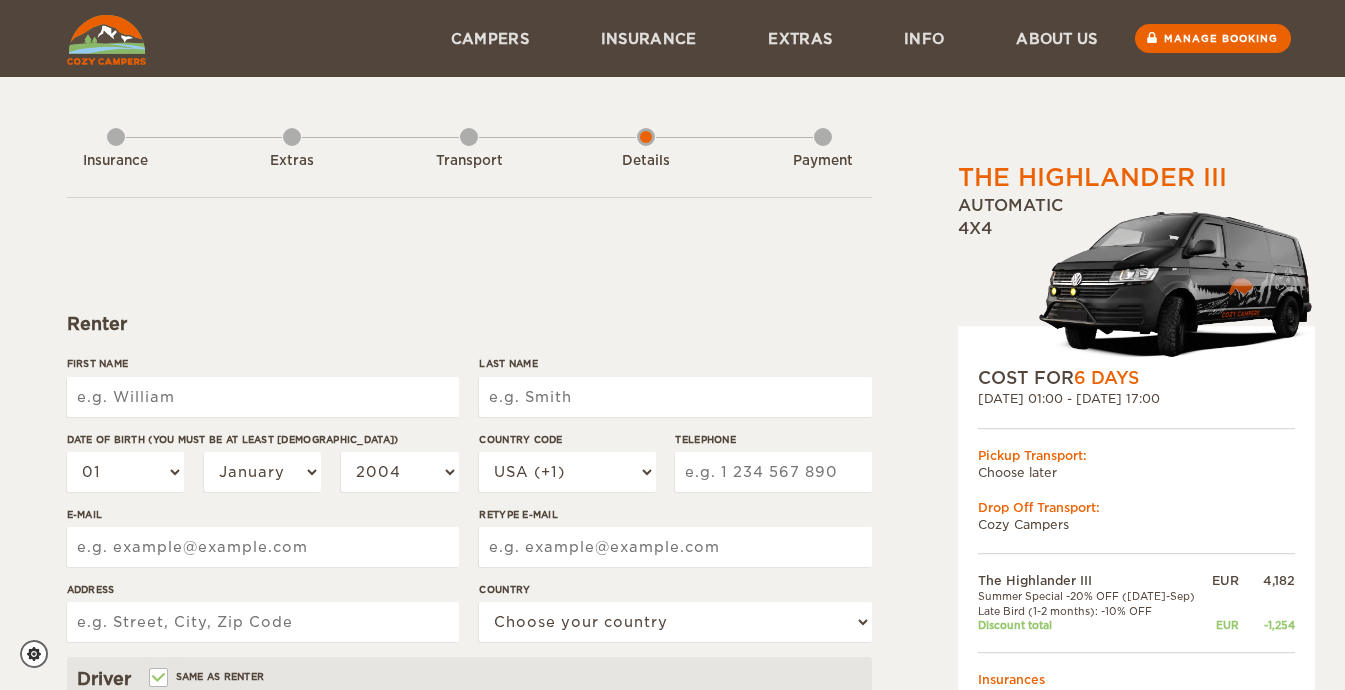 scroll, scrollTop: 121, scrollLeft: 0, axis: vertical 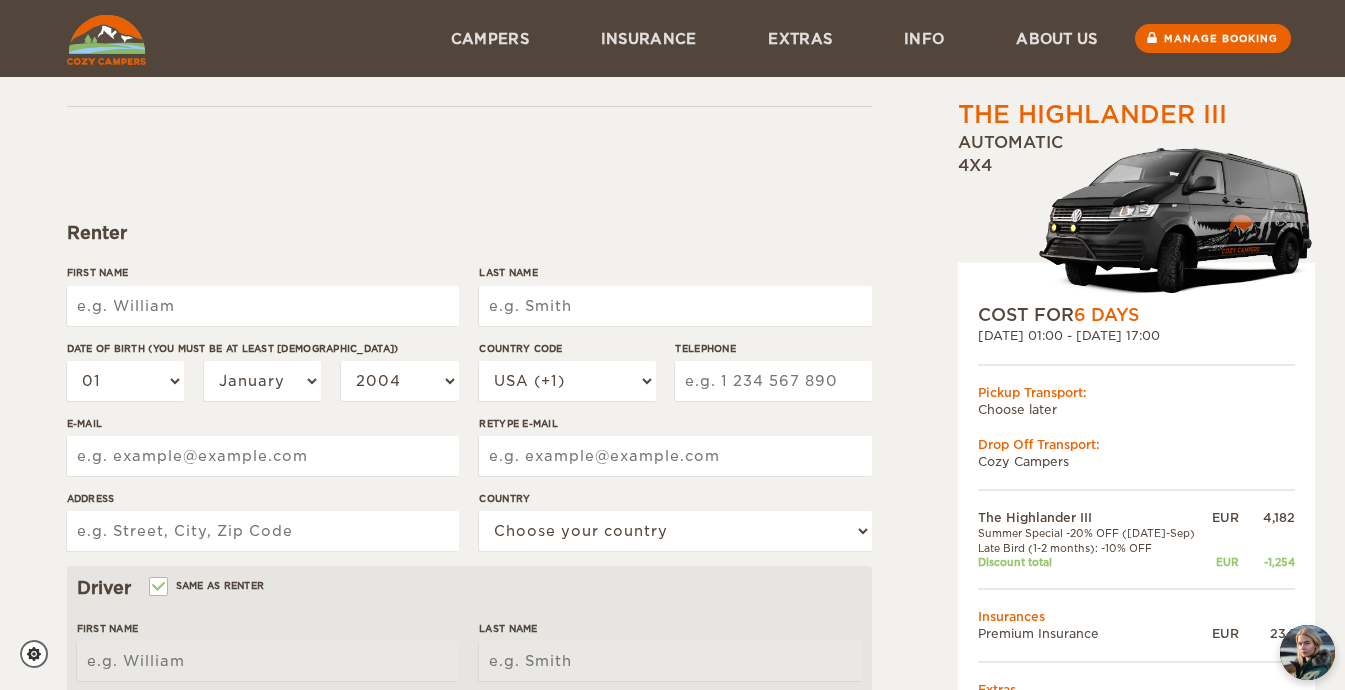 click on "First Name" at bounding box center (263, 306) 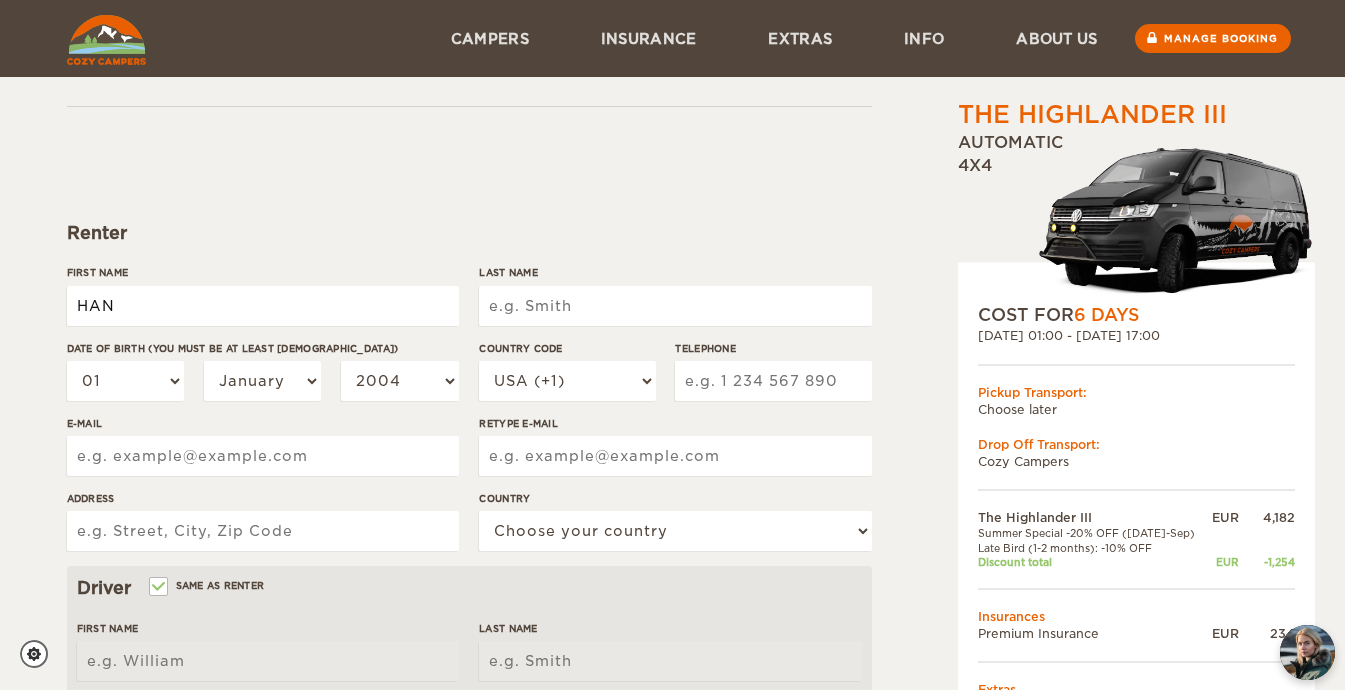 type on "HAN" 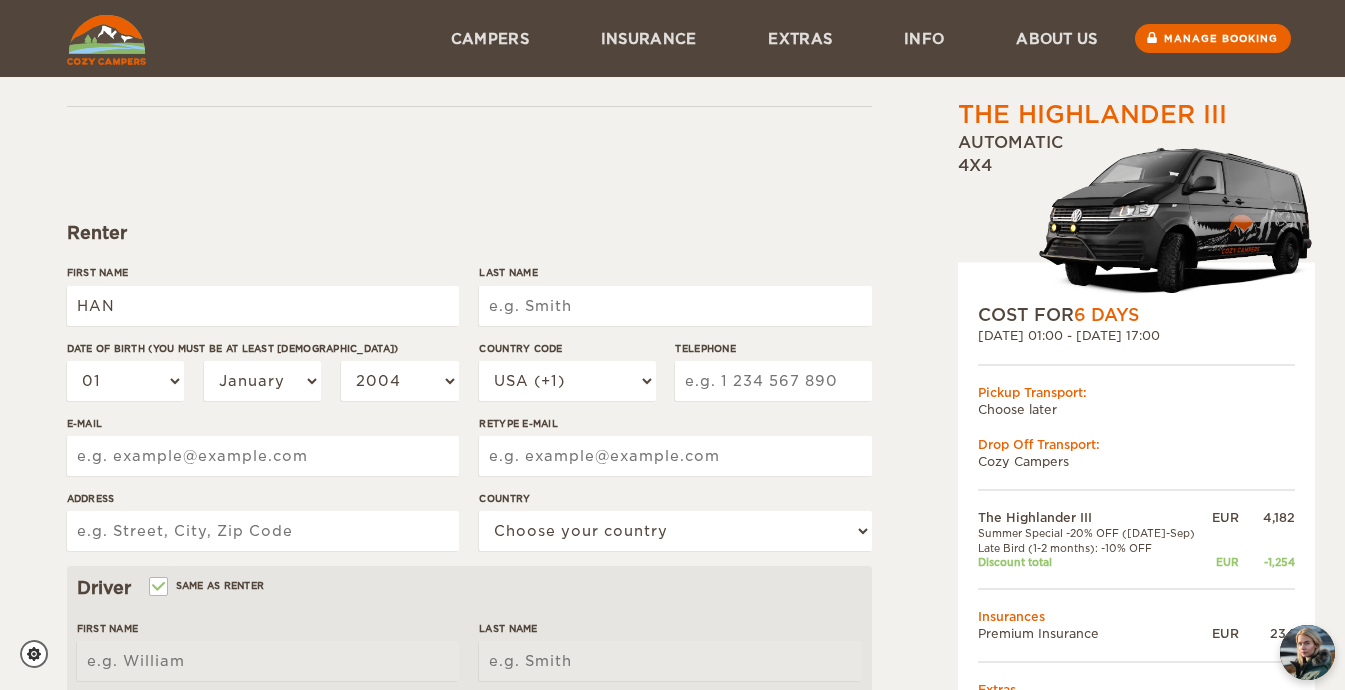 type on "HAN" 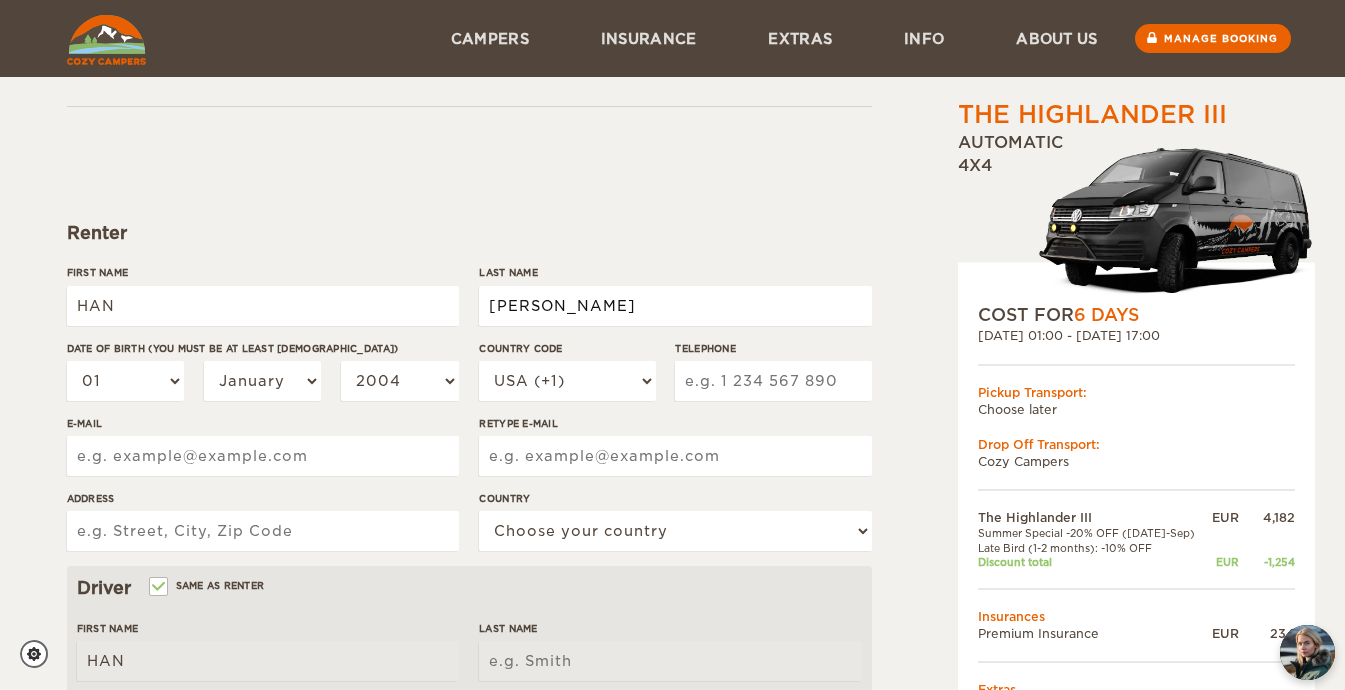 type on "[PERSON_NAME]" 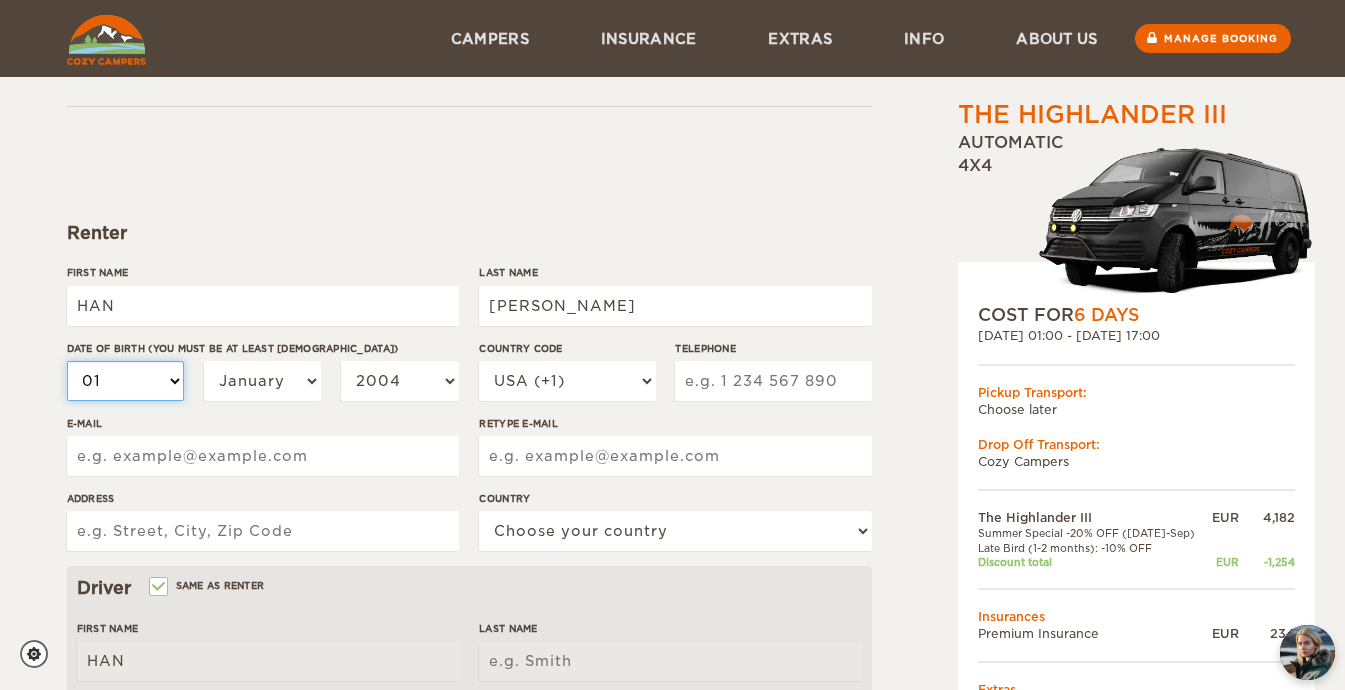 type on "[PERSON_NAME]" 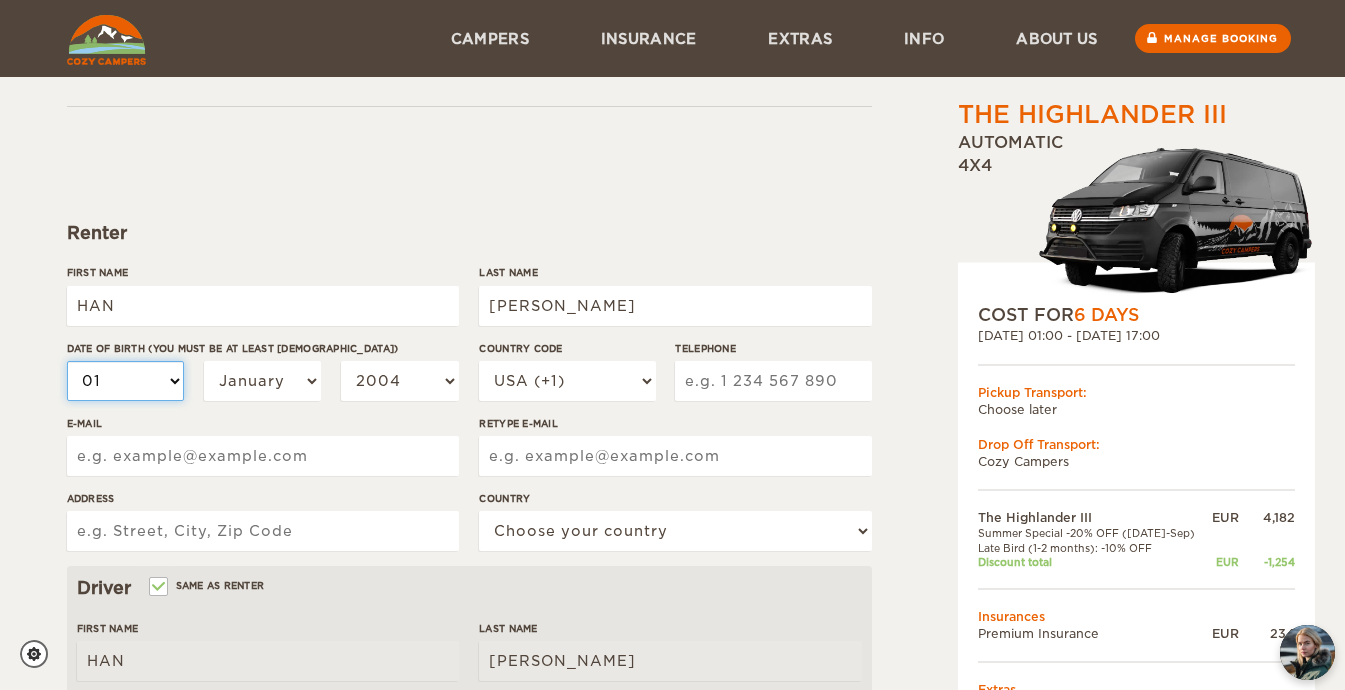 click on "01
02
03
04
05
06
07
08
09
10
11
12
13
14
15
16
17
18
19
20
21
22
23
24
25
26
27
28
29
30
31" at bounding box center (126, 381) 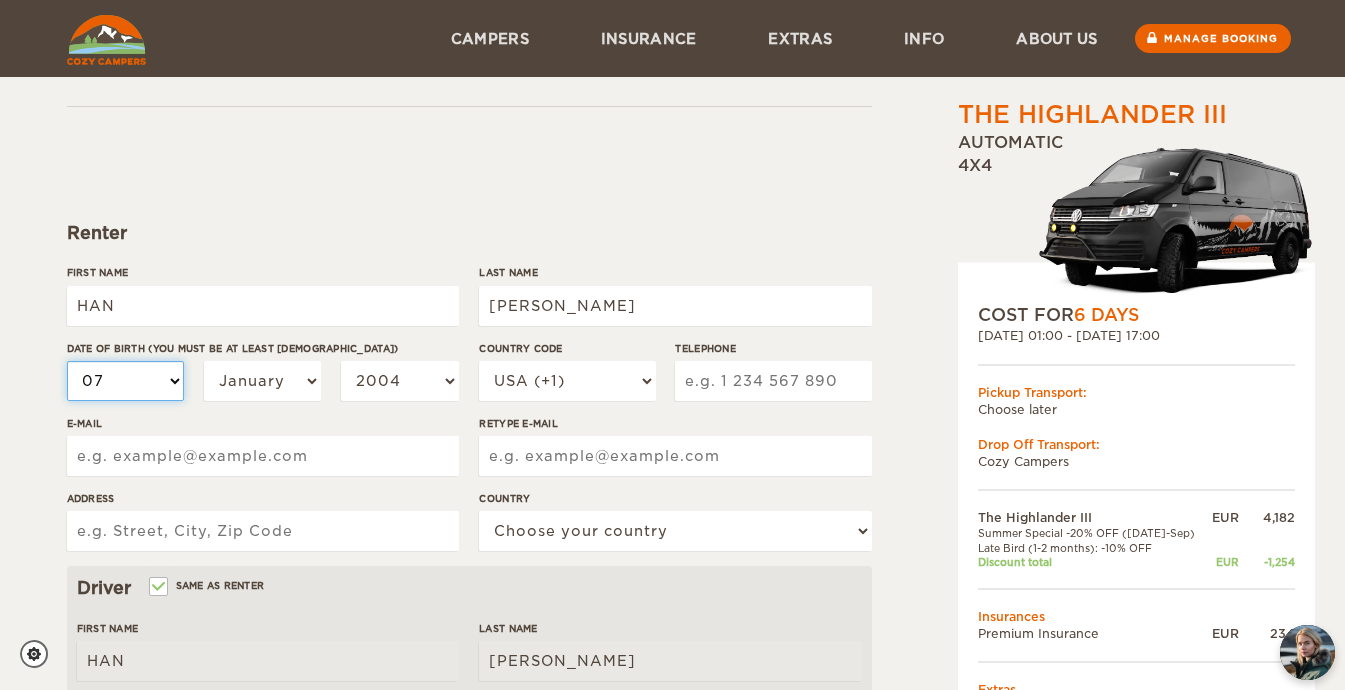 select on "07" 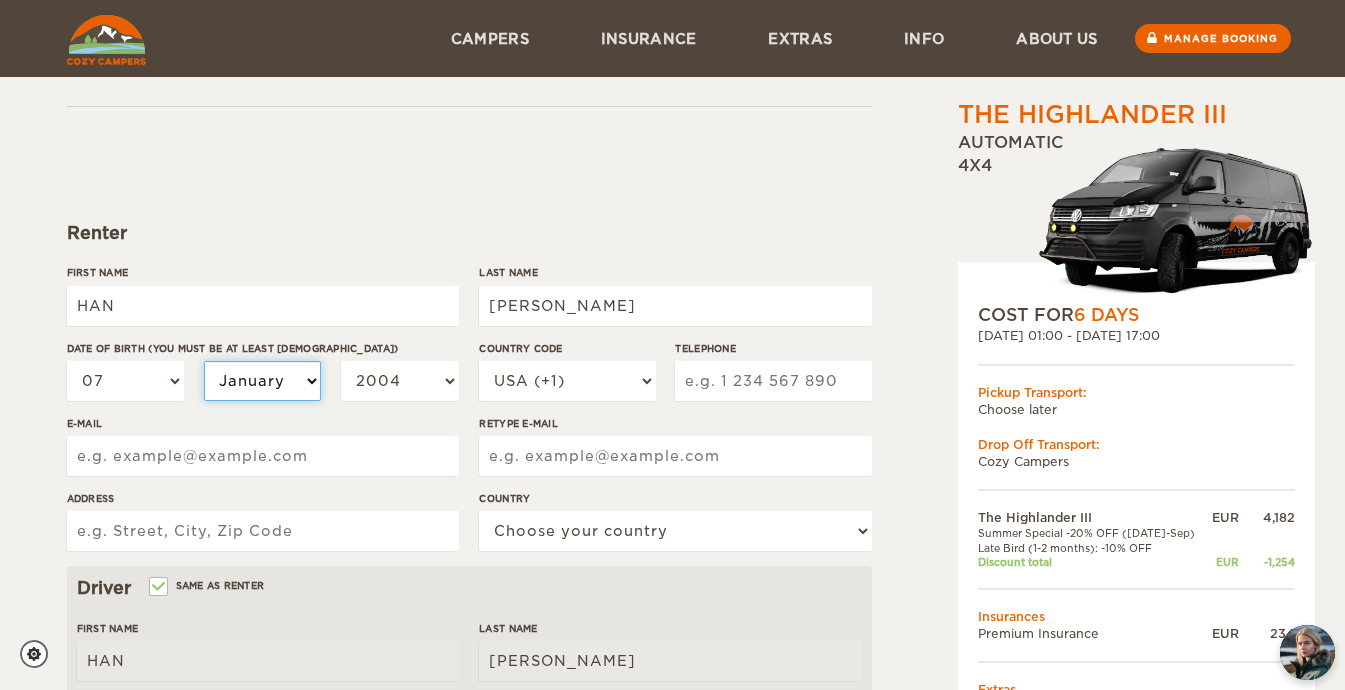 click on "January
February
March
April
May
June
July
August
September
October
November
December" at bounding box center [263, 381] 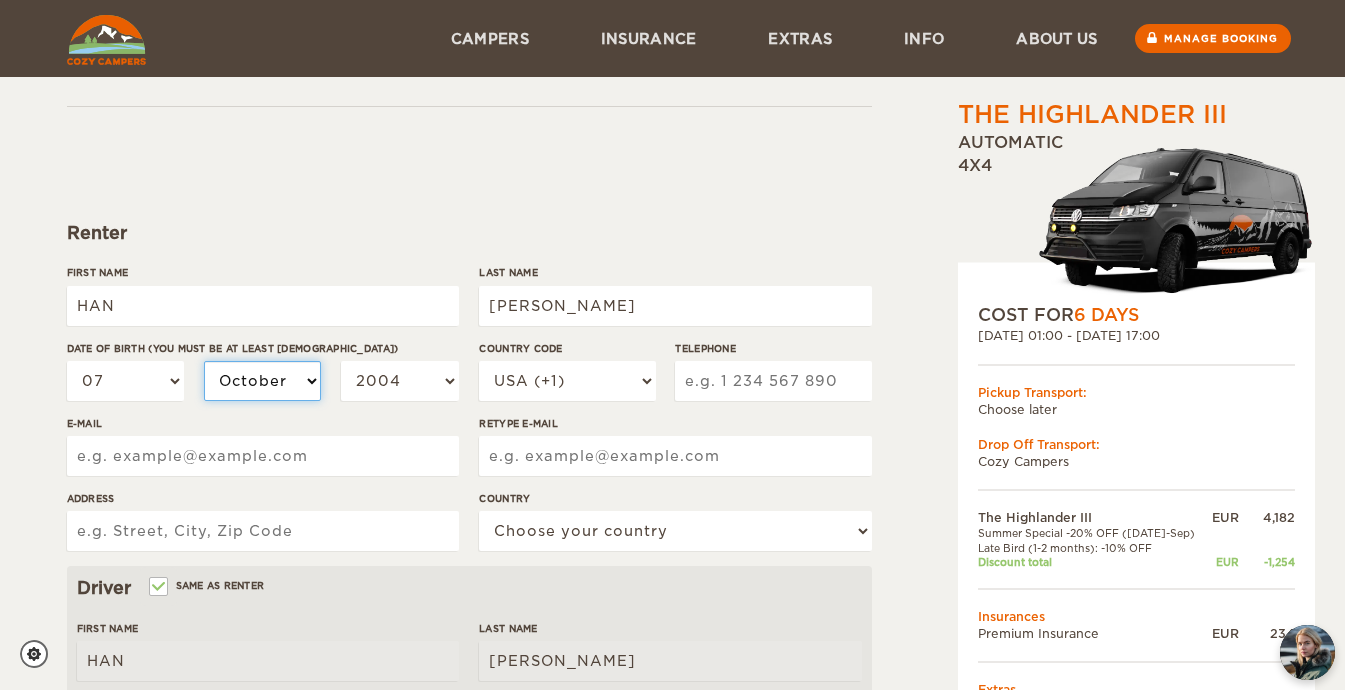 select on "10" 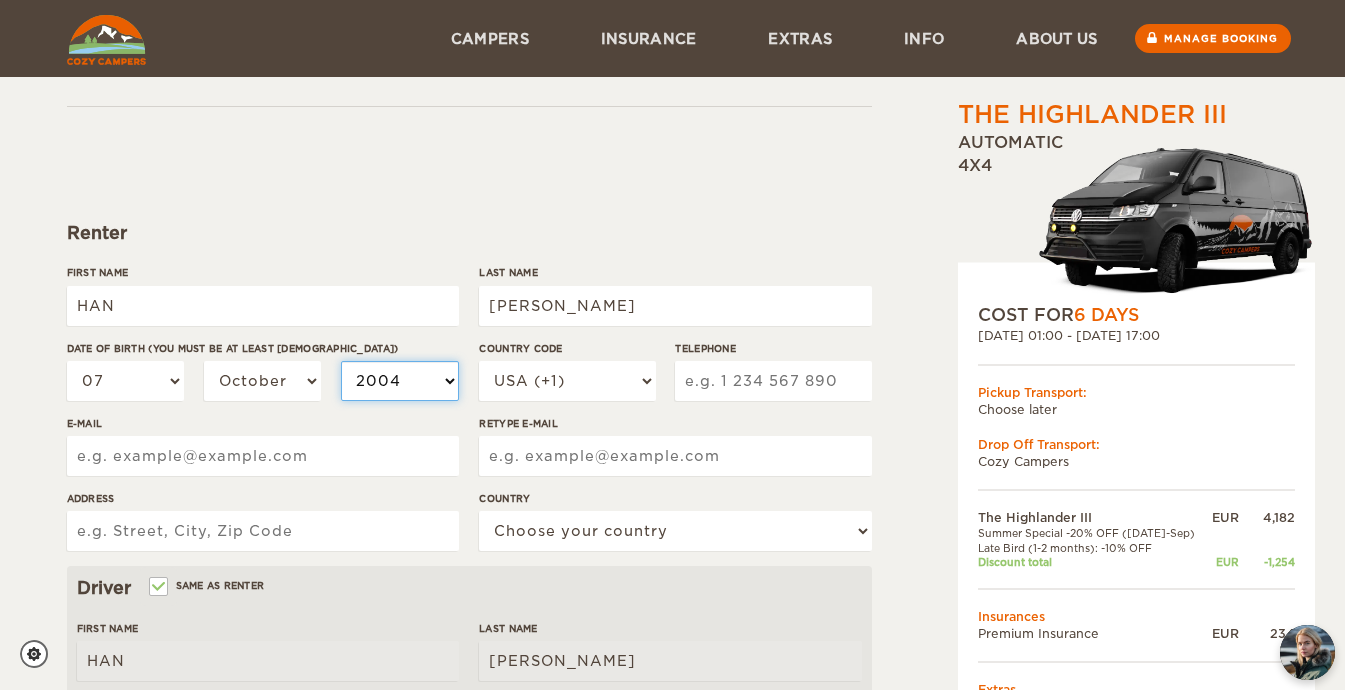 click on "2004 2003 2002 2001 2000 1999 1998 1997 1996 1995 1994 1993 1992 1991 1990 1989 1988 1987 1986 1985 1984 1983 1982 1981 1980 1979 1978 1977 1976 1975 1974 1973 1972 1971 1970 1969 1968 1967 1966 1965 1964 1963 1962 1961 1960 1959 1958 1957 1956 1955 1954 1953 1952 1951 1950 1949 1948 1947 1946 1945 1944 1943 1942 1941 1940 1939 1938 1937 1936 1935 1934 1933 1932 1931 1930 1929 1928 1927 1926 1925 1924 1923 1922 1921 1920 1919 1918 1917 1916 1915 1914 1913 1912 1911 1910 1909 1908 1907 1906 1905 1904 1903 1902 1901 1900 1899 1898 1897 1896 1895 1894 1893 1892 1891 1890 1889 1888 1887 1886 1885 1884 1883 1882 1881 1880 1879 1878 1877 1876 1875" at bounding box center [400, 381] 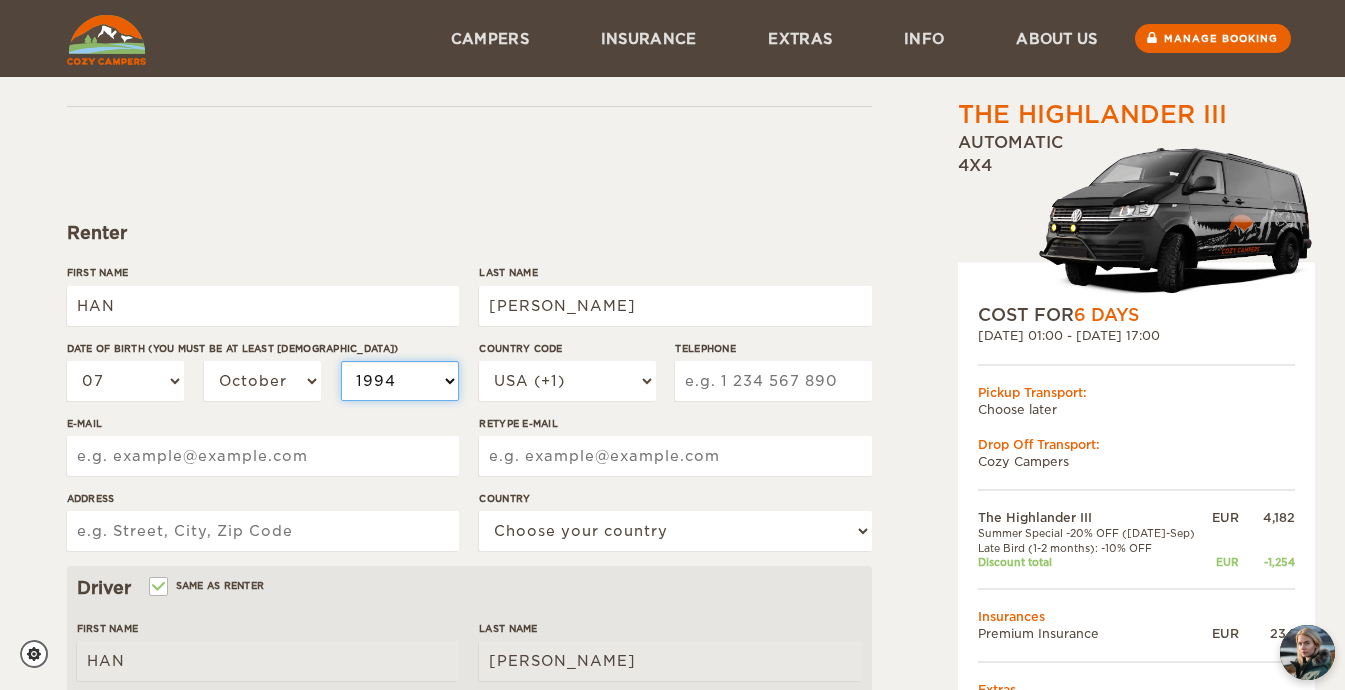 select on "1994" 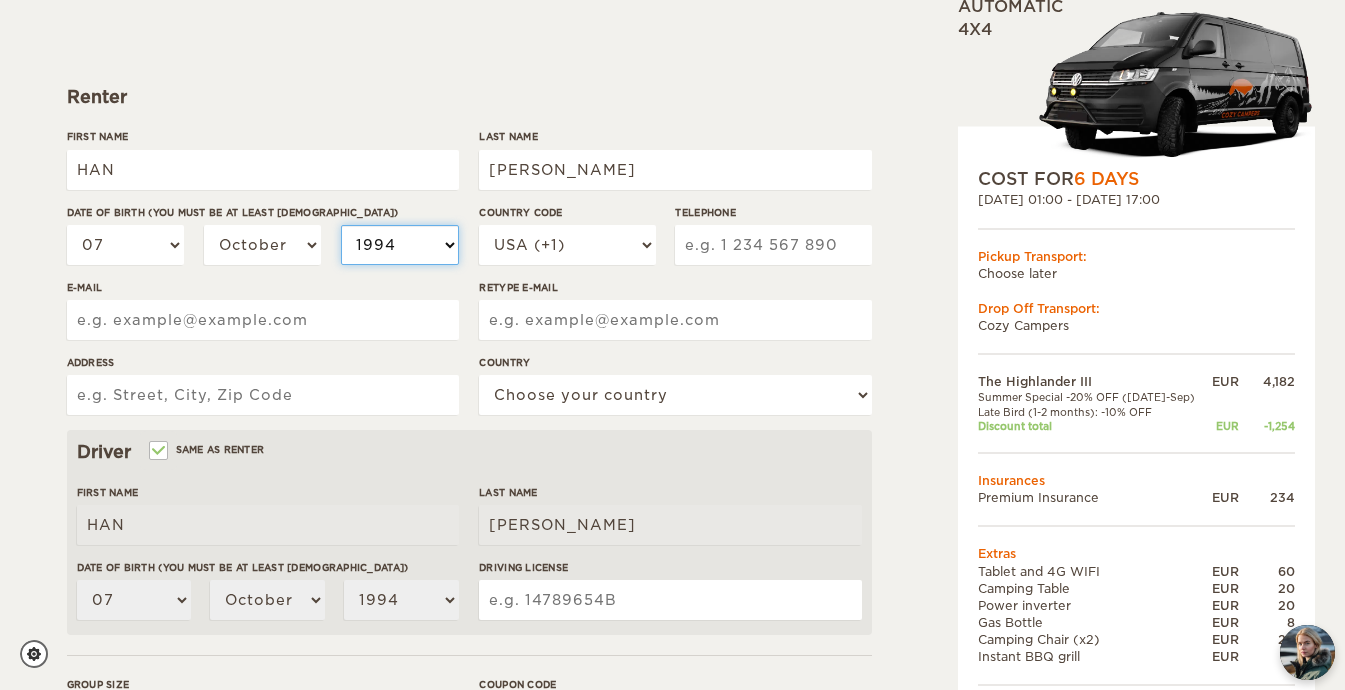 scroll, scrollTop: 230, scrollLeft: 0, axis: vertical 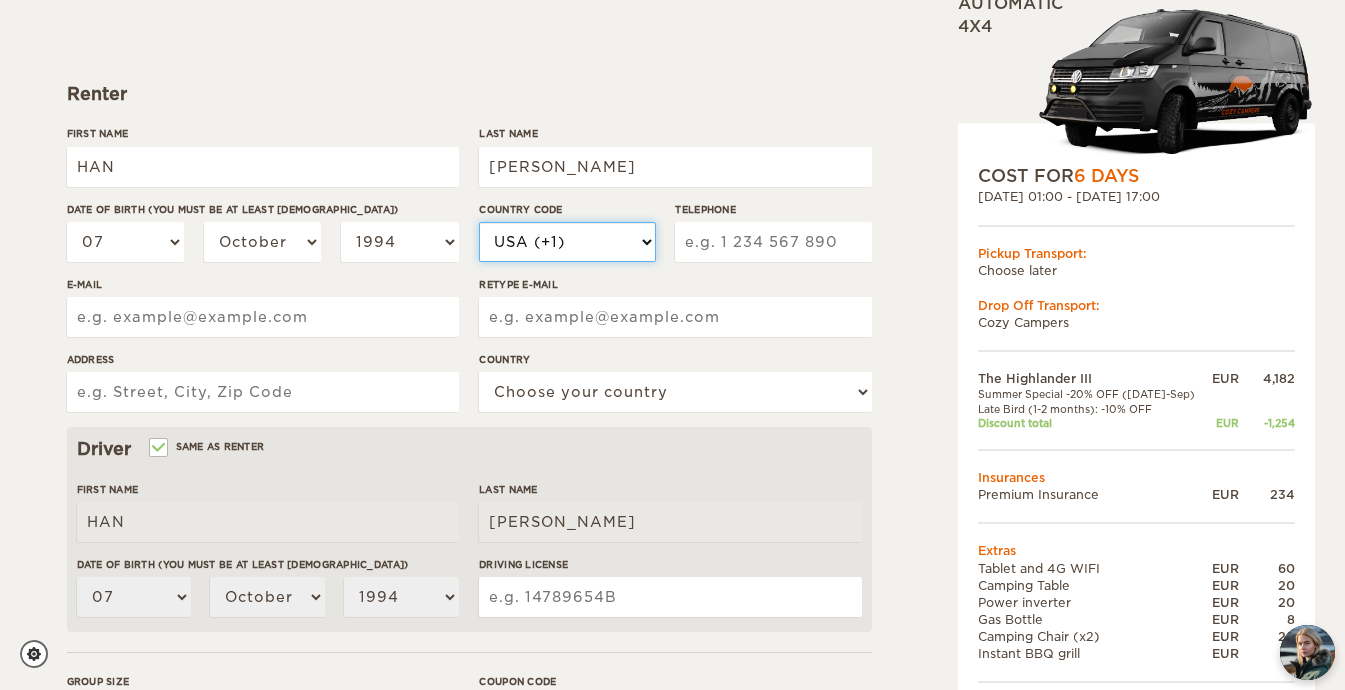click on "USA (+1)
UK (+44)
Germany (+49)
Algeria (+213)
Andorra (+376)
Angola (+244)
Anguilla (+1264)
Antigua & Barbuda (+1268)
Argentina (+54)
Armenia (+374)
Aruba (+297)
Australia (+61)
Austria (+43)
Azerbaijan (+994)
Bahamas (+1242)
Bahrain (+973)
Bangladesh (+880)
Barbados (+1246)
Belarus (+375)
Belgium (+32)
Belize (+501)
Benin (+229)
Bermuda (+1441)
Bhutan (+975)
Bolivia (+591)
Bosnia Herzegovina (+387)
Botswana (+267)
Brazil (+55)
Brunei (+673)
Bulgaria (+359)
Burkina Faso (+226)
Burundi (+257)
Cambodia (+855)
Cameroon (+237)
Canada (+1)
Cape Verde Islands (+238)
Cayman Islands (+1345)
Central African Republic (+236)
Chile (+56)
China (+86)
Colombia (+57)
Comoros (+269)
Congo (+242)
Cook Islands (+682)
Costa Rica (+506)" at bounding box center [567, 242] 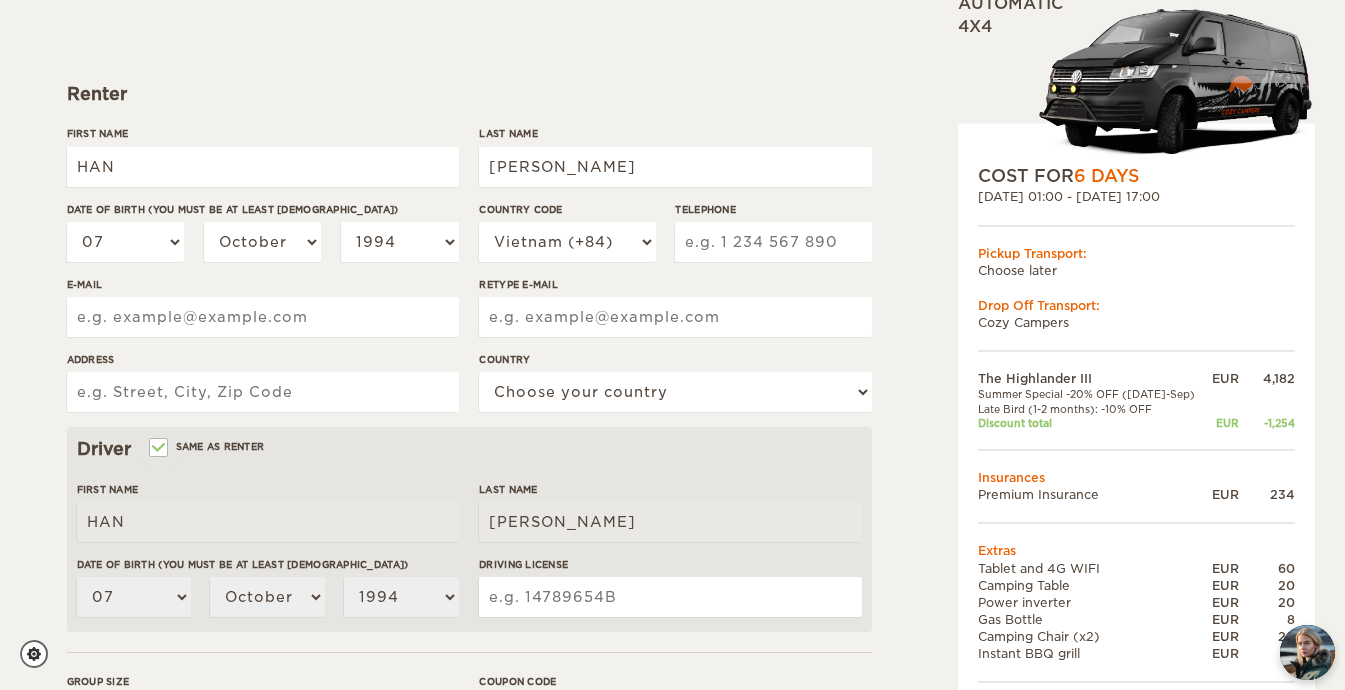 click on "Telephone" at bounding box center [773, 242] 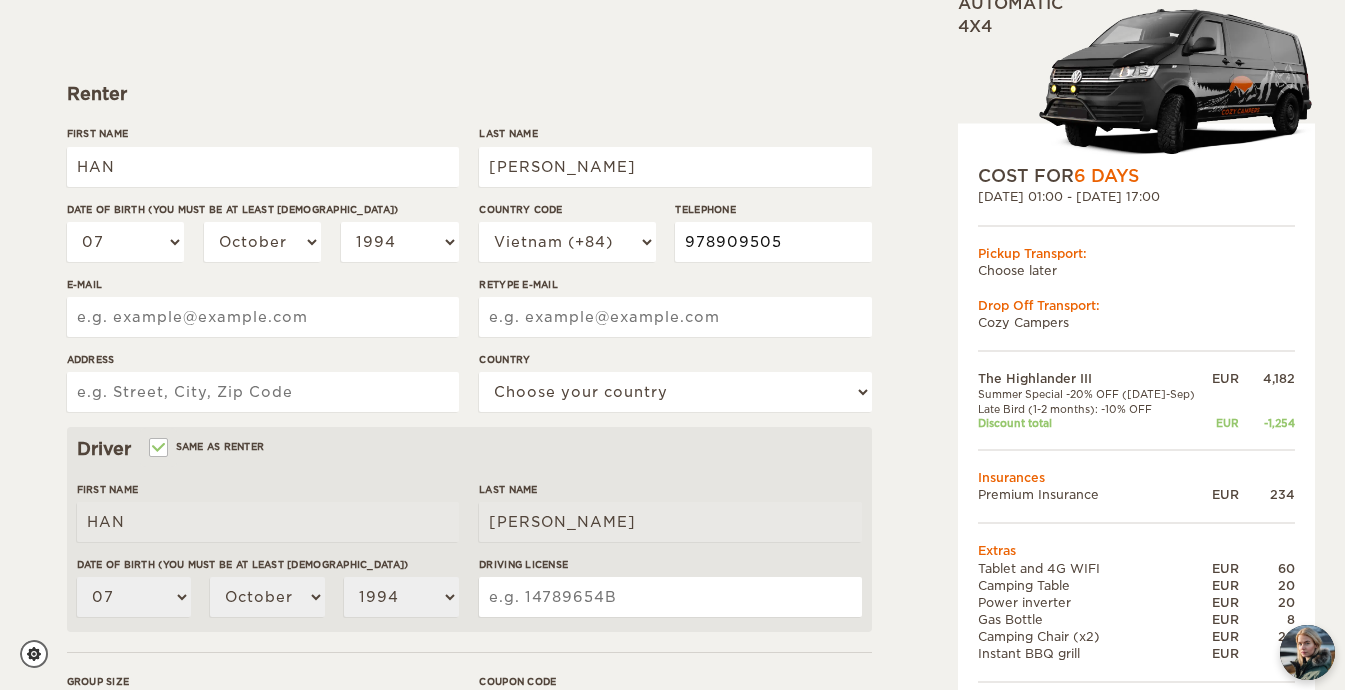 type on "978909505" 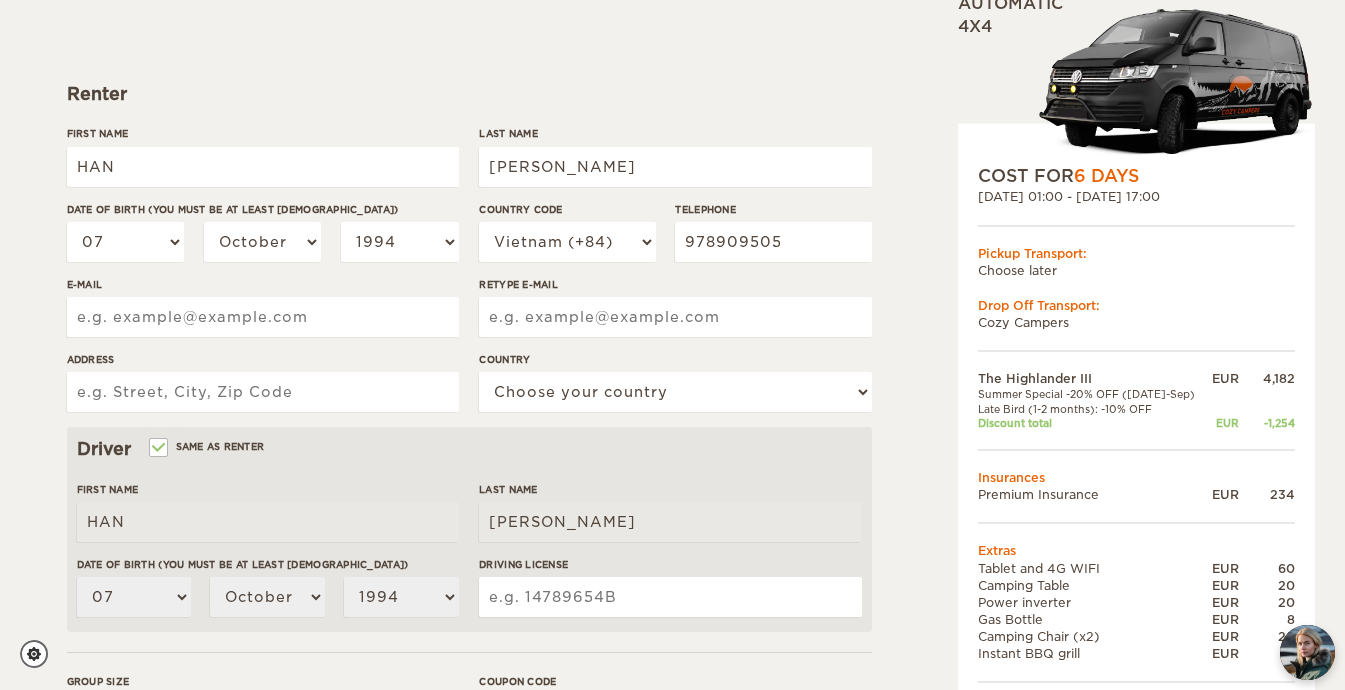 click on "E-mail" at bounding box center [263, 317] 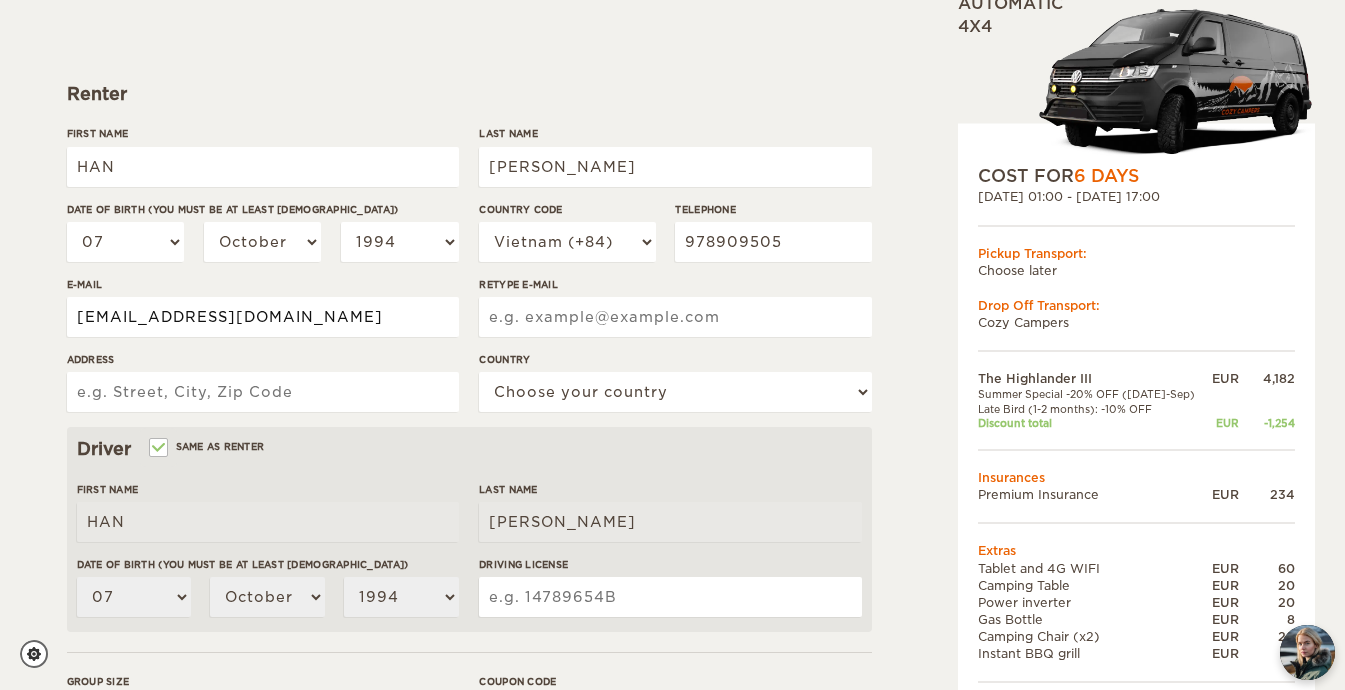 type on "HANKTRAN710@GMAIL.COM" 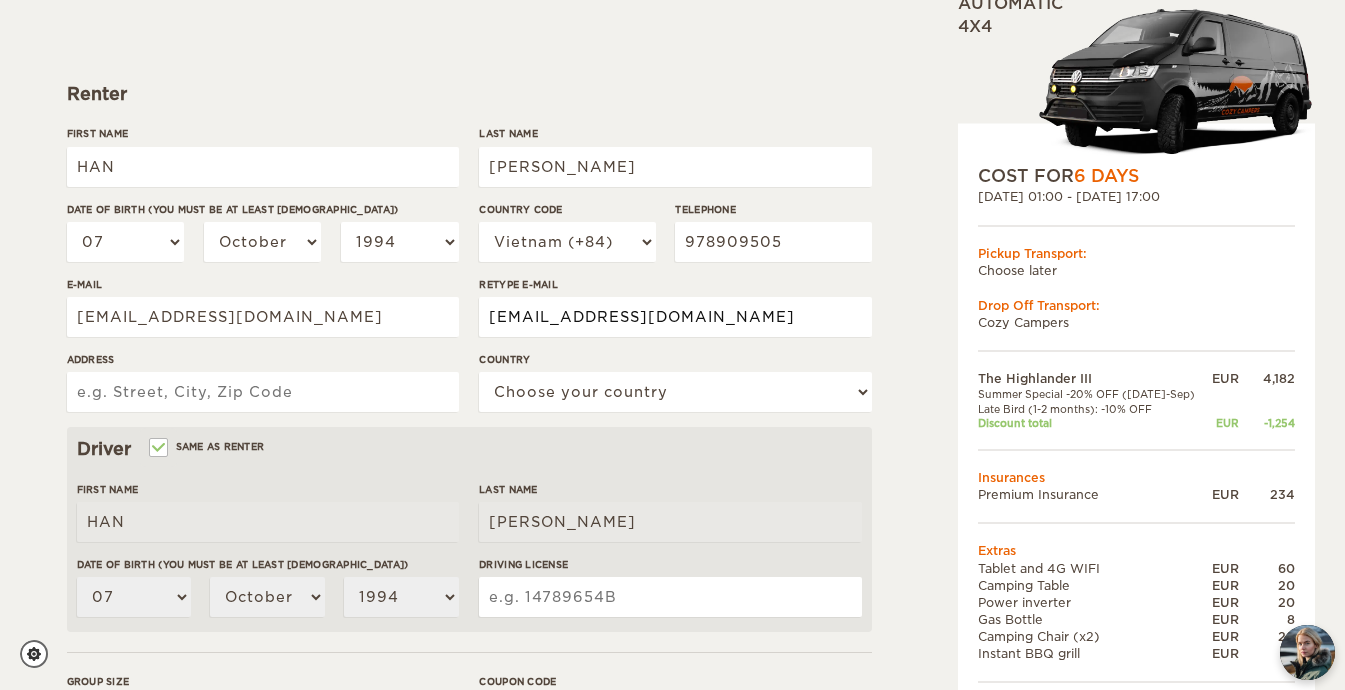 type on "HANKTRAN710@GMAIL.COM" 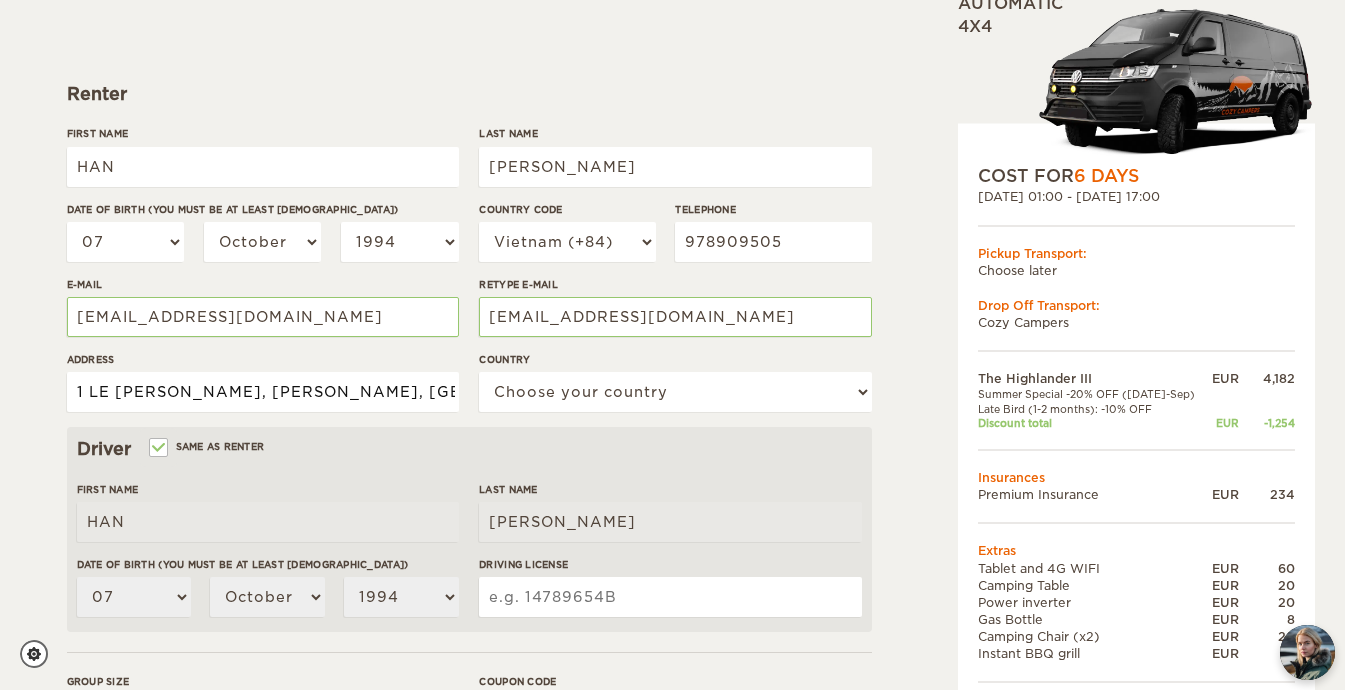 type on "1 LE HIEN MAI, CAT LAI, HO CHI MINH CITY" 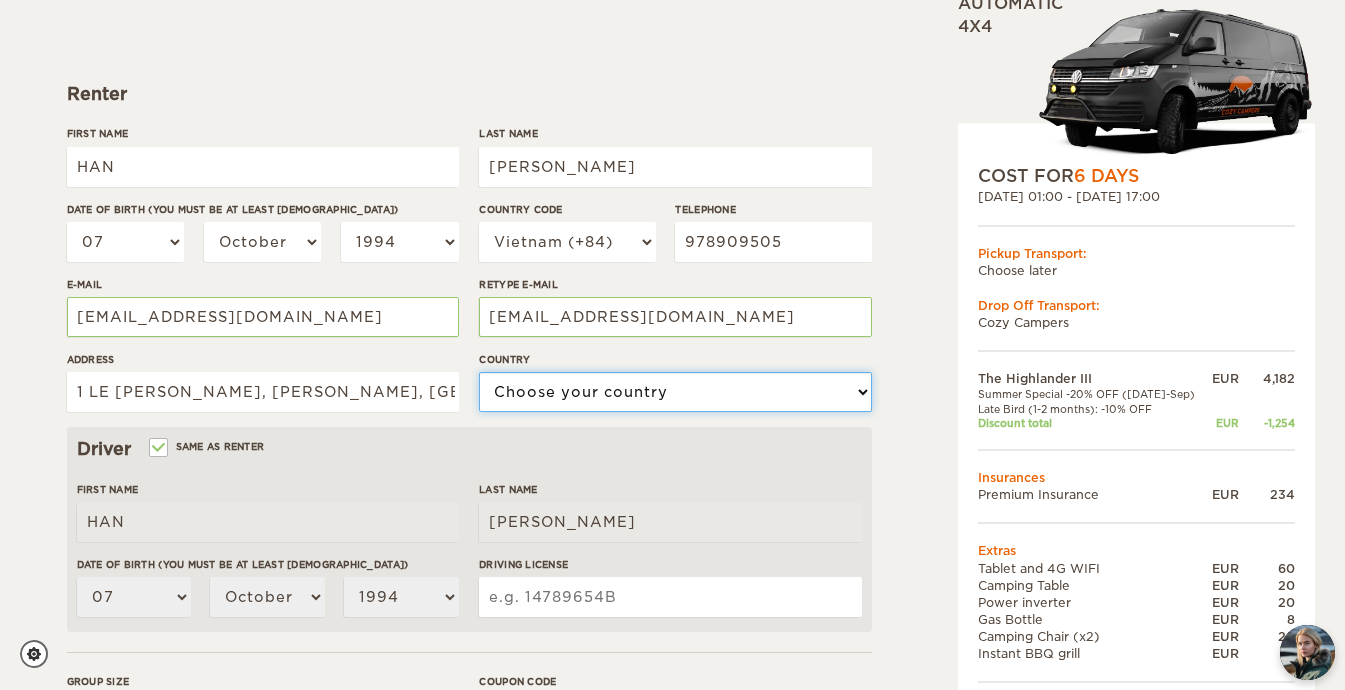 click on "Choose your country
[GEOGRAPHIC_DATA]
[GEOGRAPHIC_DATA]
[GEOGRAPHIC_DATA]
[GEOGRAPHIC_DATA] [GEOGRAPHIC_DATA] [GEOGRAPHIC_DATA] [US_STATE] [GEOGRAPHIC_DATA] [GEOGRAPHIC_DATA] [GEOGRAPHIC_DATA] [GEOGRAPHIC_DATA] [GEOGRAPHIC_DATA] [GEOGRAPHIC_DATA] [GEOGRAPHIC_DATA] [GEOGRAPHIC_DATA] [GEOGRAPHIC_DATA] [GEOGRAPHIC_DATA] [GEOGRAPHIC_DATA] [GEOGRAPHIC_DATA] [GEOGRAPHIC_DATA] [GEOGRAPHIC_DATA] [GEOGRAPHIC_DATA] [GEOGRAPHIC_DATA] [GEOGRAPHIC_DATA] [GEOGRAPHIC_DATA] [GEOGRAPHIC_DATA] [GEOGRAPHIC_DATA] [GEOGRAPHIC_DATA] [GEOGRAPHIC_DATA] [GEOGRAPHIC_DATA] [GEOGRAPHIC_DATA] [GEOGRAPHIC_DATA] [GEOGRAPHIC_DATA] [GEOGRAPHIC_DATA] [GEOGRAPHIC_DATA] [GEOGRAPHIC_DATA] [GEOGRAPHIC_DATA] ([GEOGRAPHIC_DATA]) [GEOGRAPHIC_DATA] [GEOGRAPHIC_DATA] [GEOGRAPHIC_DATA] [GEOGRAPHIC_DATA] [GEOGRAPHIC_DATA] [GEOGRAPHIC_DATA] [GEOGRAPHIC_DATA] [GEOGRAPHIC_DATA] [GEOGRAPHIC_DATA] [GEOGRAPHIC_DATA] [GEOGRAPHIC_DATA] [GEOGRAPHIC_DATA] [GEOGRAPHIC_DATA] [GEOGRAPHIC_DATA] [GEOGRAPHIC_DATA] [GEOGRAPHIC_DATA] [GEOGRAPHIC_DATA] [GEOGRAPHIC_DATA] [GEOGRAPHIC_DATA] [GEOGRAPHIC_DATA] [GEOGRAPHIC_DATA] [GEOGRAPHIC_DATA] [GEOGRAPHIC_DATA] [GEOGRAPHIC_DATA] [GEOGRAPHIC_DATA] [GEOGRAPHIC_DATA] [GEOGRAPHIC_DATA] [GEOGRAPHIC_DATA] [GEOGRAPHIC_DATA] [GEOGRAPHIC_DATA] [GEOGRAPHIC_DATA] [GEOGRAPHIC_DATA] [GEOGRAPHIC_DATA] [GEOGRAPHIC_DATA] [GEOGRAPHIC_DATA] [GEOGRAPHIC_DATA] [GEOGRAPHIC_DATA] [GEOGRAPHIC_DATA] [GEOGRAPHIC_DATA] [GEOGRAPHIC_DATA] [GEOGRAPHIC_DATA] [GEOGRAPHIC_DATA] [GEOGRAPHIC_DATA] [US_STATE] [GEOGRAPHIC_DATA] [GEOGRAPHIC_DATA] [GEOGRAPHIC_DATA] [GEOGRAPHIC_DATA] [GEOGRAPHIC_DATA] [GEOGRAPHIC_DATA] [US_STATE] [GEOGRAPHIC_DATA] [GEOGRAPHIC_DATA] [GEOGRAPHIC_DATA] [GEOGRAPHIC_DATA] [GEOGRAPHIC_DATA] [GEOGRAPHIC_DATA] ([GEOGRAPHIC_DATA])" at bounding box center (675, 392) 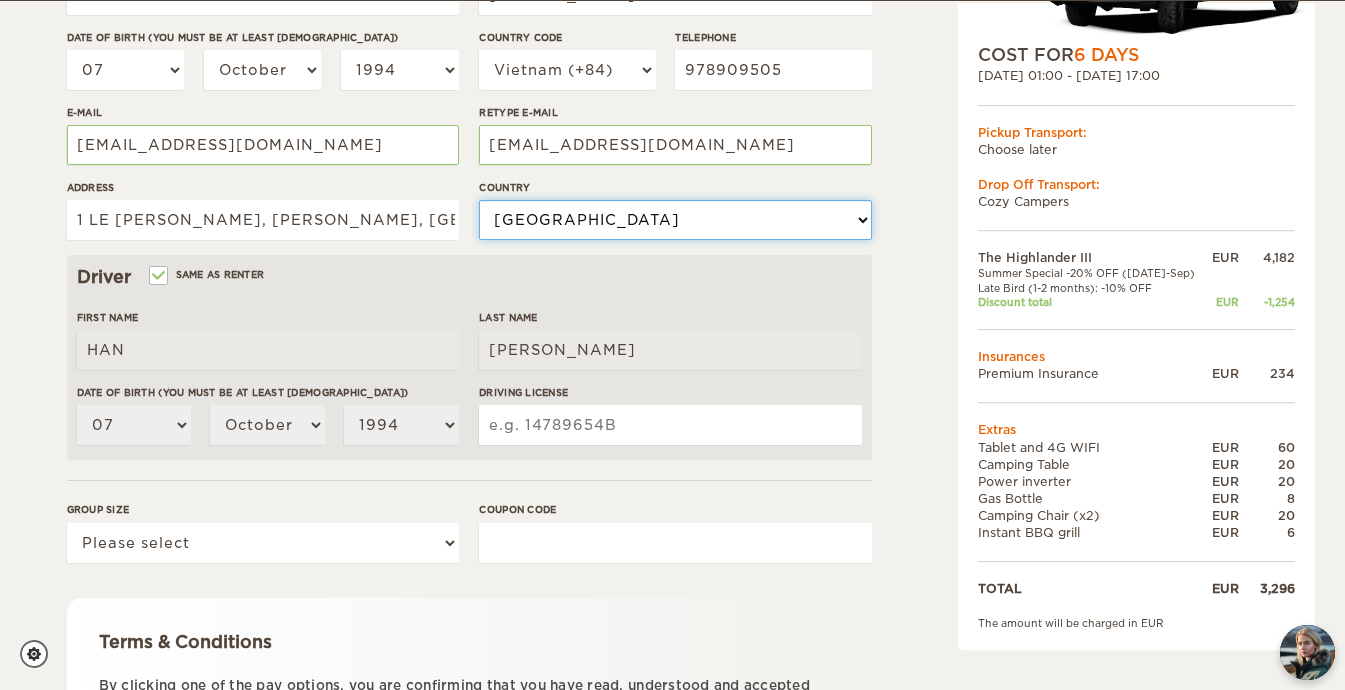 scroll, scrollTop: 403, scrollLeft: 0, axis: vertical 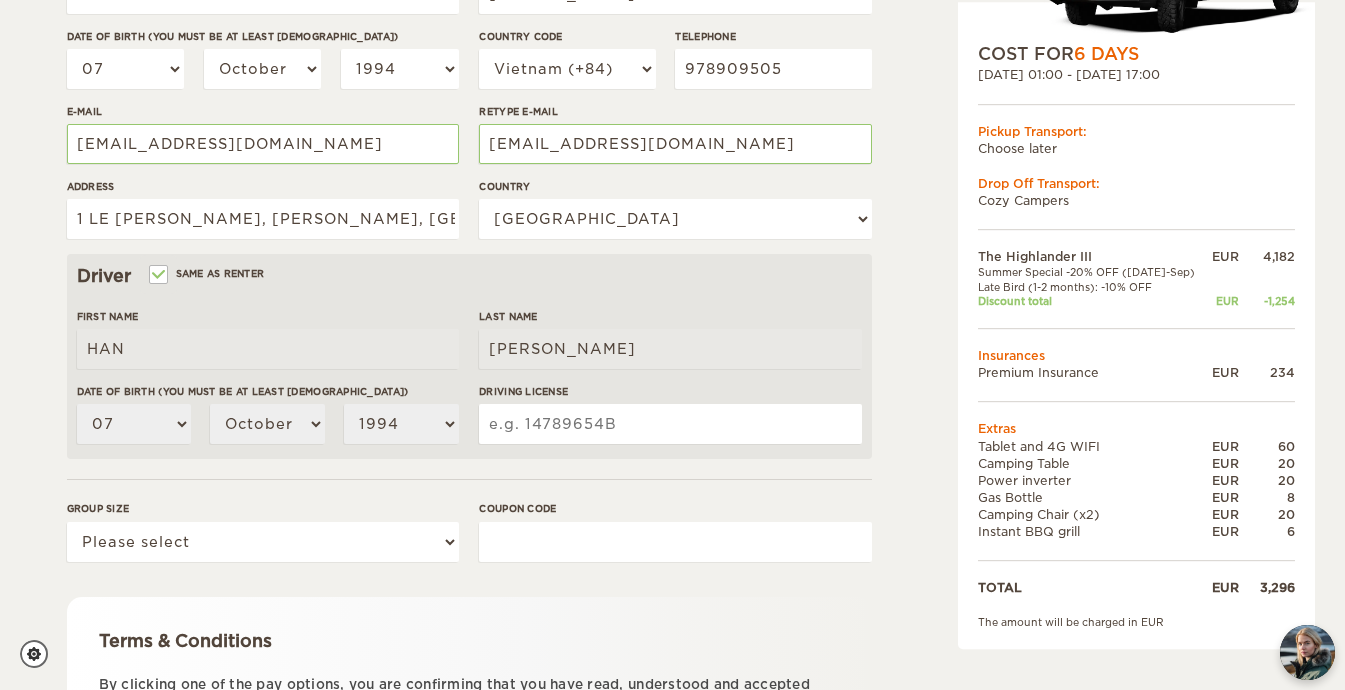 click on "Same as renter" at bounding box center [208, 273] 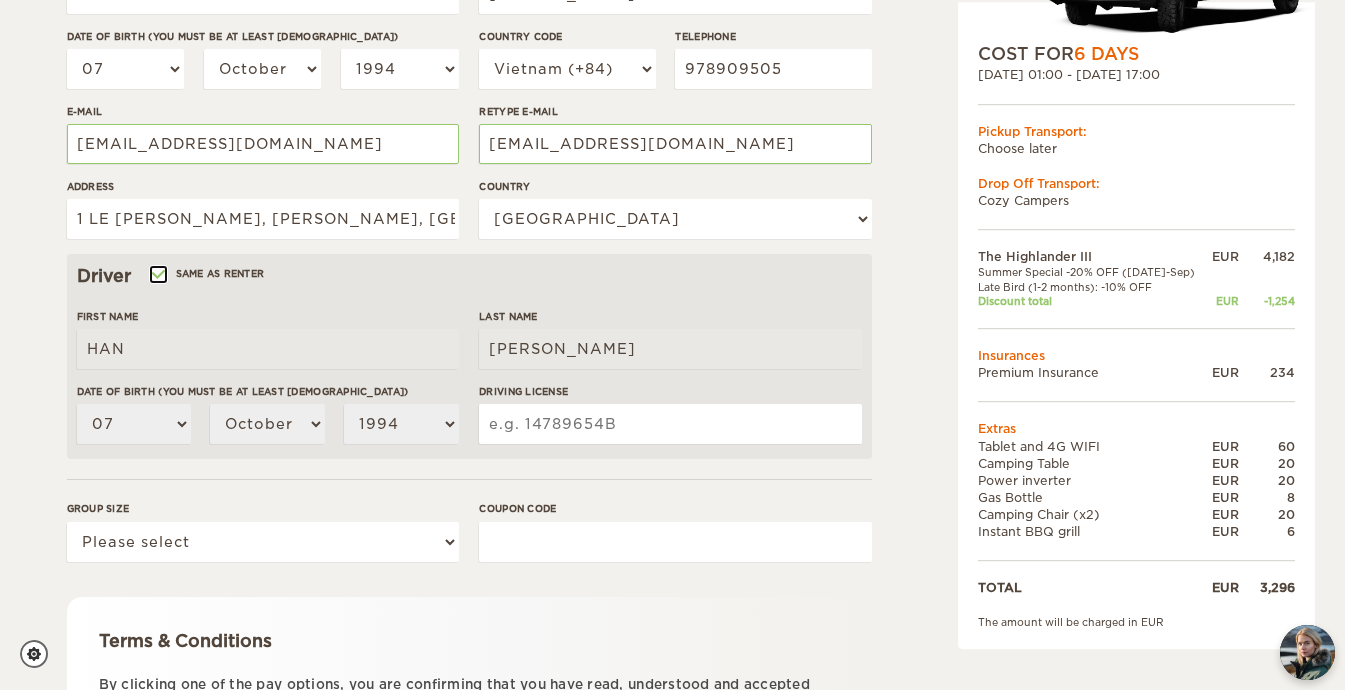 click on "Same as renter" at bounding box center [157, 276] 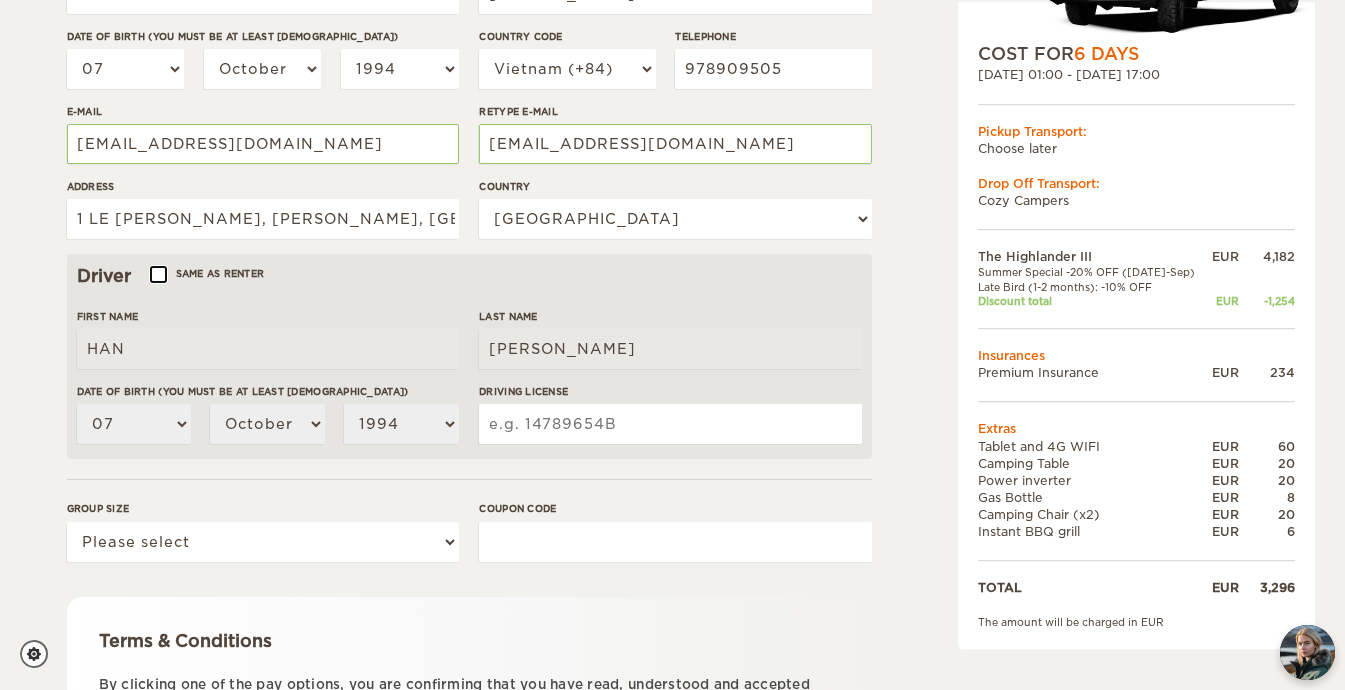 type 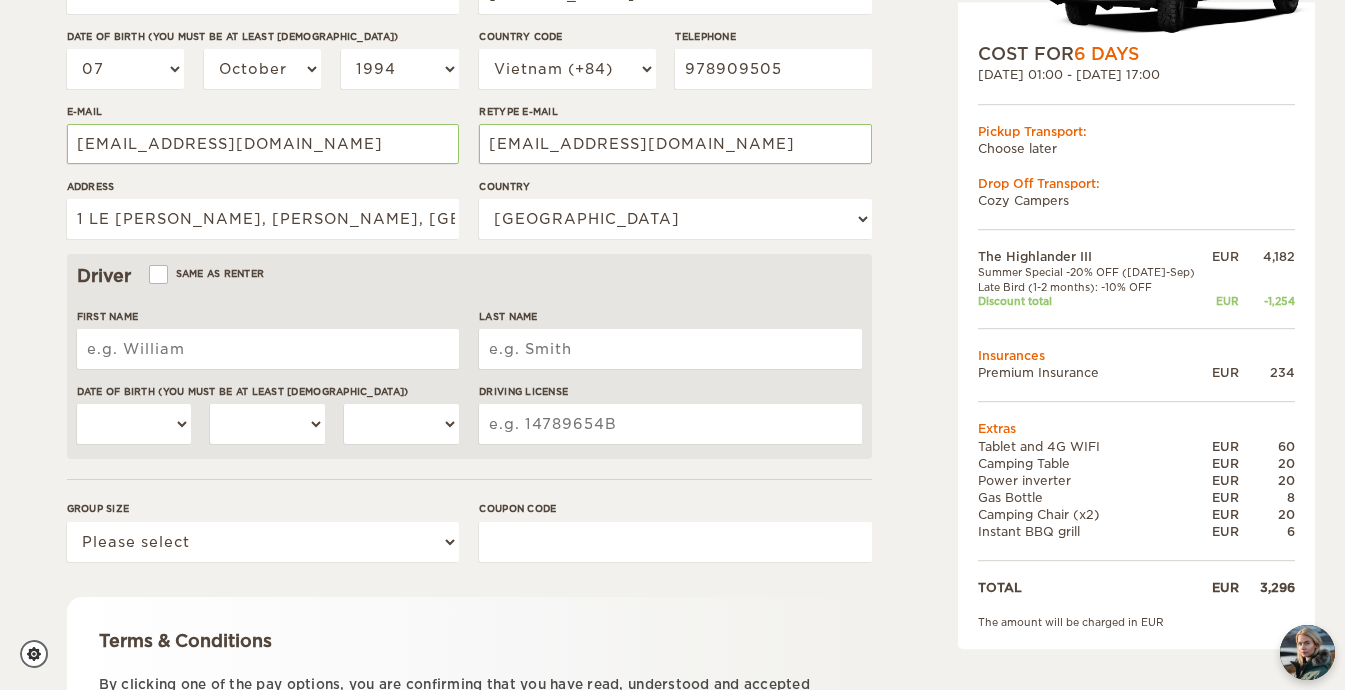 click on "First Name" at bounding box center (268, 349) 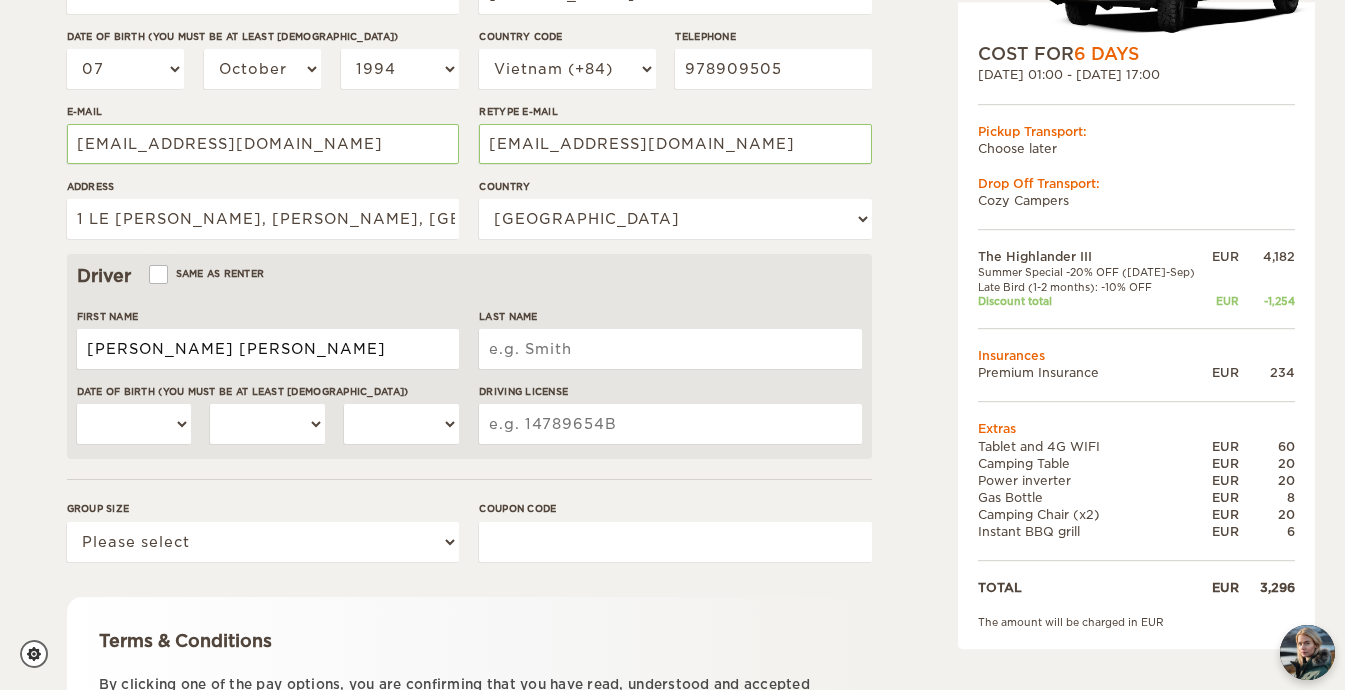 type on "VU DUC HIEU" 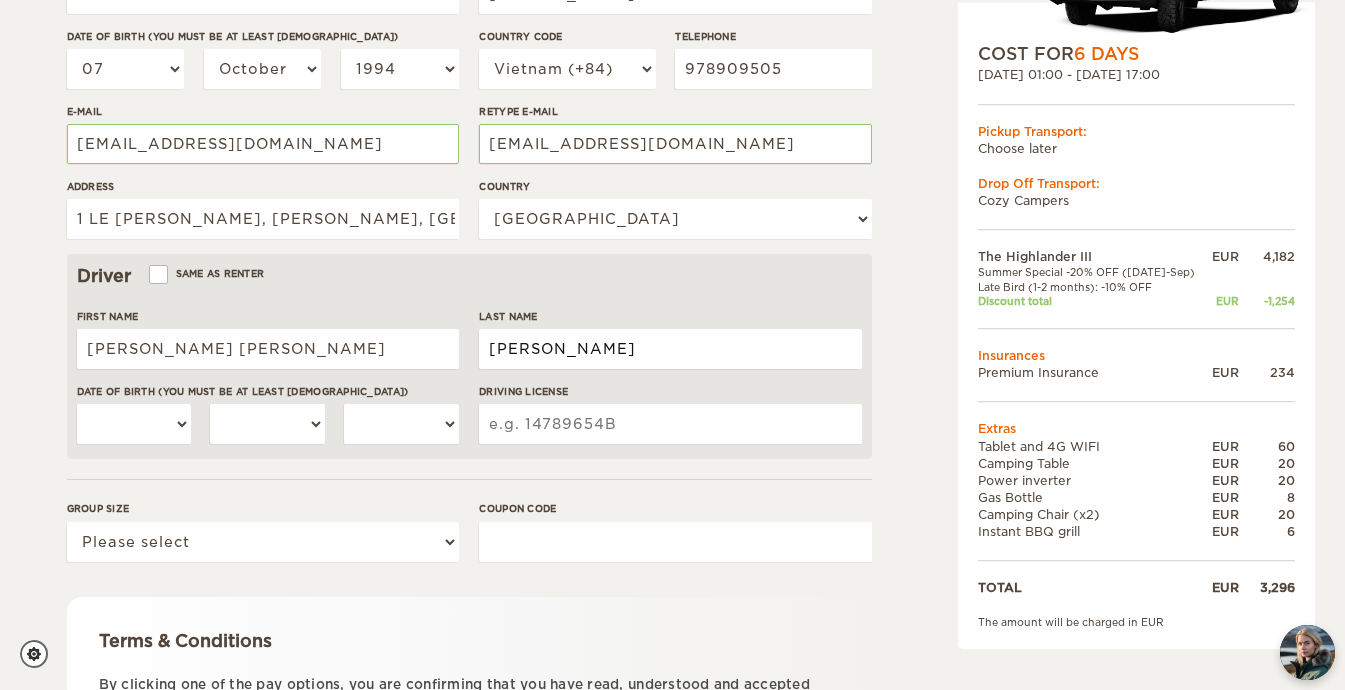 type on "NGUYEN" 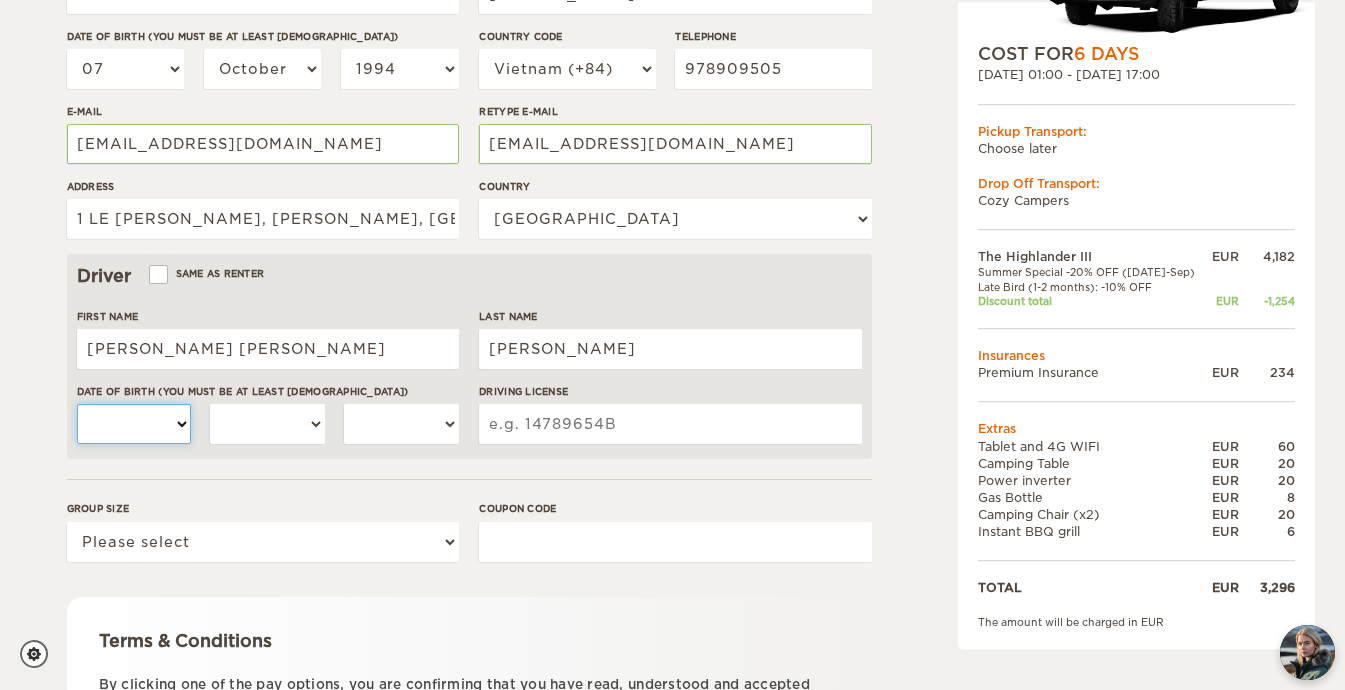 click on "01
02
03
04
05
06
07
08
09
10
11
12
13
14
15
16
17
18
19
20
21
22
23
24
25
26
27
28
29
30
31" at bounding box center [134, 424] 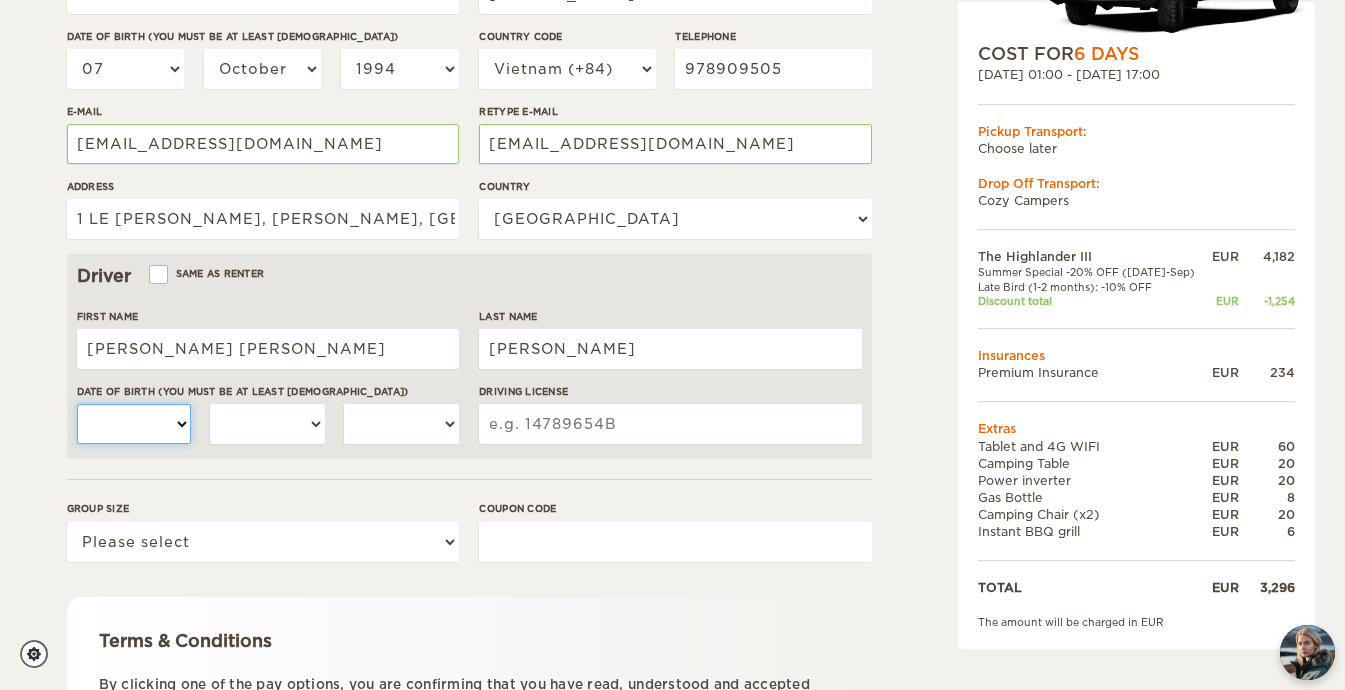 select on "08" 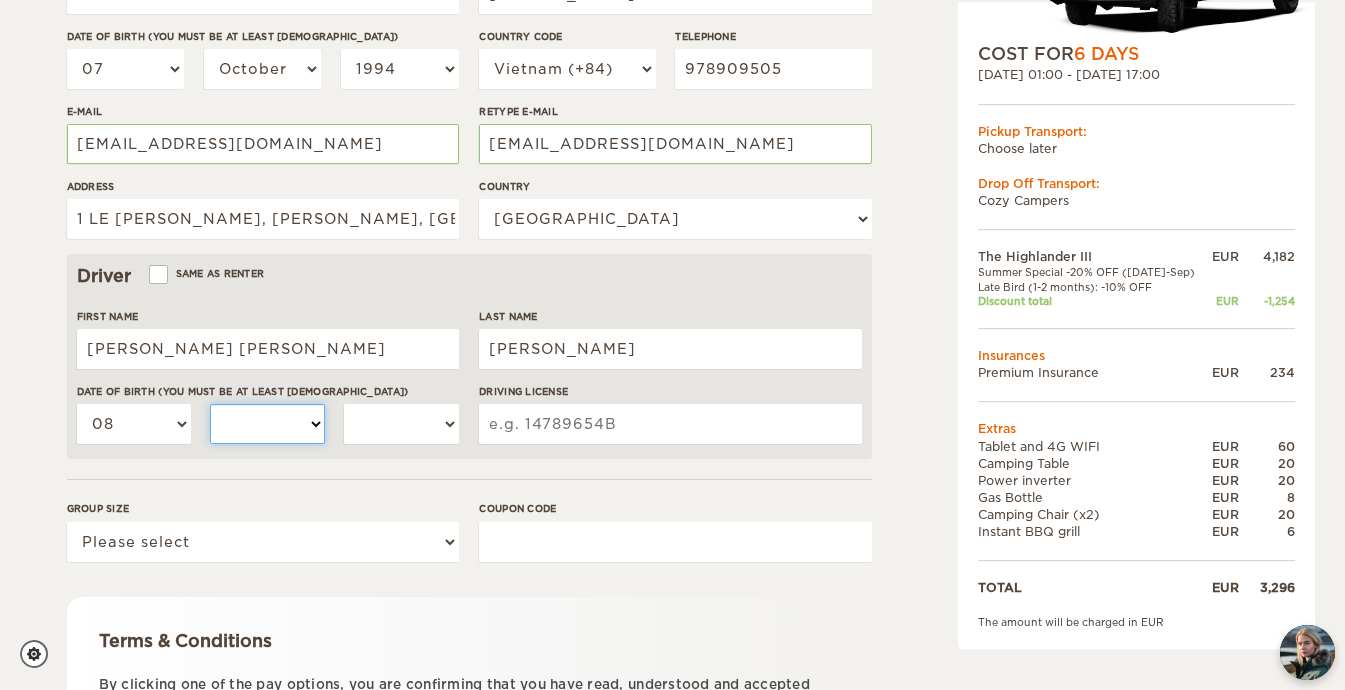 click on "January
February
March
April
May
June
July
August
September
October
November
December" at bounding box center (267, 424) 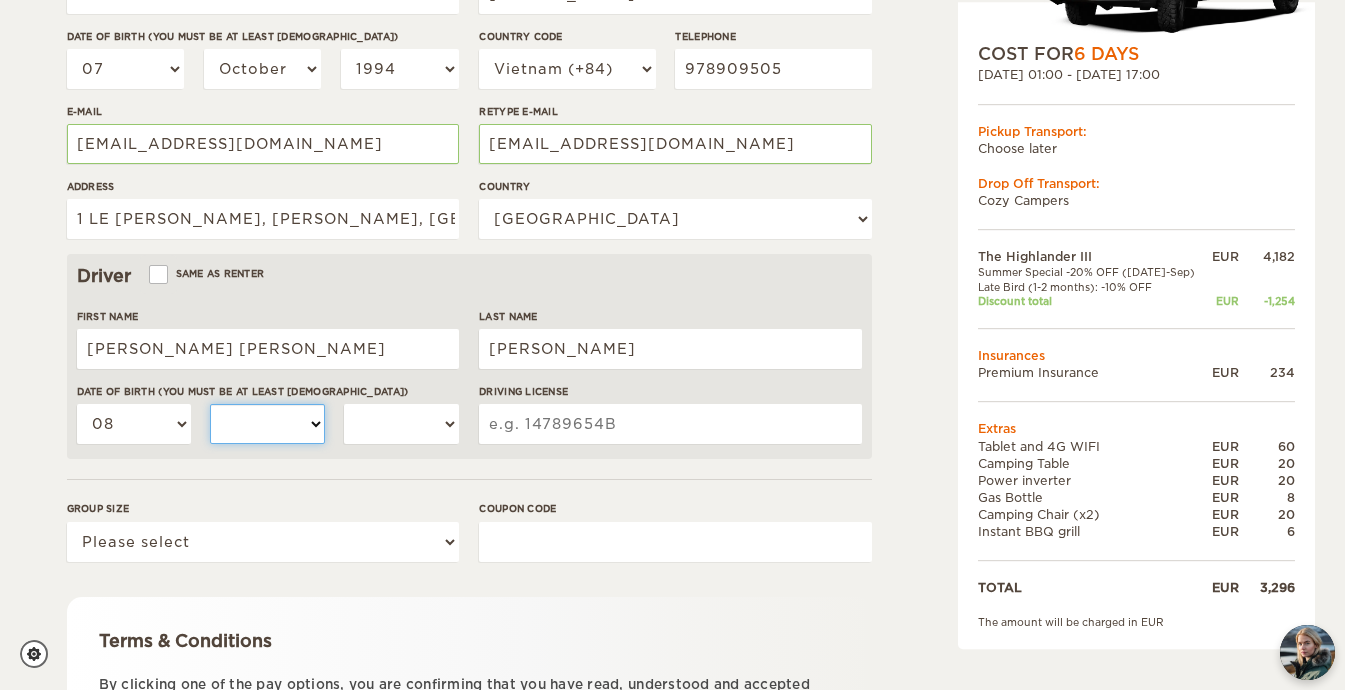 select on "09" 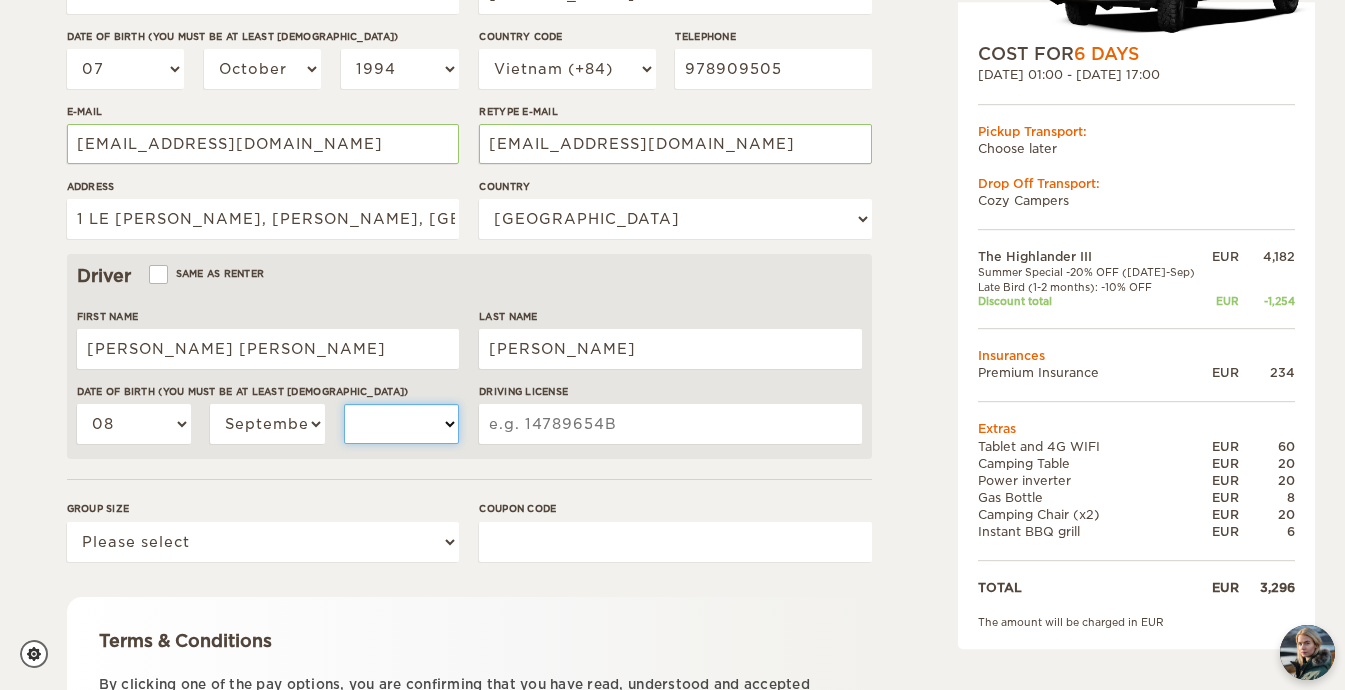 click on "2004 2003 2002 2001 2000 1999 1998 1997 1996 1995 1994 1993 1992 1991 1990 1989 1988 1987 1986 1985 1984 1983 1982 1981 1980 1979 1978 1977 1976 1975 1974 1973 1972 1971 1970 1969 1968 1967 1966 1965 1964 1963 1962 1961 1960 1959 1958 1957 1956 1955 1954 1953 1952 1951 1950 1949 1948 1947 1946 1945 1944 1943 1942 1941 1940 1939 1938 1937 1936 1935 1934 1933 1932 1931 1930 1929 1928 1927 1926 1925 1924 1923 1922 1921 1920 1919 1918 1917 1916 1915 1914 1913 1912 1911 1910 1909 1908 1907 1906 1905 1904 1903 1902 1901 1900 1899 1898 1897 1896 1895 1894 1893 1892 1891 1890 1889 1888 1887 1886 1885 1884 1883 1882 1881 1880 1879 1878 1877 1876 1875" at bounding box center (401, 424) 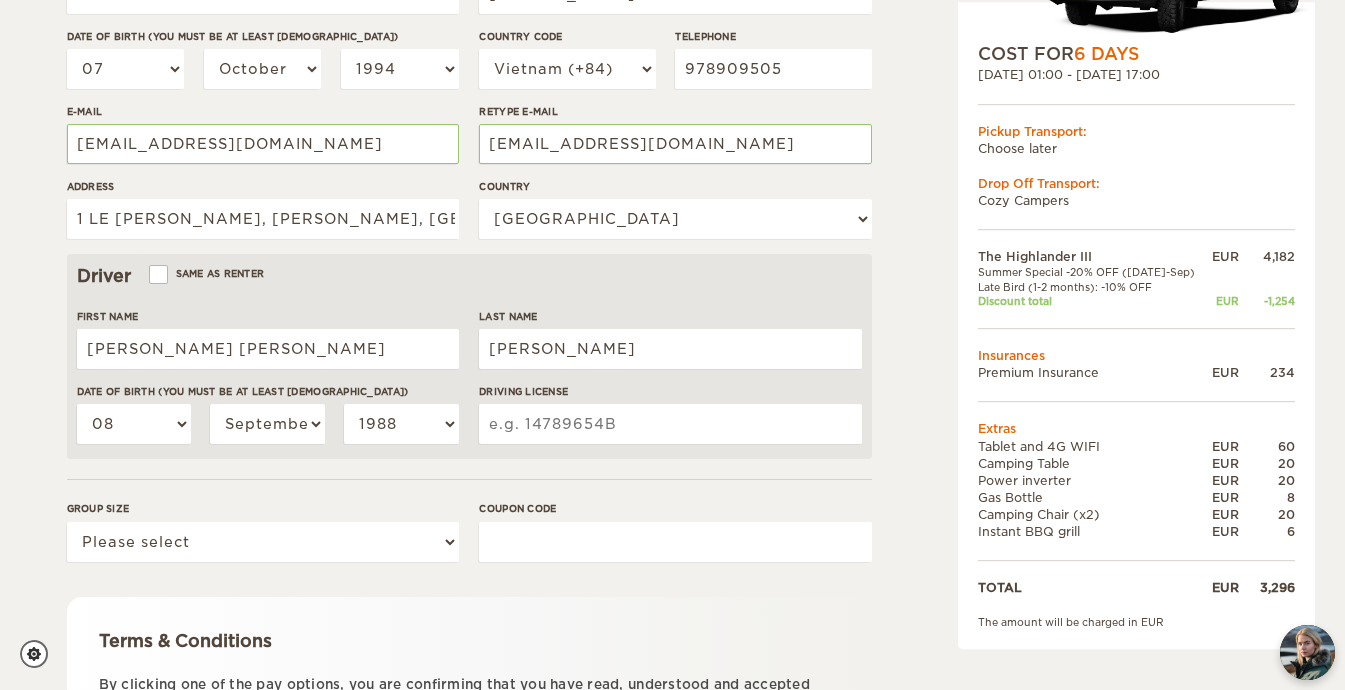 click on "Driving License" at bounding box center [670, 424] 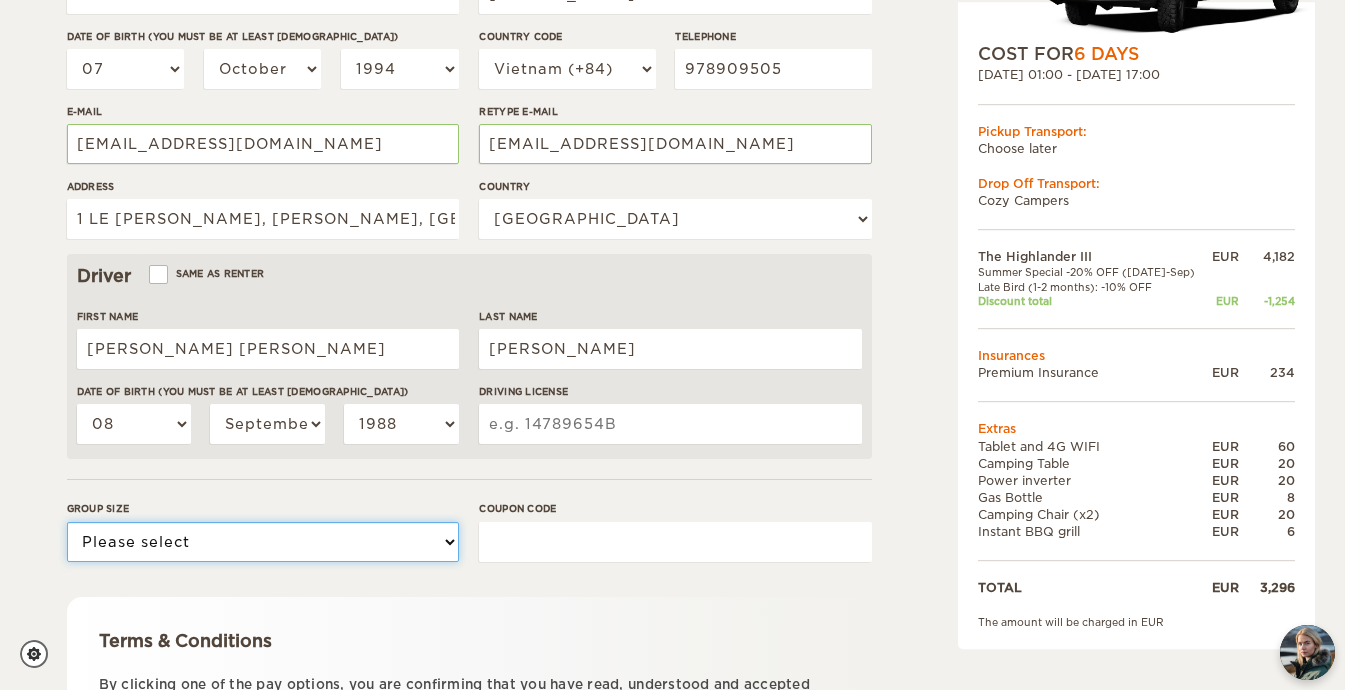 click on "Please select
1 2 3" at bounding box center [263, 542] 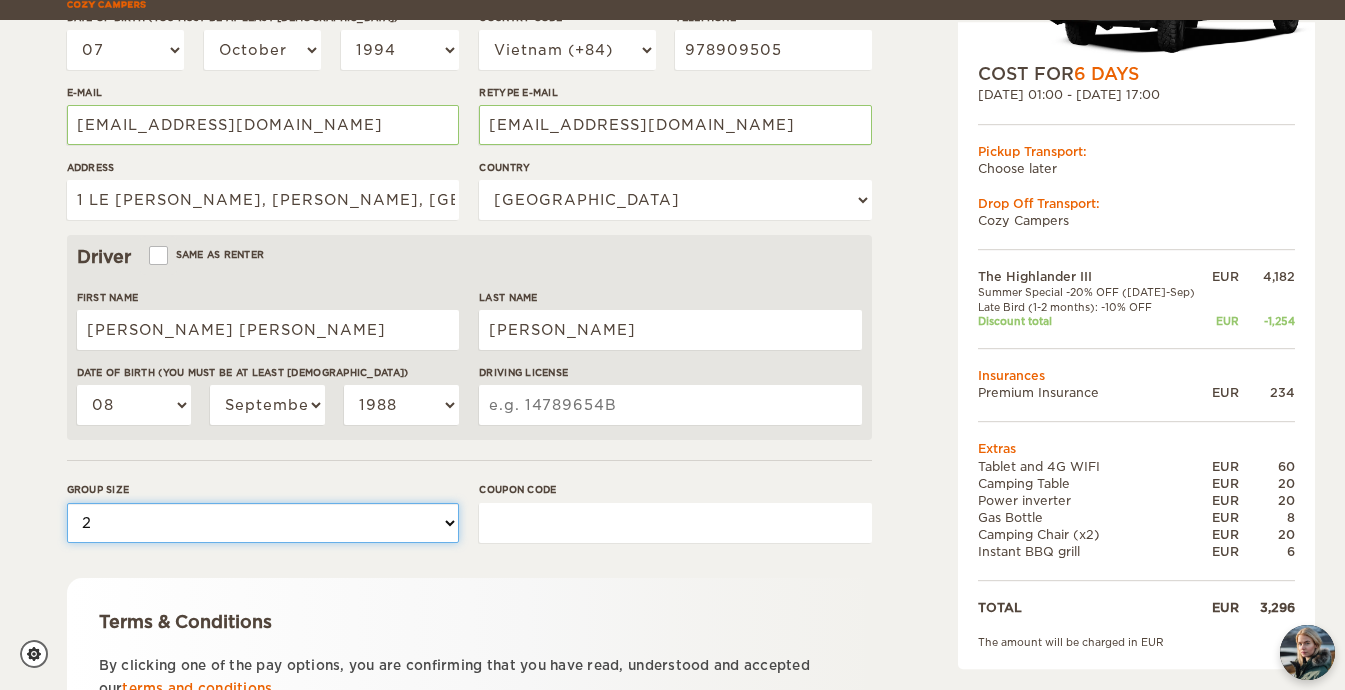 scroll, scrollTop: 451, scrollLeft: 0, axis: vertical 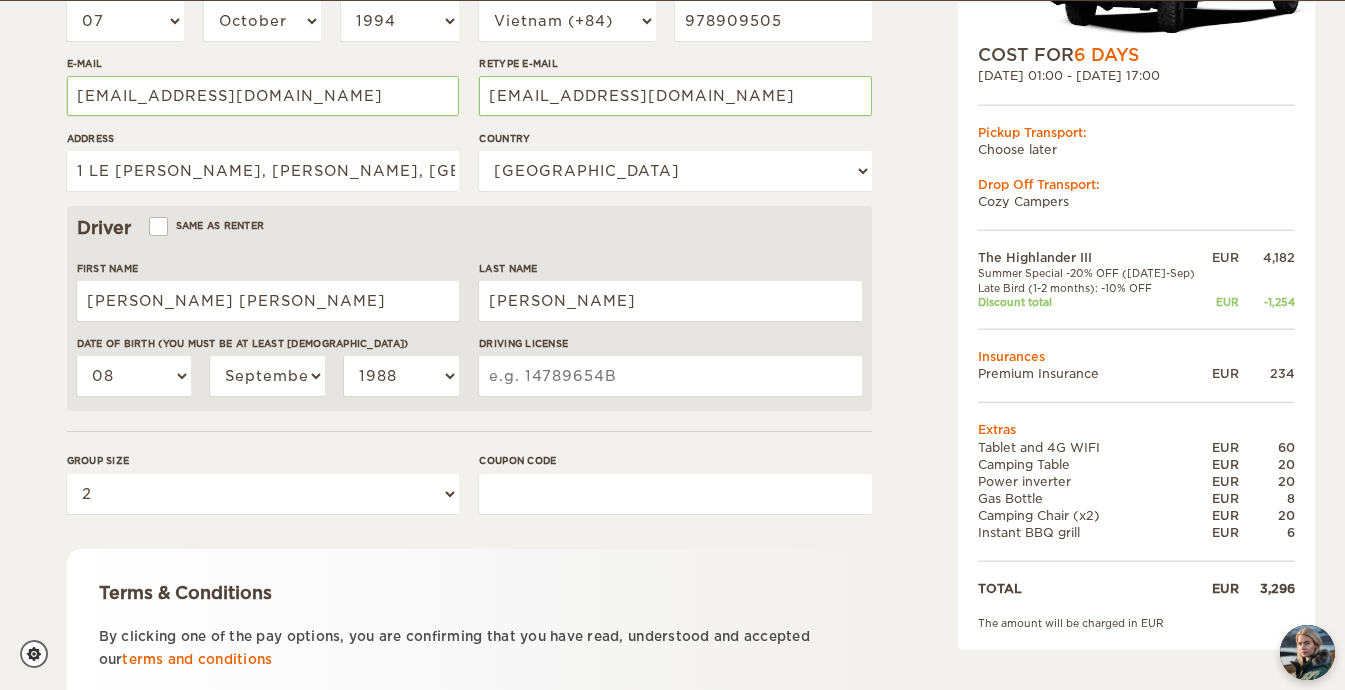 click on "Coupon code" at bounding box center [675, 494] 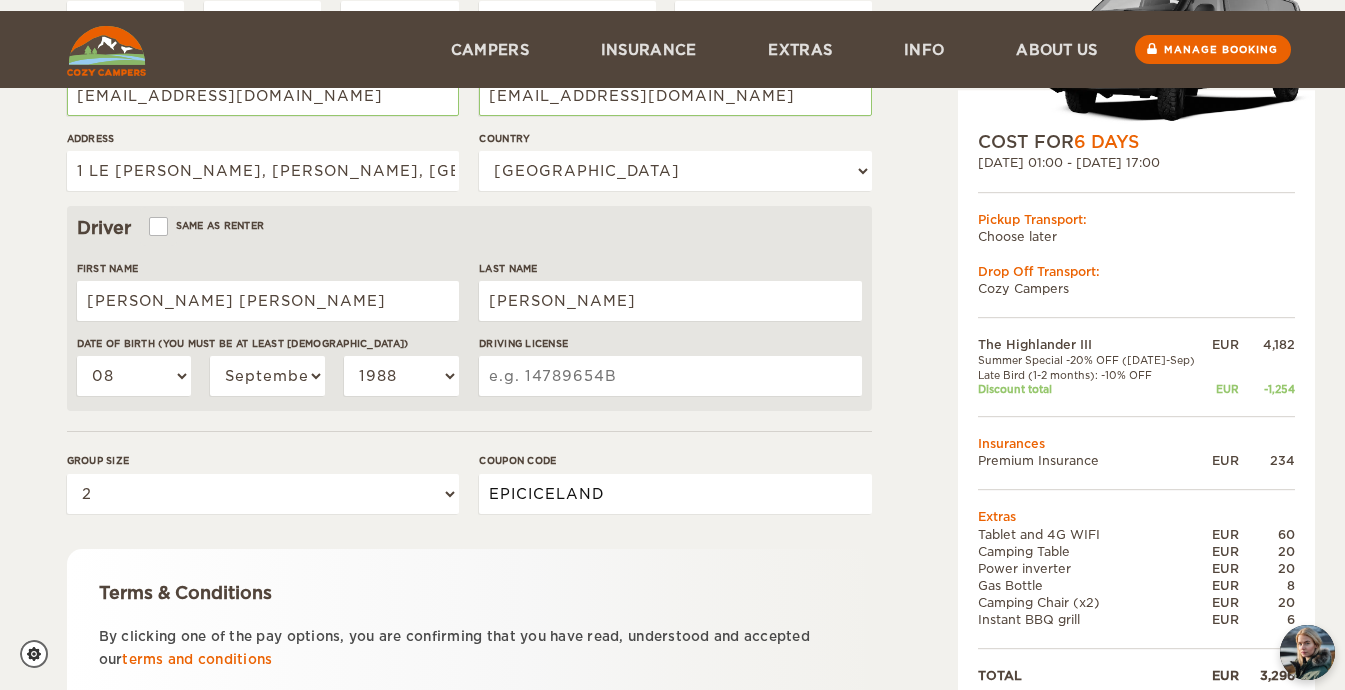 scroll, scrollTop: 611, scrollLeft: 0, axis: vertical 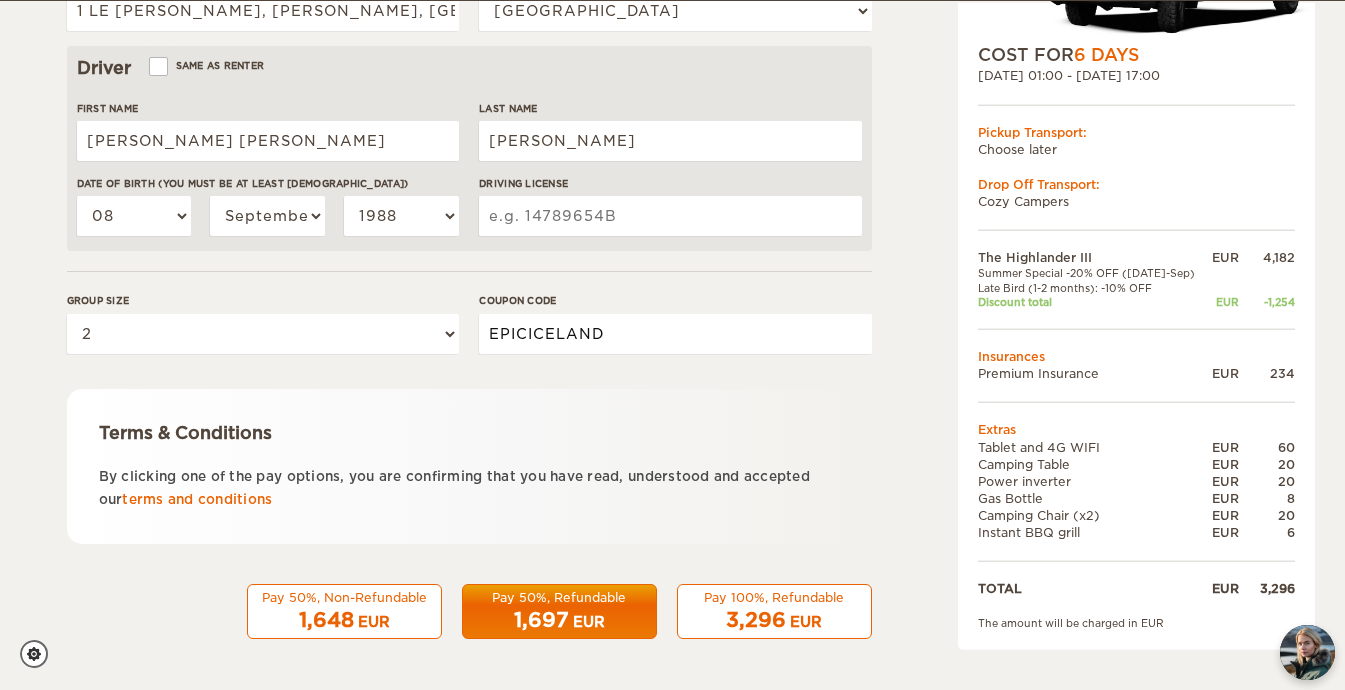 type on "EPICICELAND" 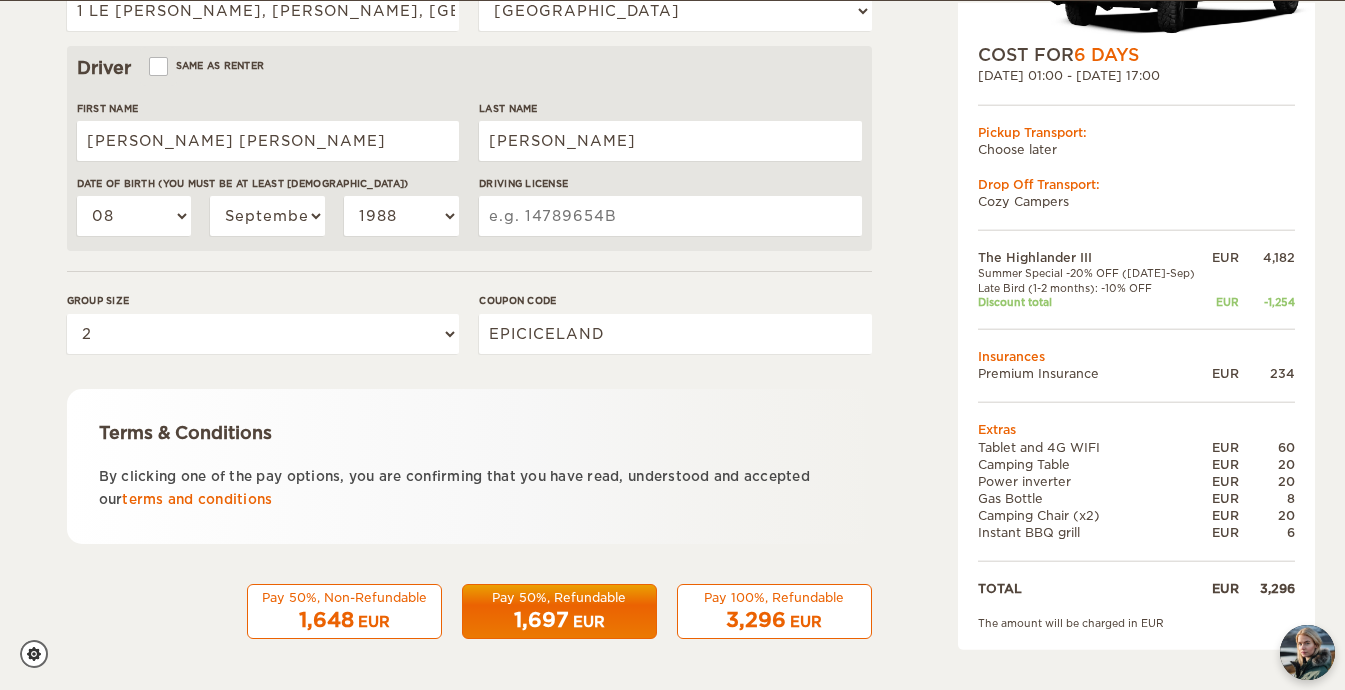 click on "Terms & Conditions" at bounding box center [469, 433] 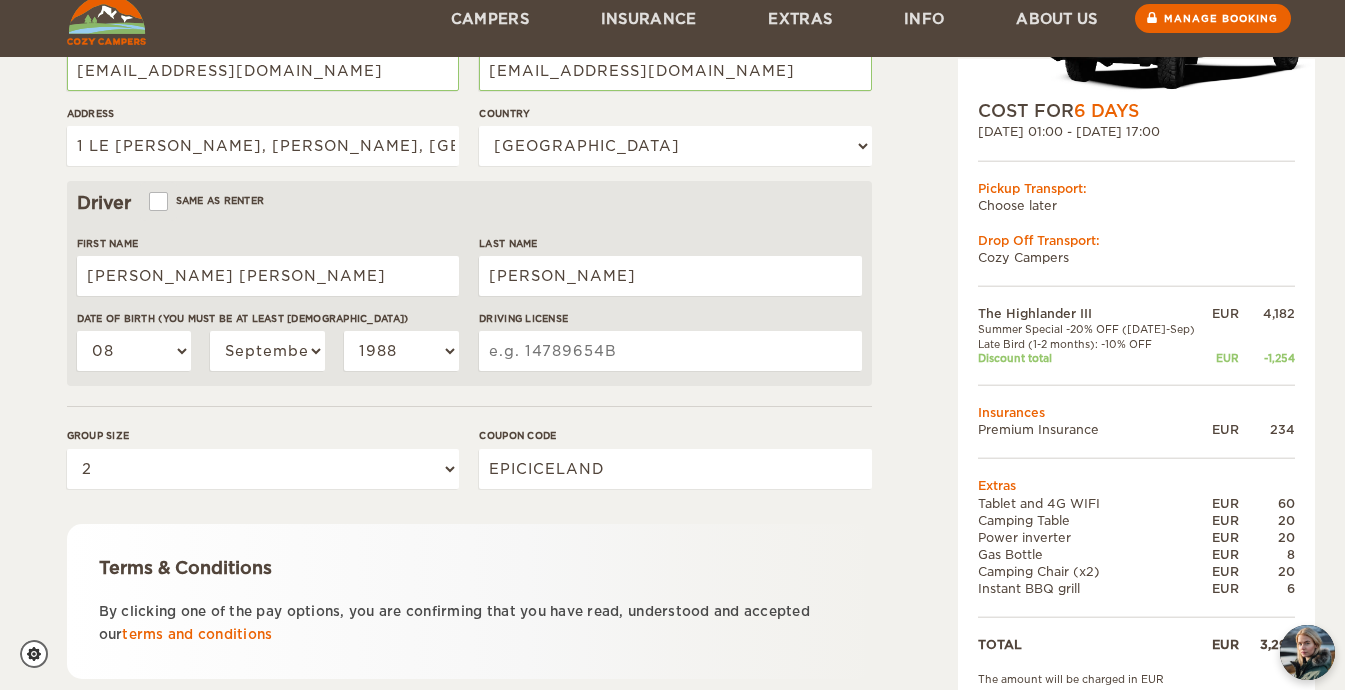 scroll, scrollTop: 611, scrollLeft: 0, axis: vertical 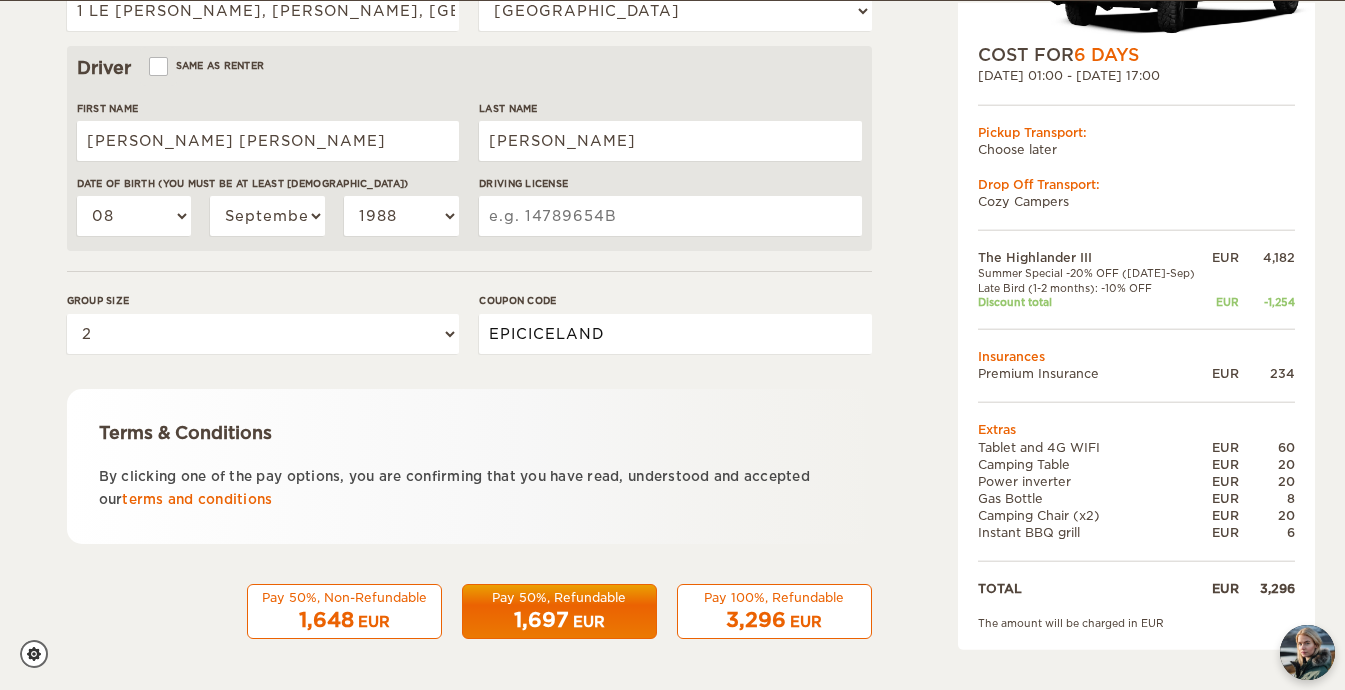 click on "EPICICELAND" at bounding box center (675, 334) 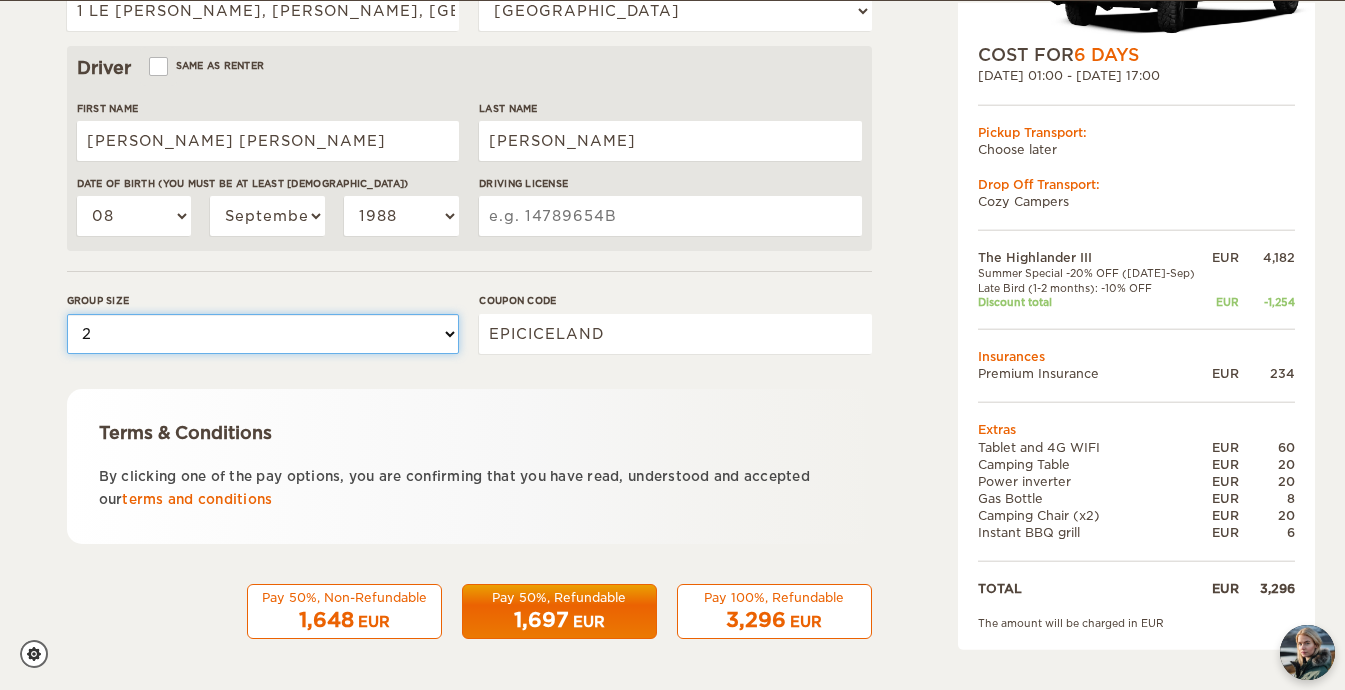 click on "Please select
1 2 3" at bounding box center [263, 334] 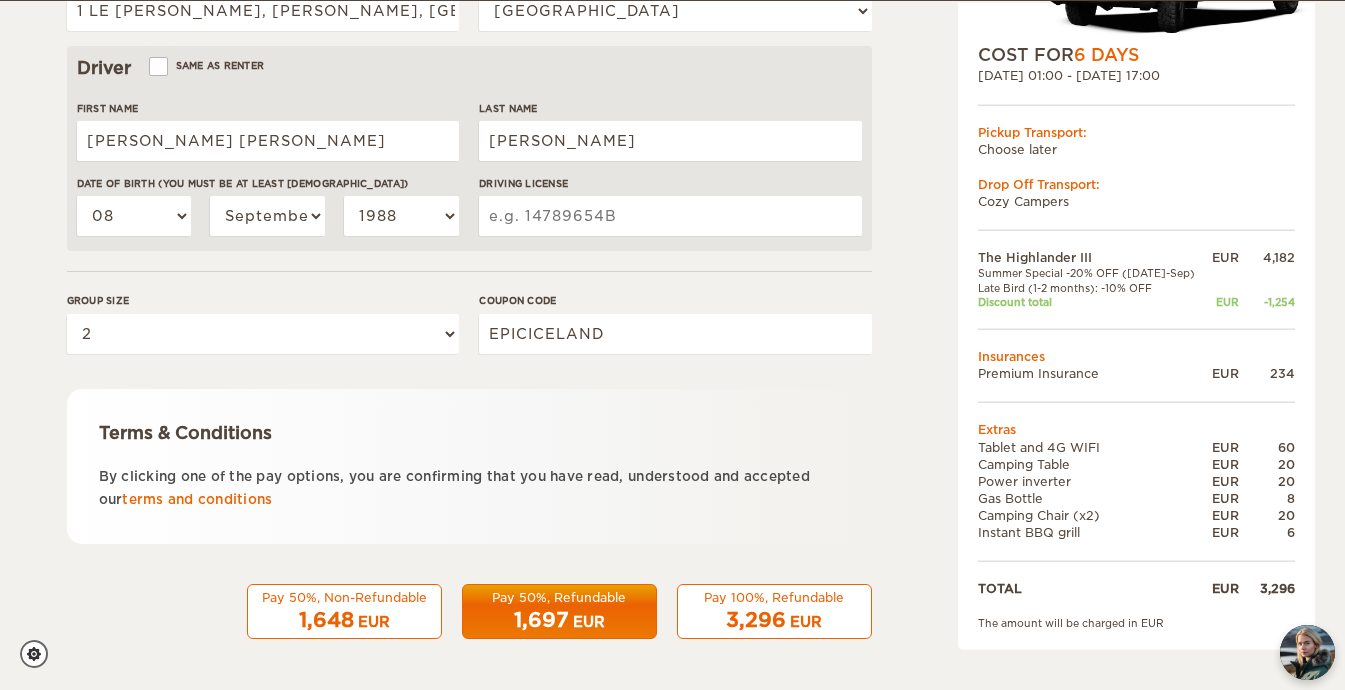 click on "Driving License" at bounding box center [670, 216] 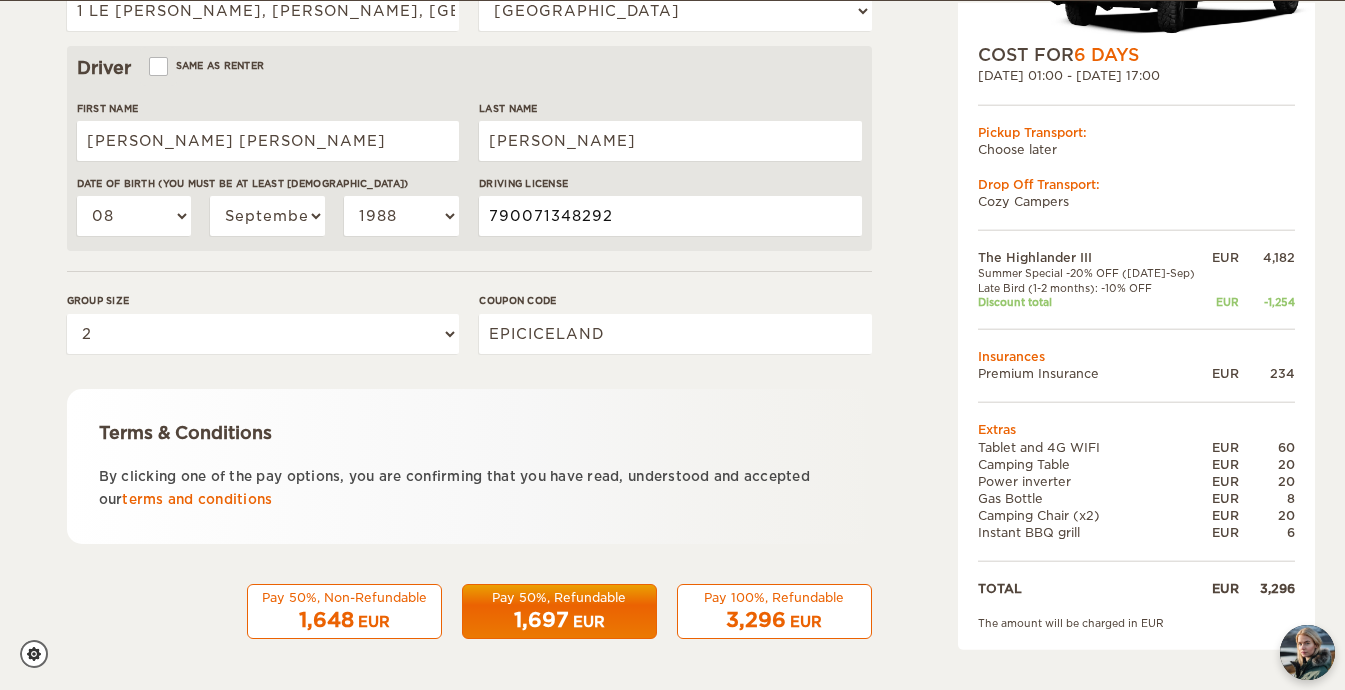 type on "790071348292" 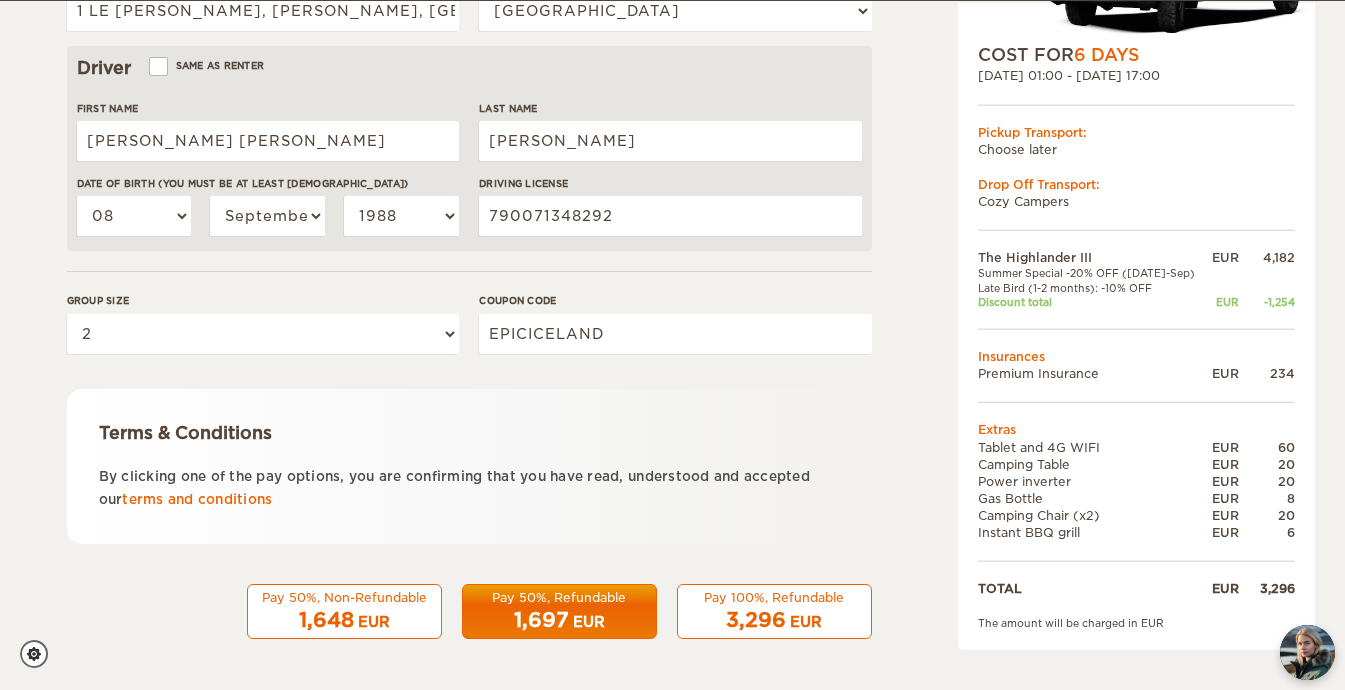 click on "Terms & Conditions" at bounding box center [469, 433] 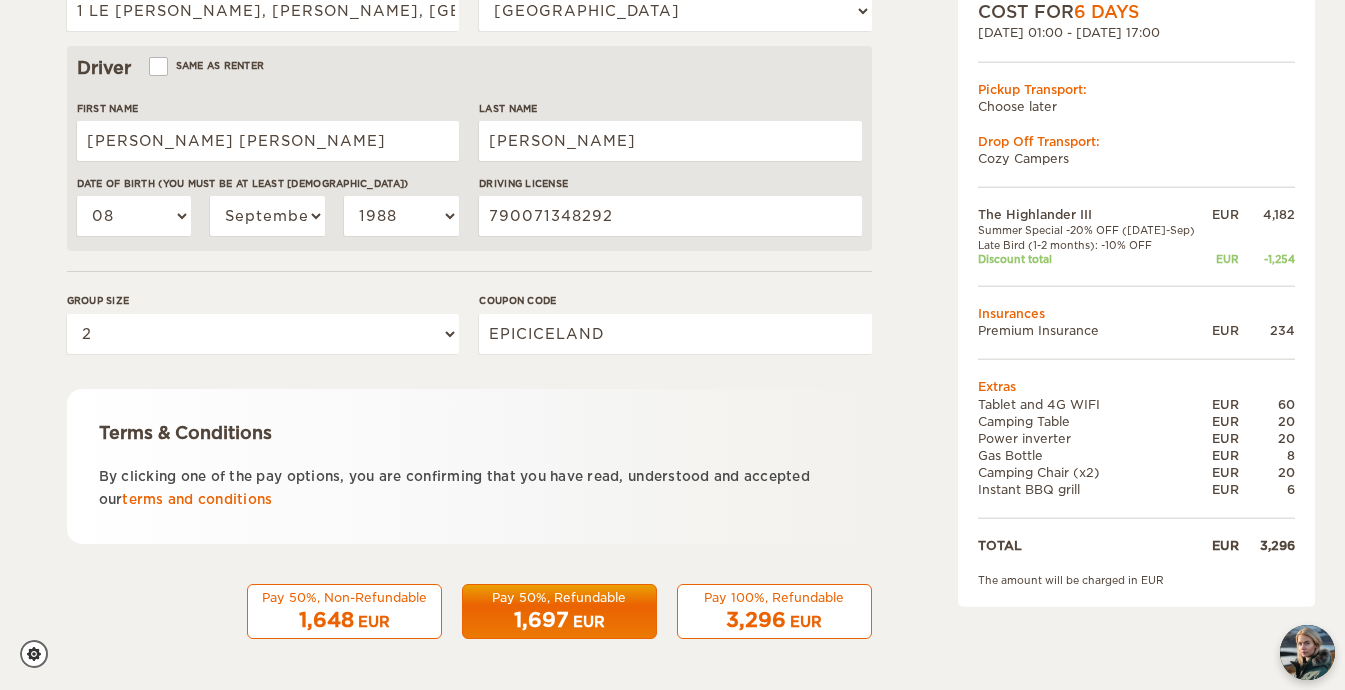 scroll, scrollTop: 611, scrollLeft: 0, axis: vertical 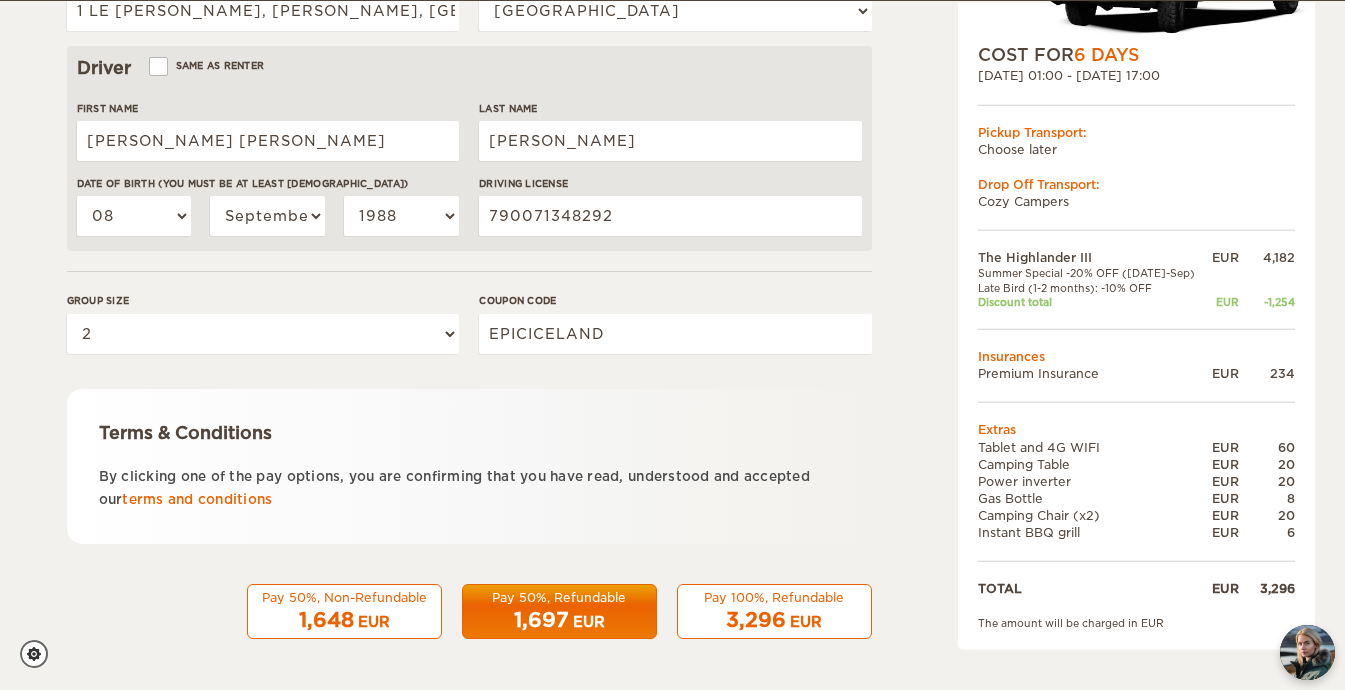click on "Pay 50%, Non-Refundable" at bounding box center (344, 597) 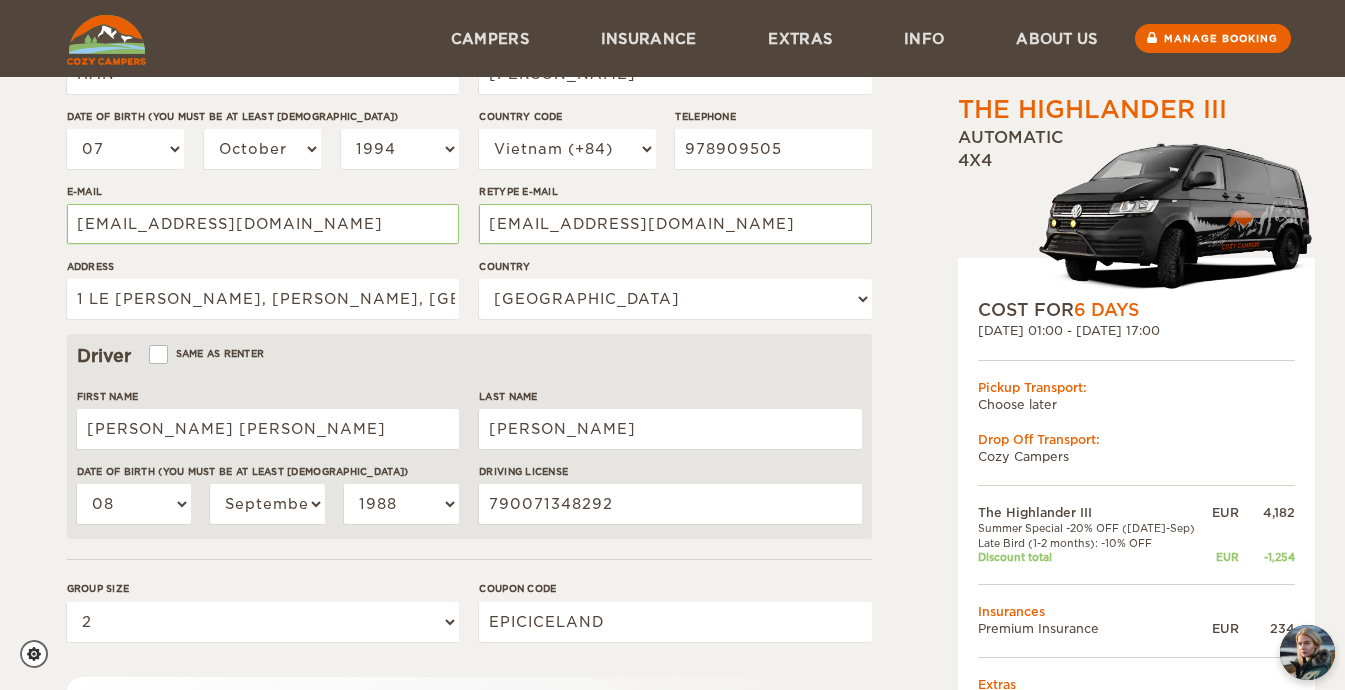scroll, scrollTop: 0, scrollLeft: 0, axis: both 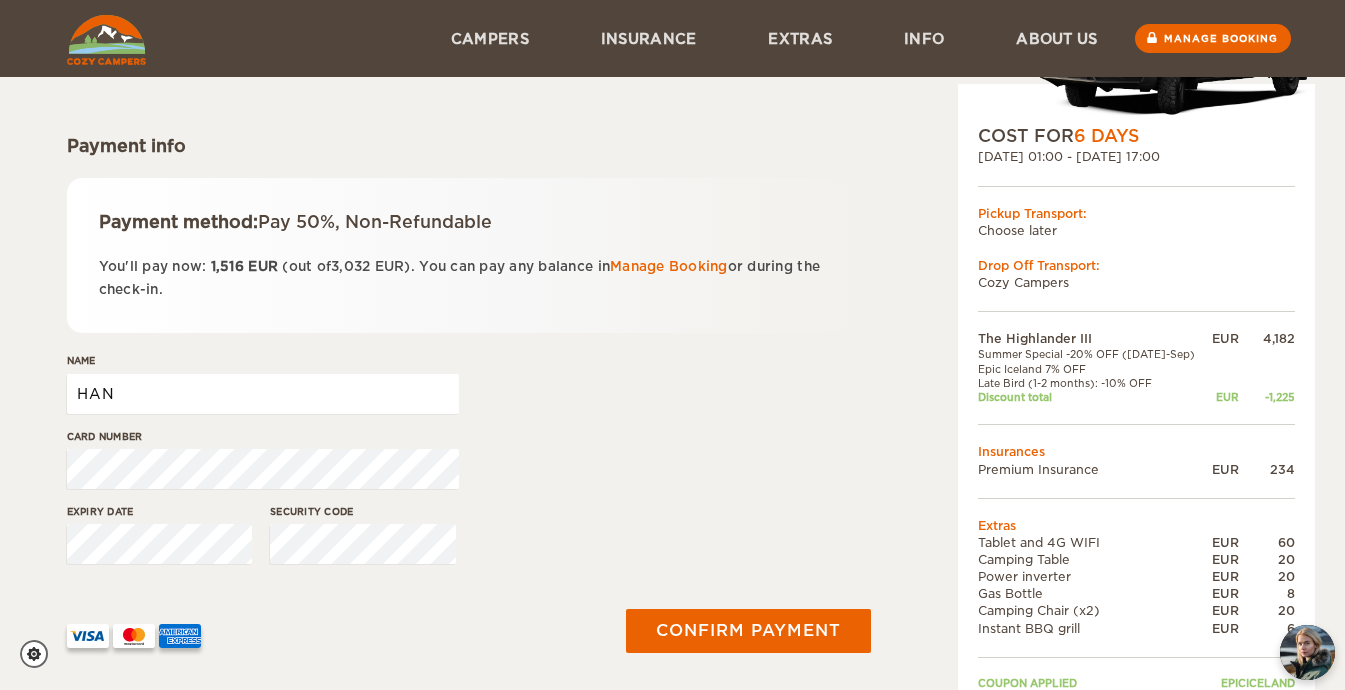 drag, startPoint x: 155, startPoint y: 397, endPoint x: 45, endPoint y: 379, distance: 111.463 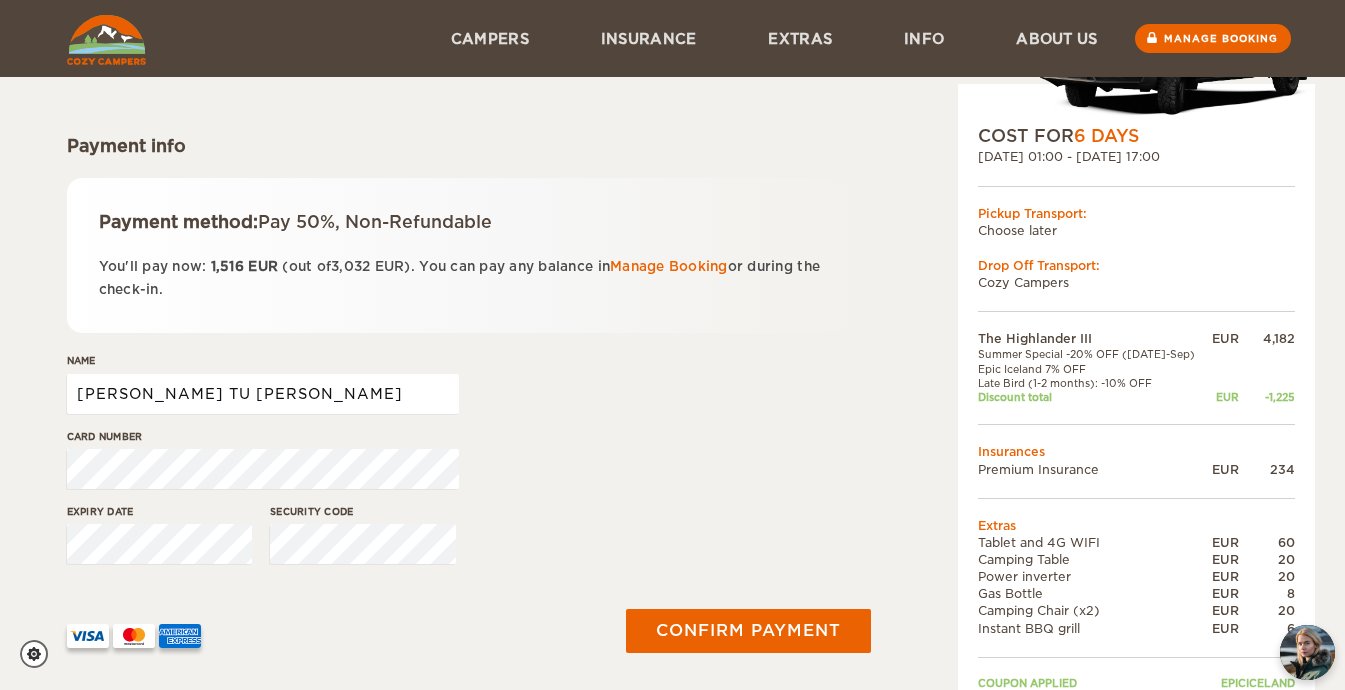type on "NGUYEN THI TU NGA" 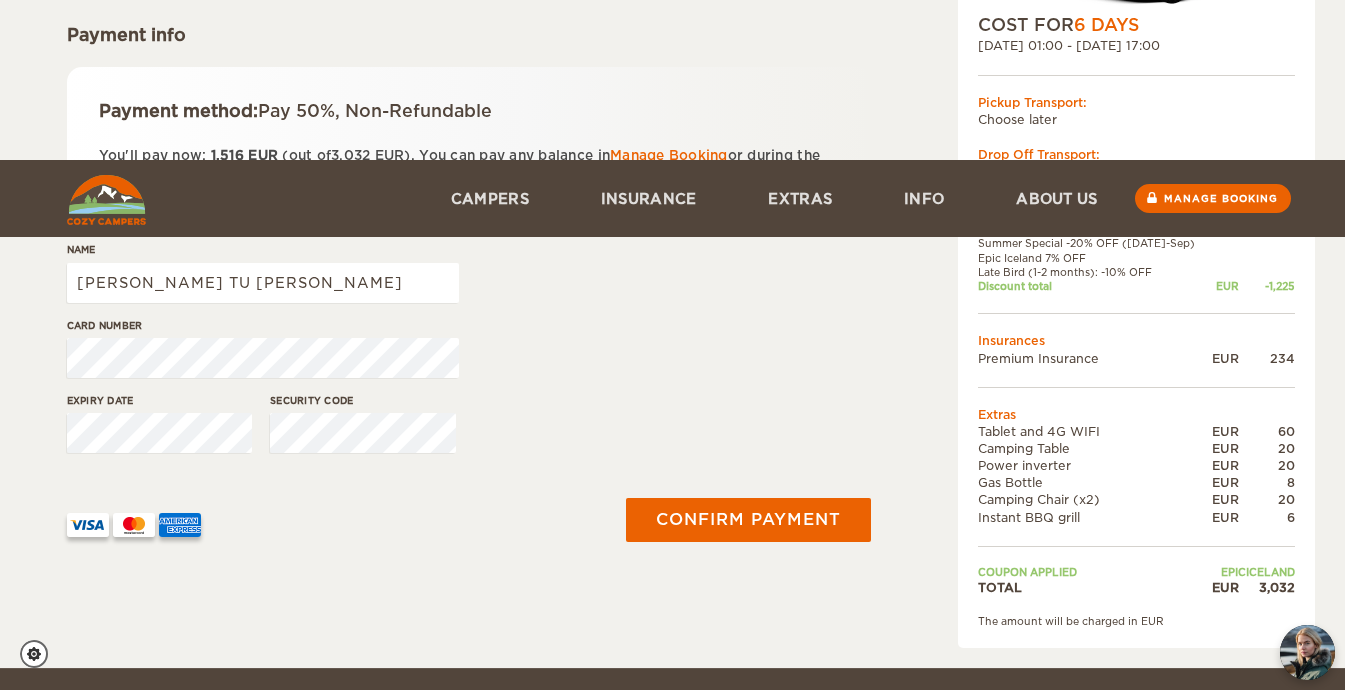 scroll, scrollTop: 582, scrollLeft: 0, axis: vertical 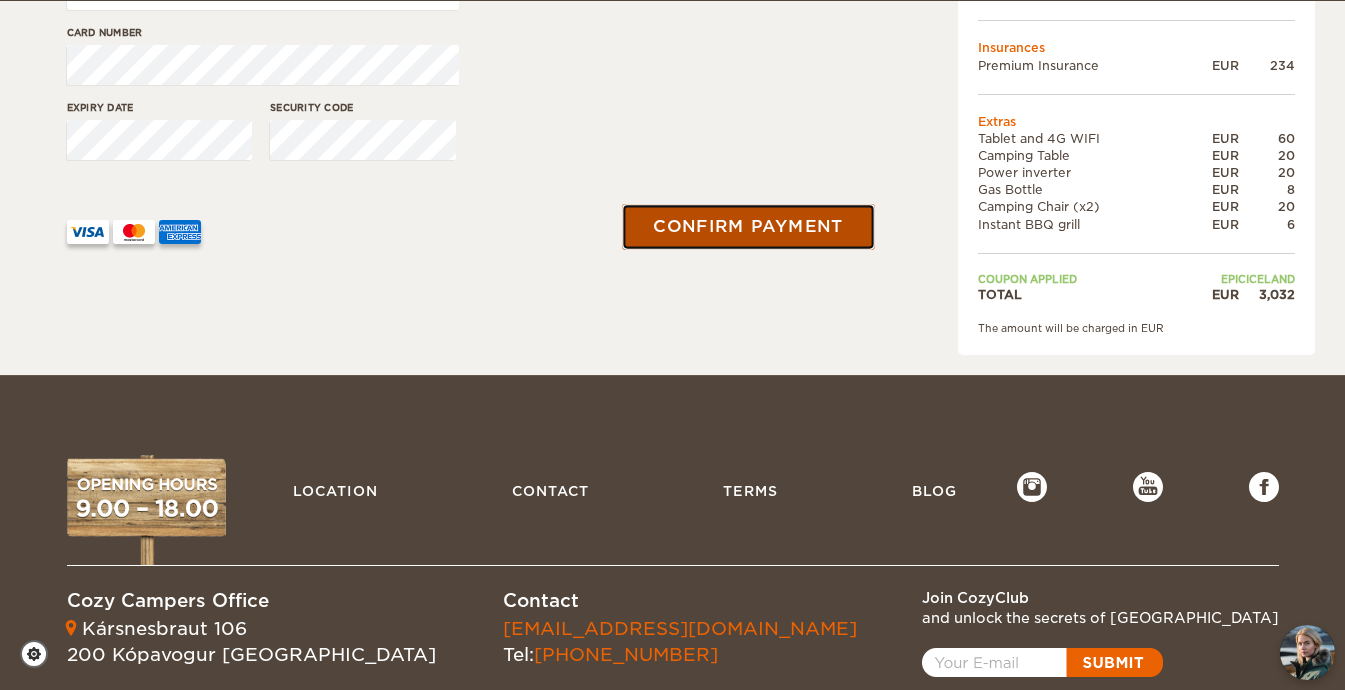 click on "Confirm payment" at bounding box center [749, 227] 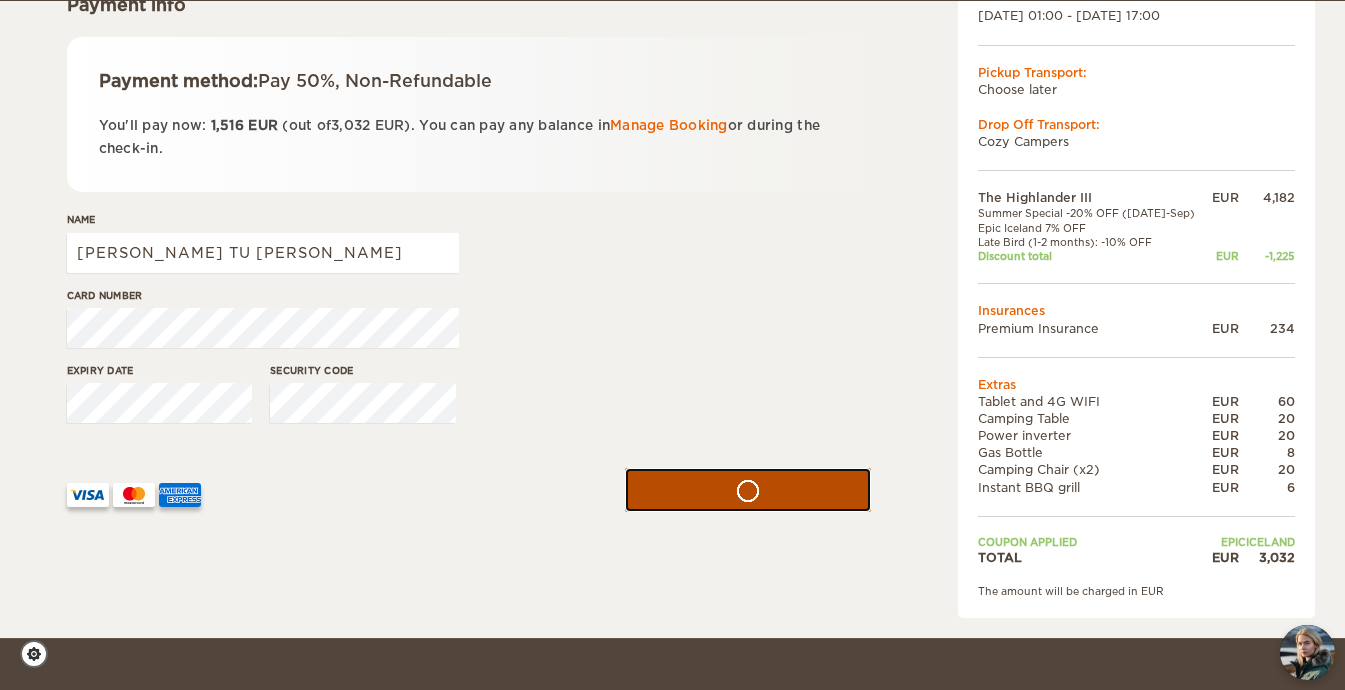 scroll, scrollTop: 320, scrollLeft: 0, axis: vertical 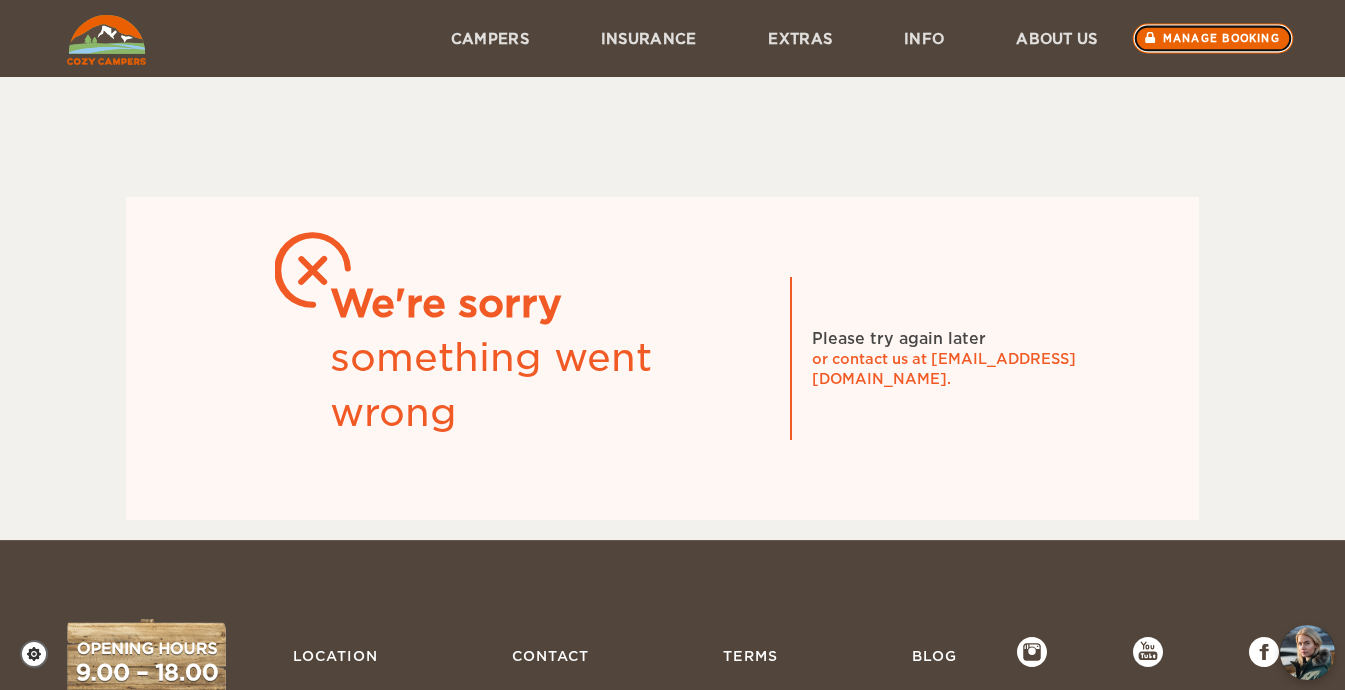 click on "Manage booking" at bounding box center (1212, 39) 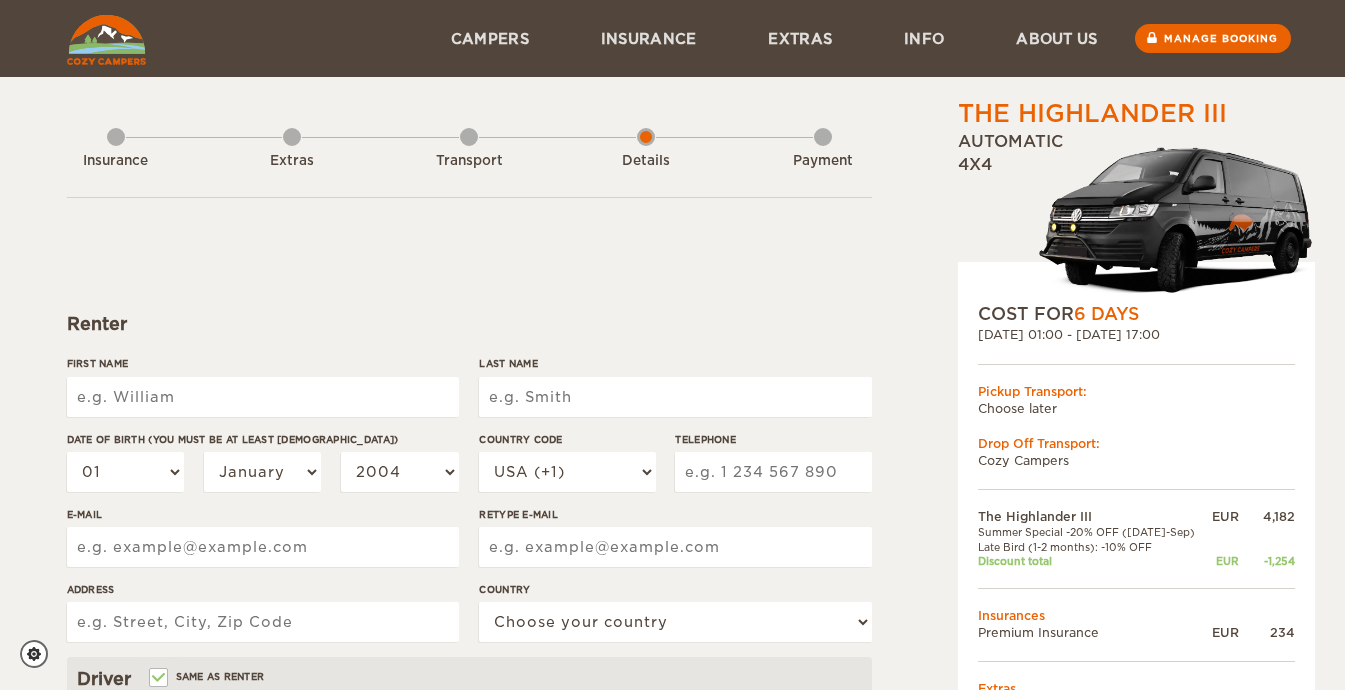 scroll, scrollTop: 0, scrollLeft: 0, axis: both 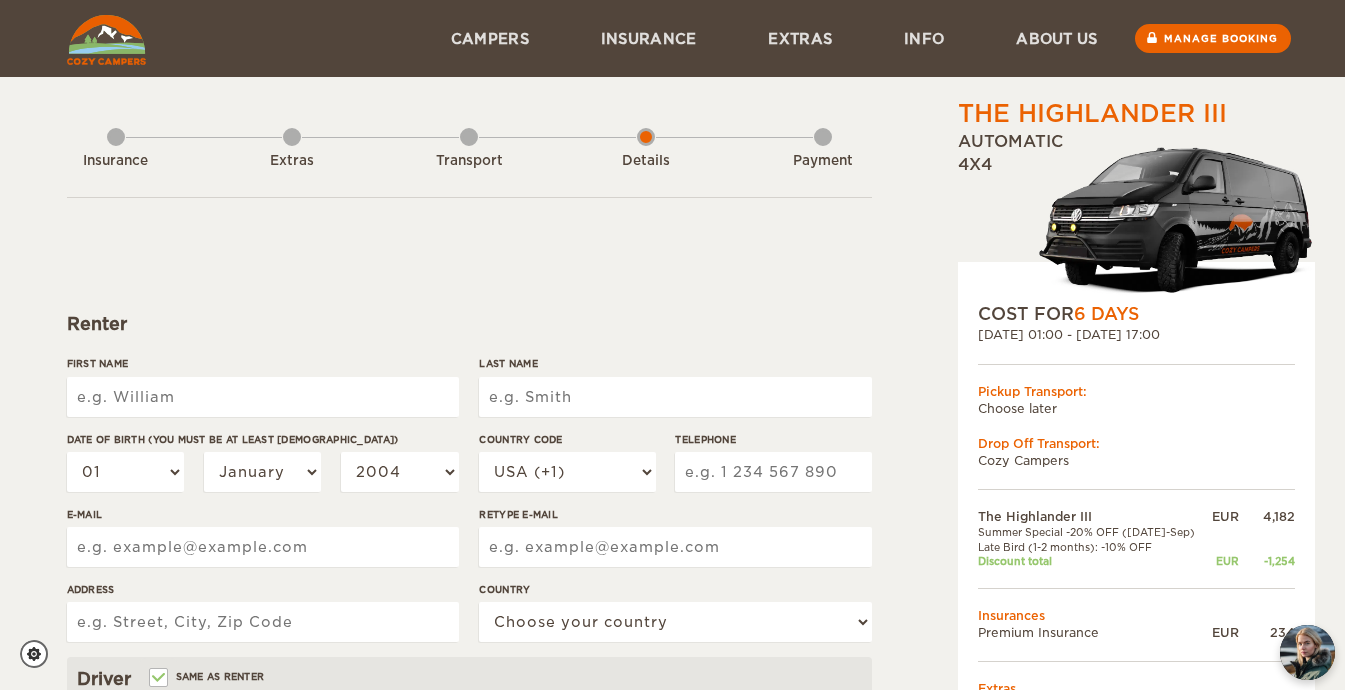 click on "First Name" at bounding box center (263, 397) 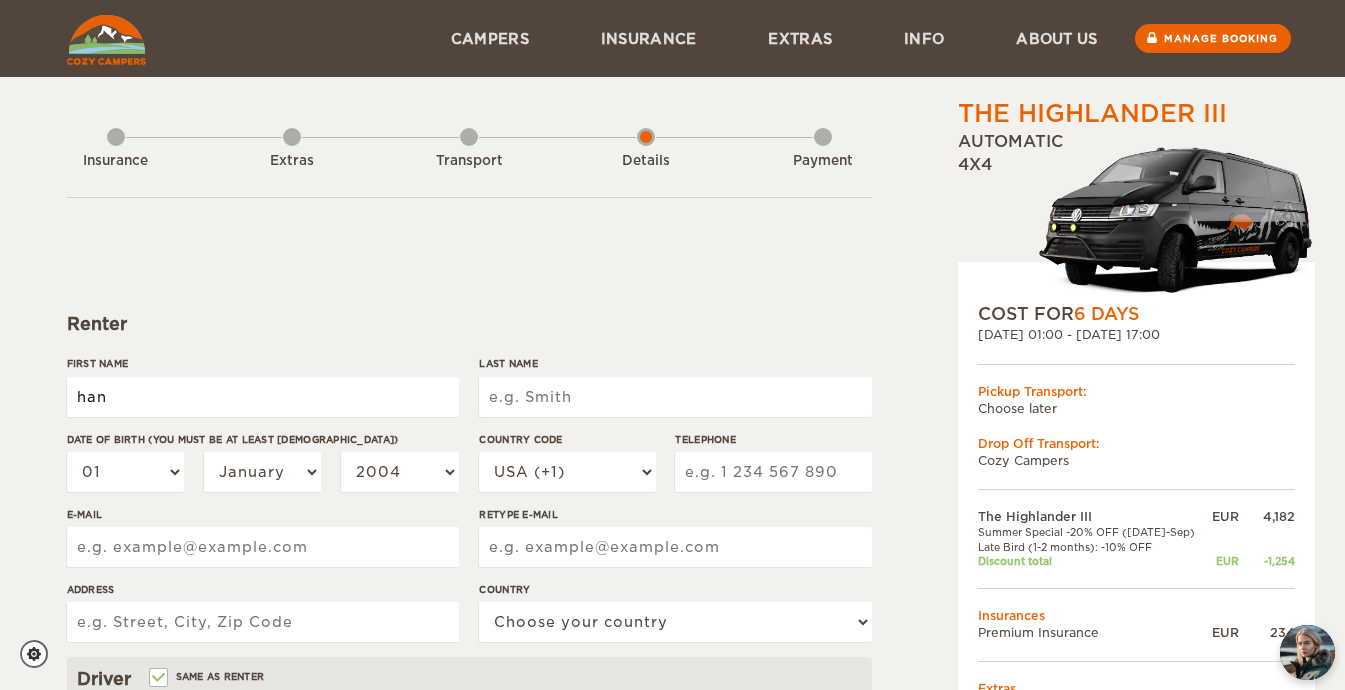 type on "han" 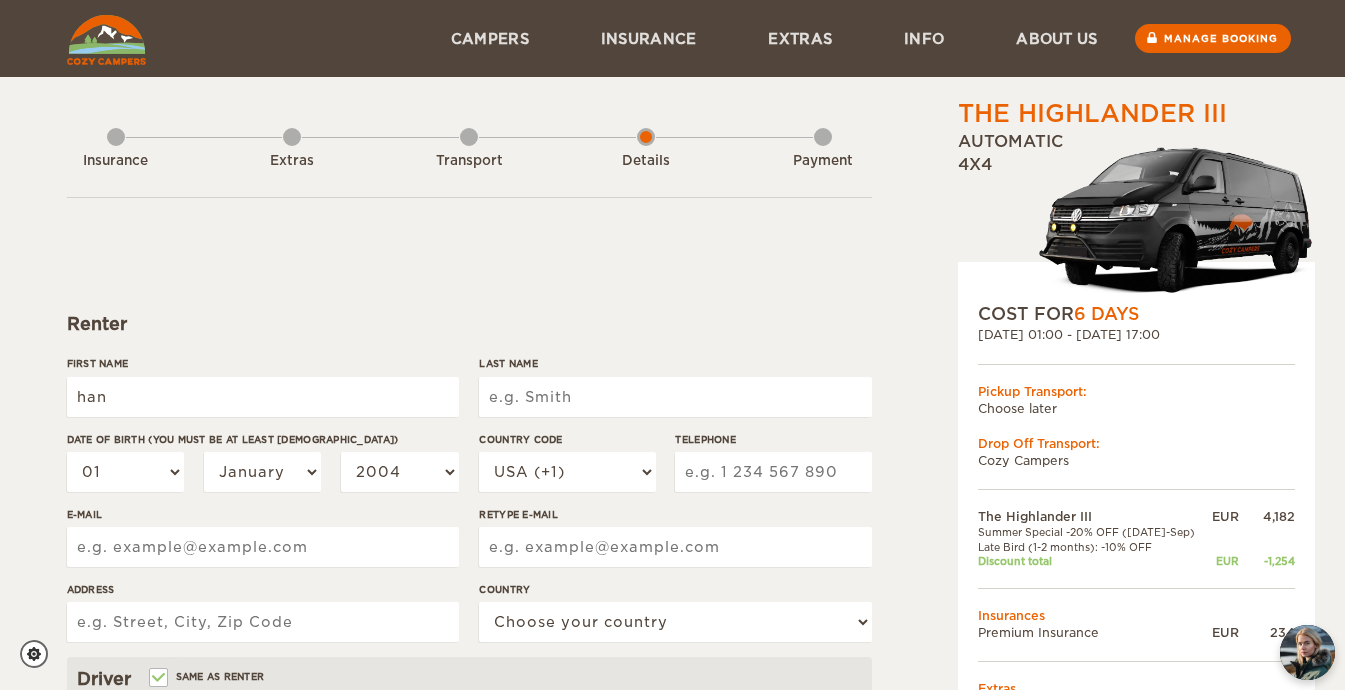 type on "han" 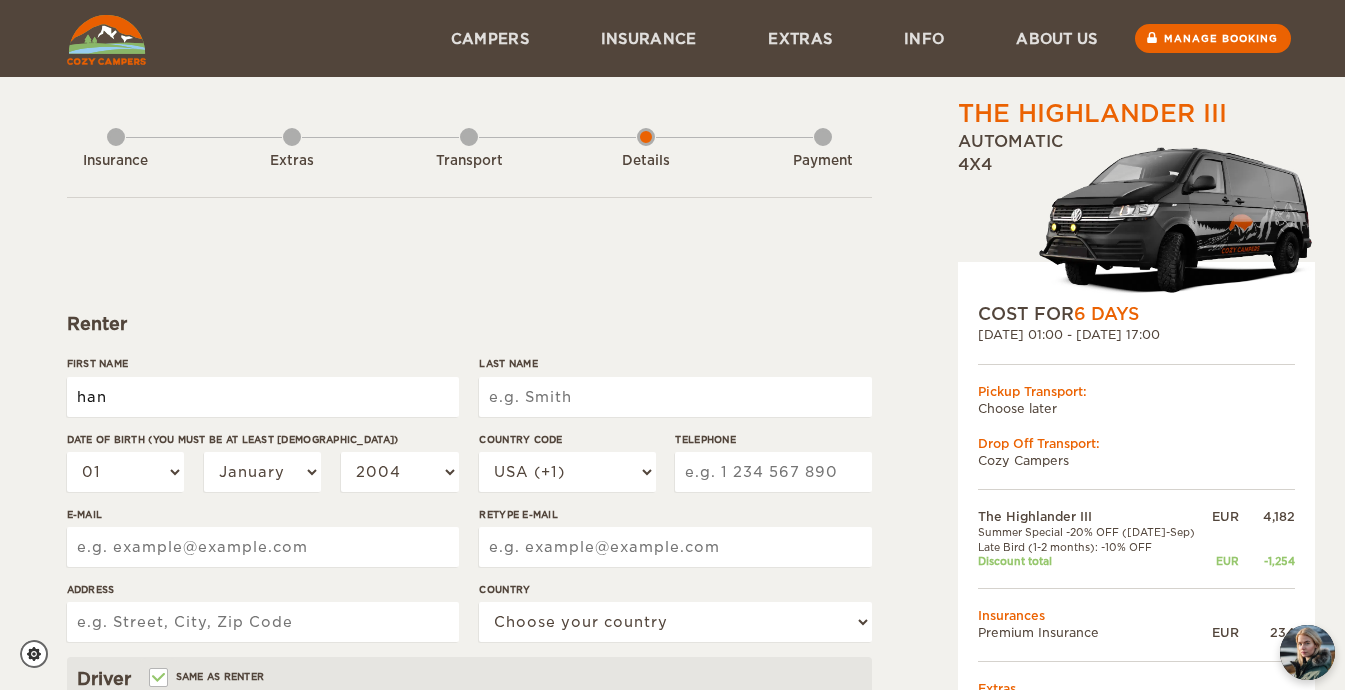 drag, startPoint x: 133, startPoint y: 410, endPoint x: 36, endPoint y: 387, distance: 99.68952 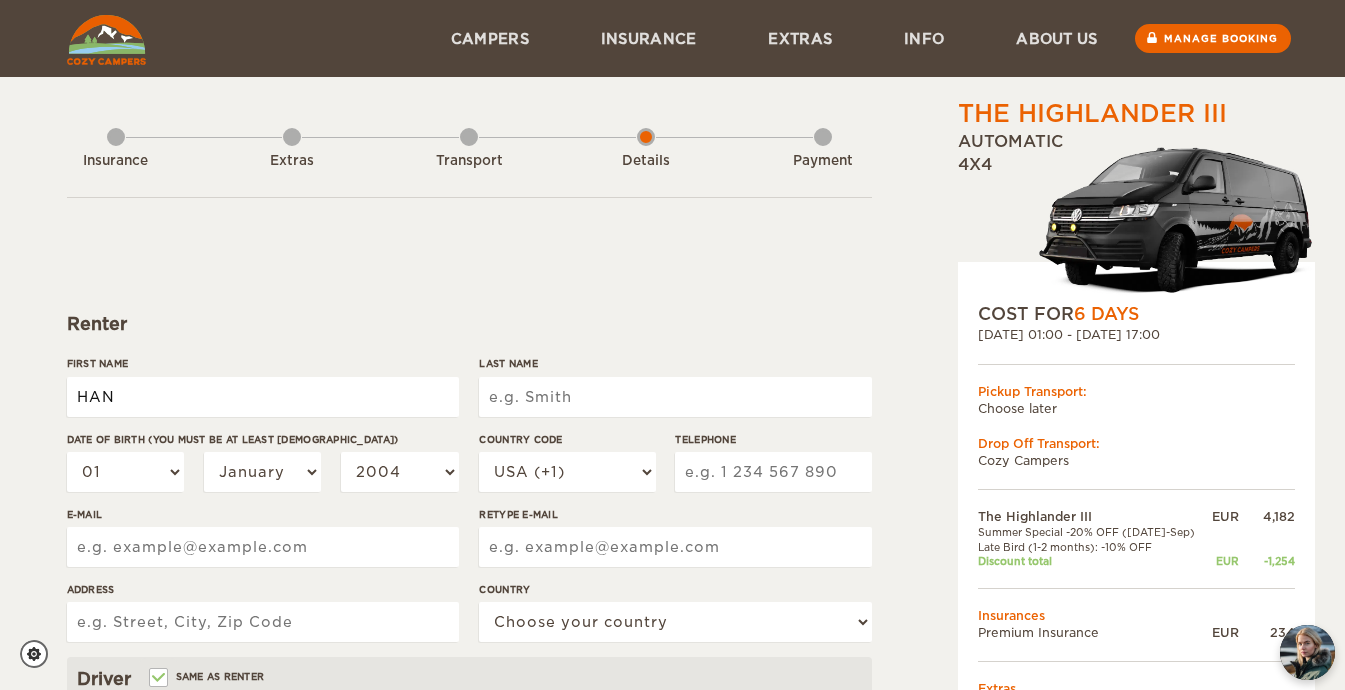 type on "HAN" 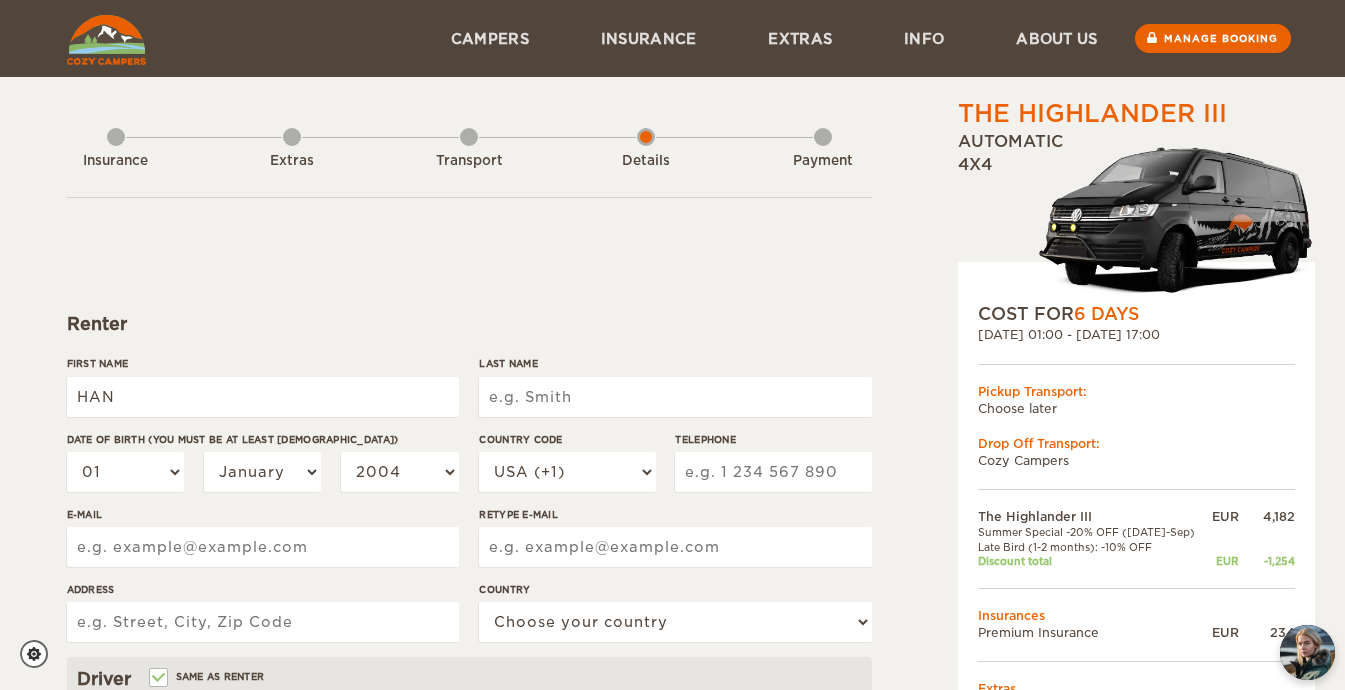 type on "HAN" 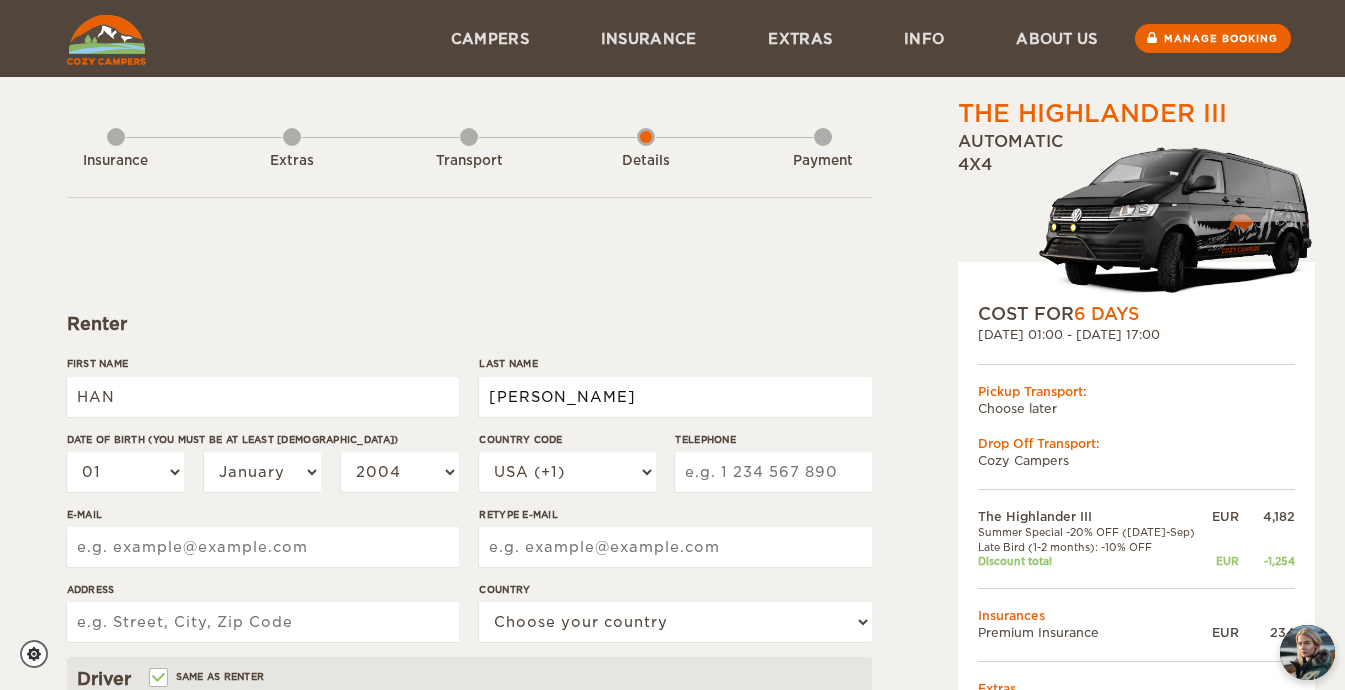 type on "[PERSON_NAME]" 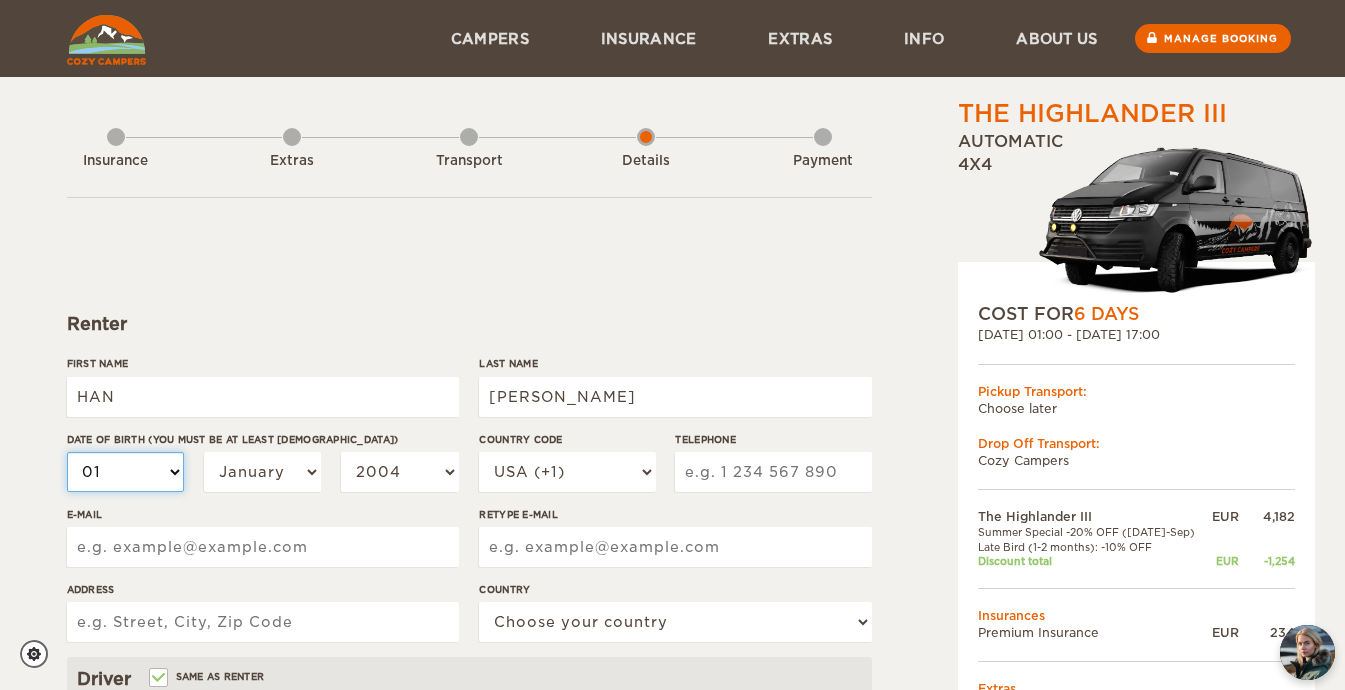 type on "TRAN" 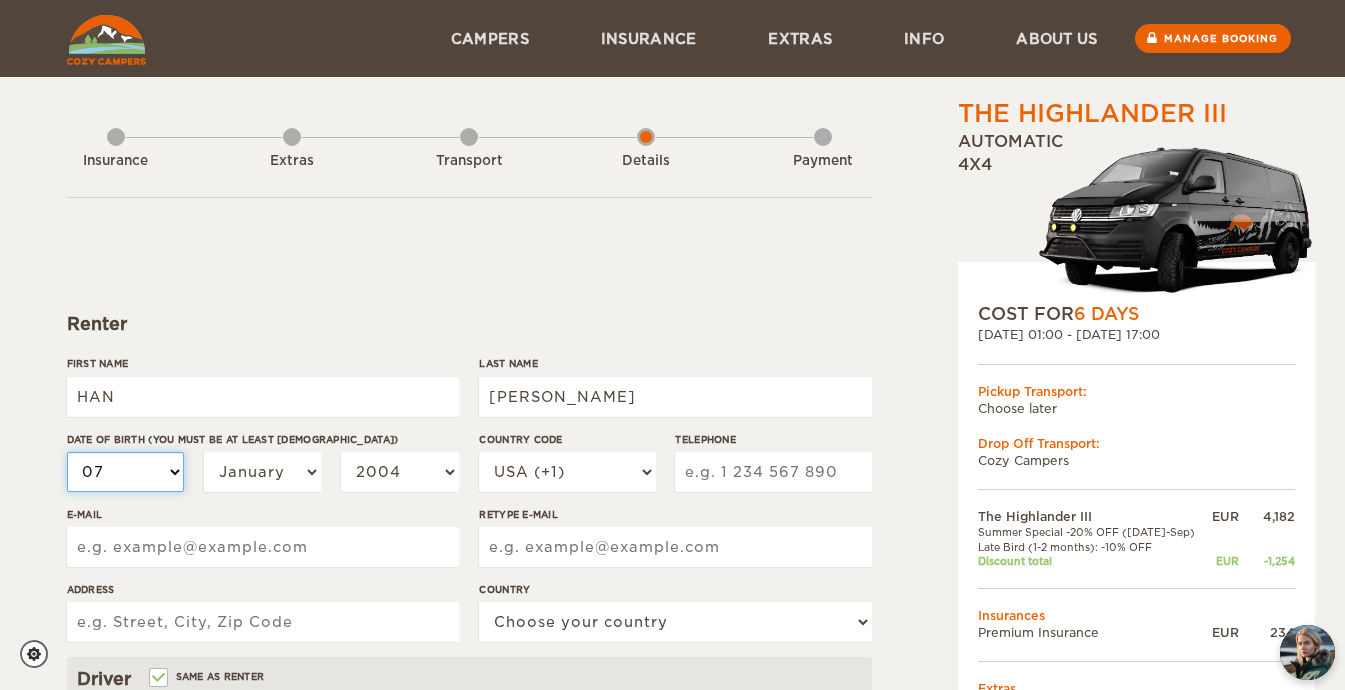 select on "07" 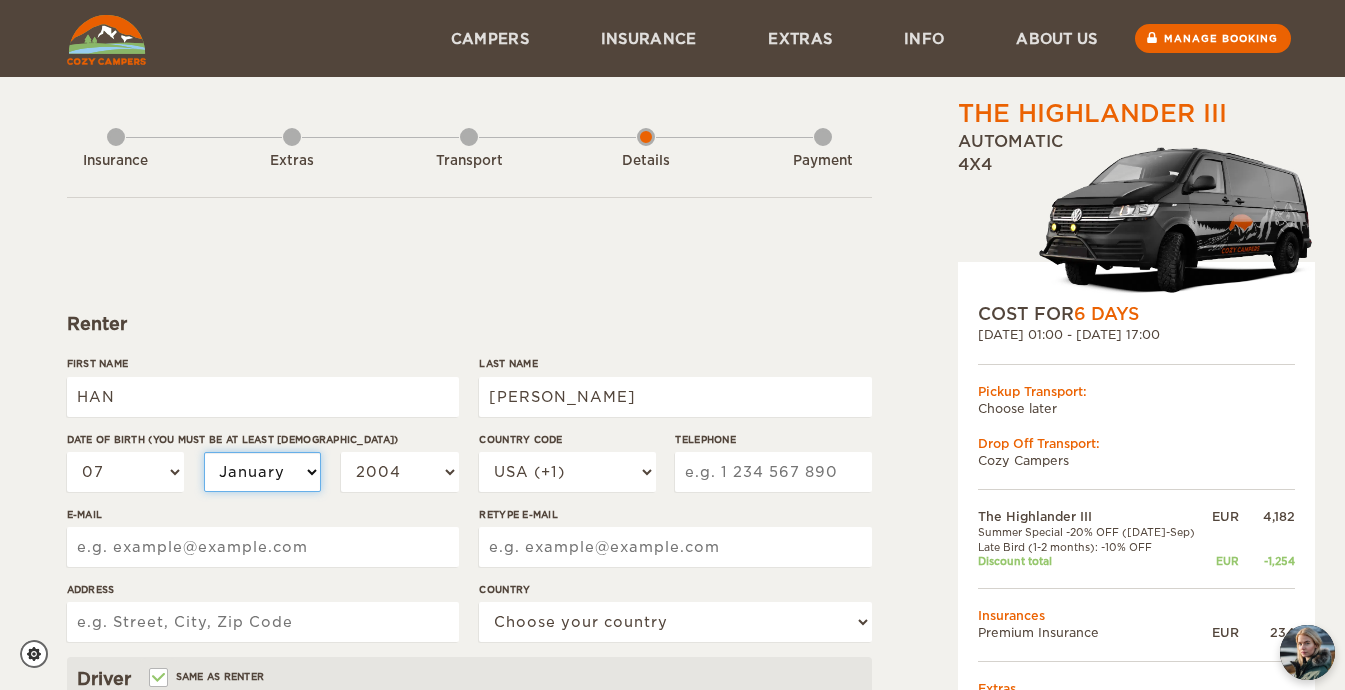 click on "January
February
March
April
May
June
July
August
September
October
November
December" at bounding box center (263, 472) 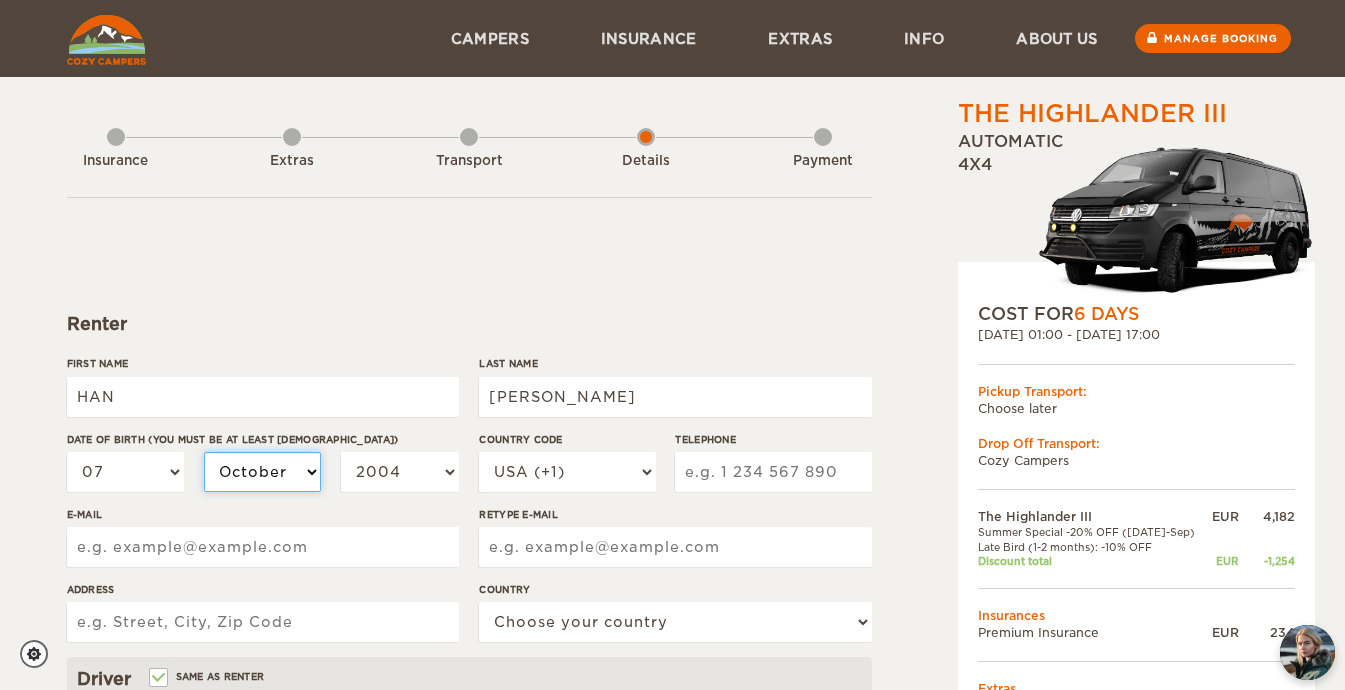 select on "10" 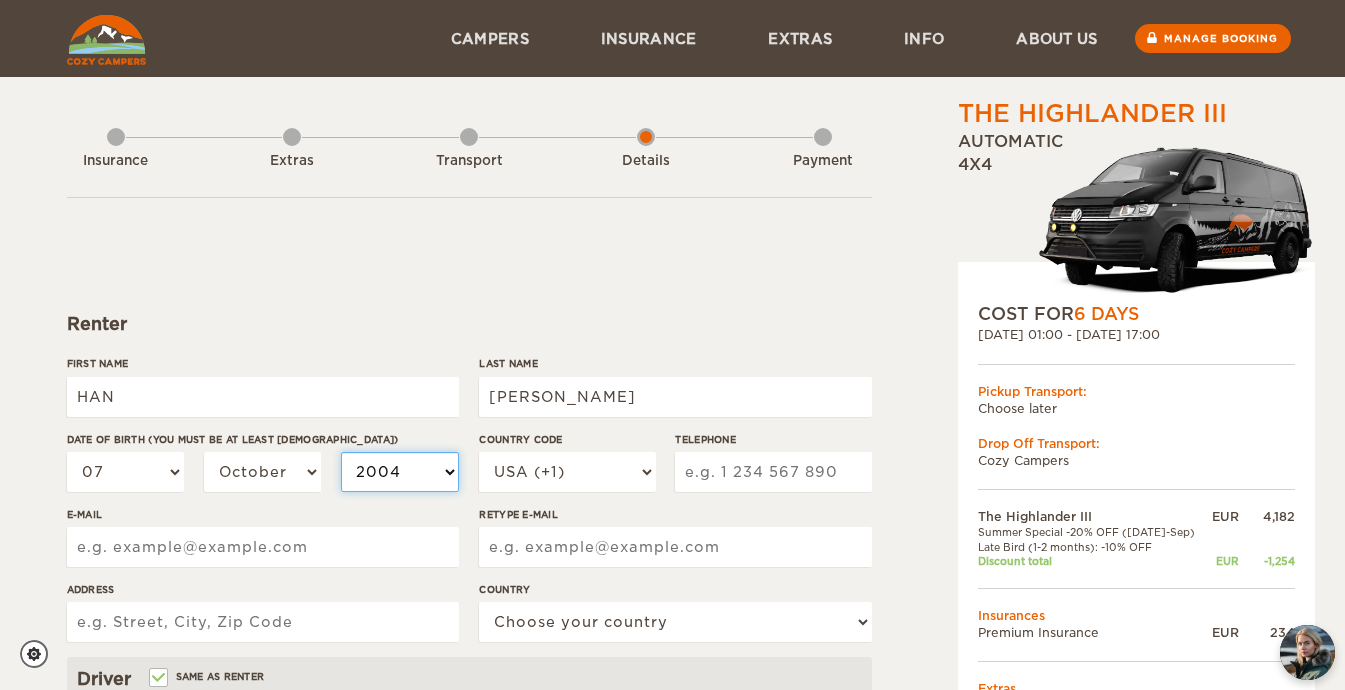 click on "2004 2003 2002 2001 2000 1999 1998 1997 1996 1995 1994 1993 1992 1991 1990 1989 1988 1987 1986 1985 1984 1983 1982 1981 1980 1979 1978 1977 1976 1975 1974 1973 1972 1971 1970 1969 1968 1967 1966 1965 1964 1963 1962 1961 1960 1959 1958 1957 1956 1955 1954 1953 1952 1951 1950 1949 1948 1947 1946 1945 1944 1943 1942 1941 1940 1939 1938 1937 1936 1935 1934 1933 1932 1931 1930 1929 1928 1927 1926 1925 1924 1923 1922 1921 1920 1919 1918 1917 1916 1915 1914 1913 1912 1911 1910 1909 1908 1907 1906 1905 1904 1903 1902 1901 1900 1899 1898 1897 1896 1895 1894 1893 1892 1891 1890 1889 1888 1887 1886 1885 1884 1883 1882 1881 1880 1879 1878 1877 1876 1875" at bounding box center (400, 472) 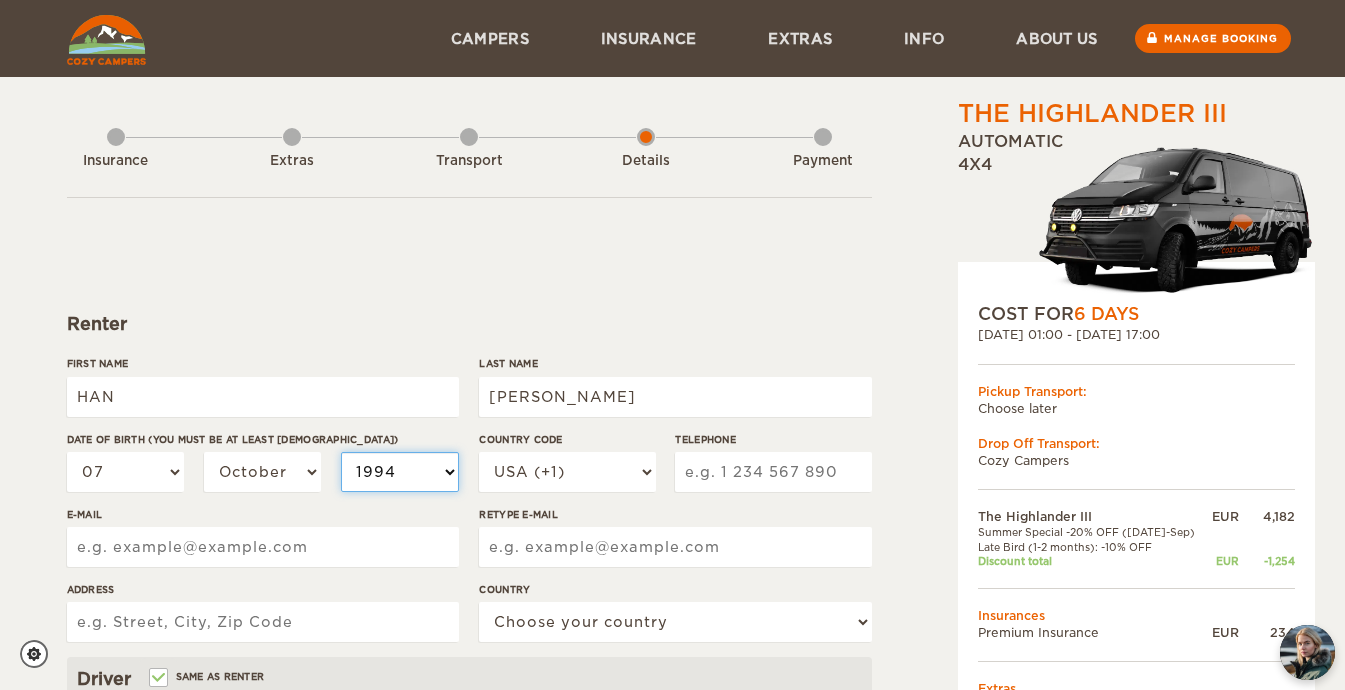 select on "1994" 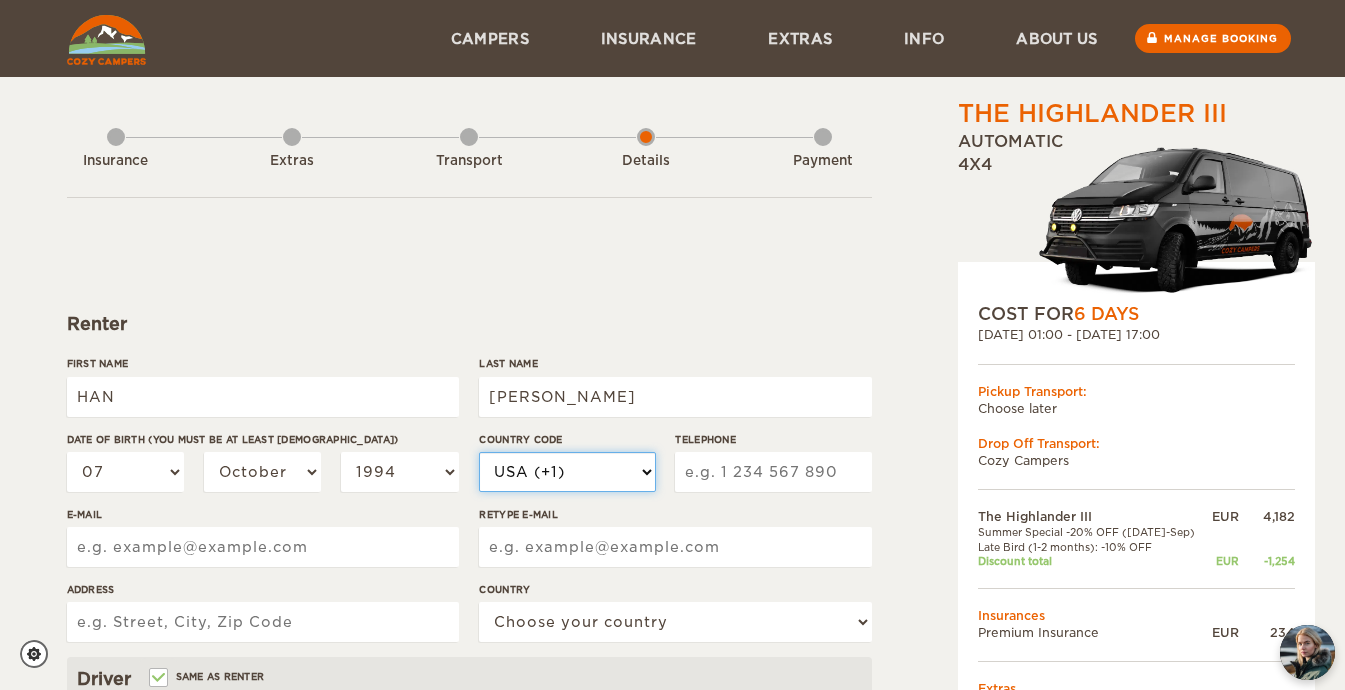 click on "USA (+1)
UK (+44)
Germany (+49)
Algeria (+213)
Andorra (+376)
Angola (+244)
Anguilla (+1264)
Antigua & Barbuda (+1268)
Argentina (+54)
Armenia (+374)
Aruba (+297)
Australia (+61)
Austria (+43)
Azerbaijan (+994)
Bahamas (+1242)
Bahrain (+973)
Bangladesh (+880)
Barbados (+1246)
Belarus (+375)
Belgium (+32)
Belize (+501)
Benin (+229)
Bermuda (+1441)
Bhutan (+975)
Bolivia (+591)
Bosnia Herzegovina (+387)
Botswana (+267)
Brazil (+55)
Brunei (+673)
Bulgaria (+359)
Burkina Faso (+226)
Burundi (+257)
Cambodia (+855)
Cameroon (+237)
Canada (+1)
Cape Verde Islands (+238)
Cayman Islands (+1345)
Central African Republic (+236)
Chile (+56)
China (+86)
Colombia (+57)
Comoros (+269)
Congo (+242)
Cook Islands (+682)
Costa Rica (+506)" at bounding box center (567, 472) 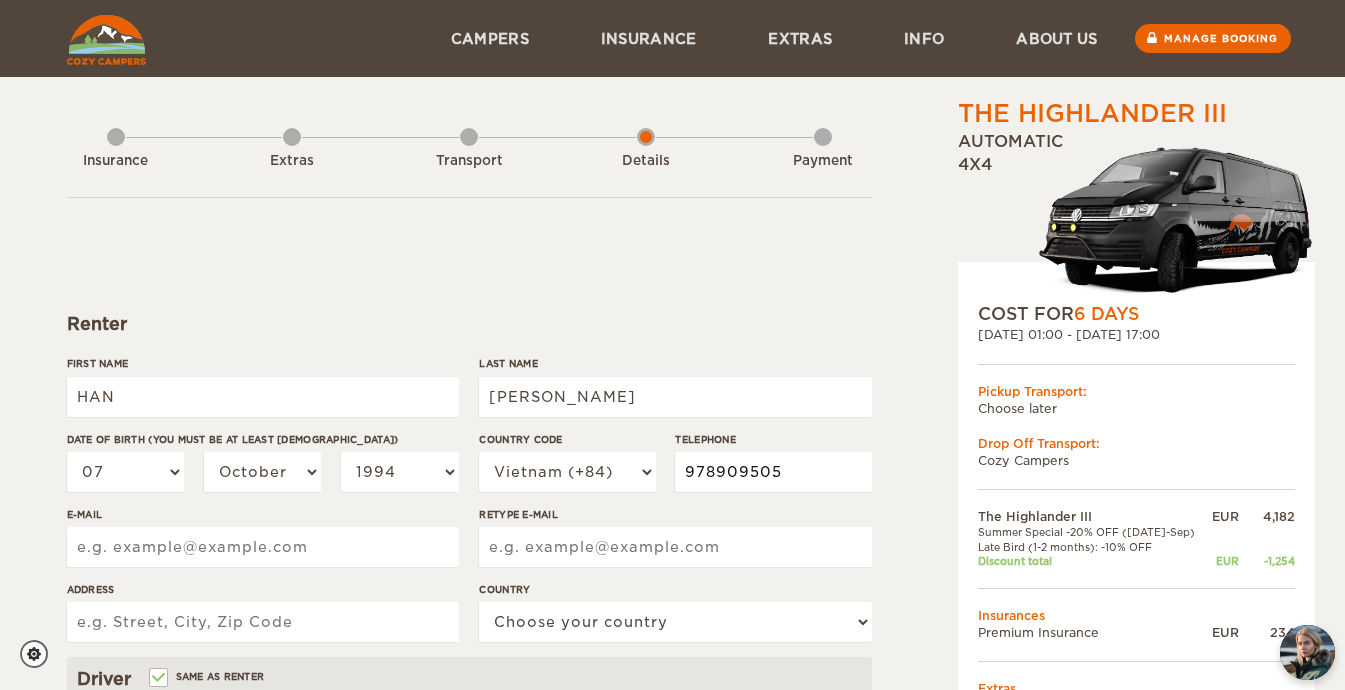 type on "978909505" 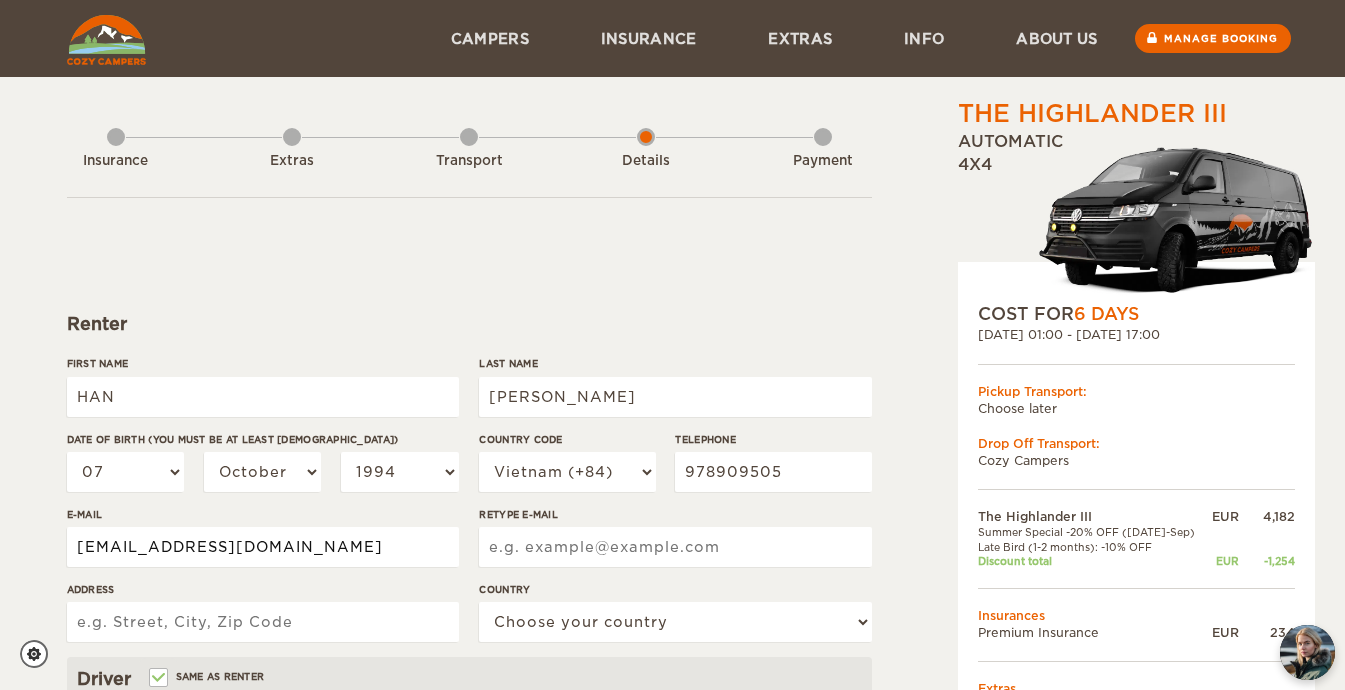 type on "HANKTRAN710@GMAIL.COM" 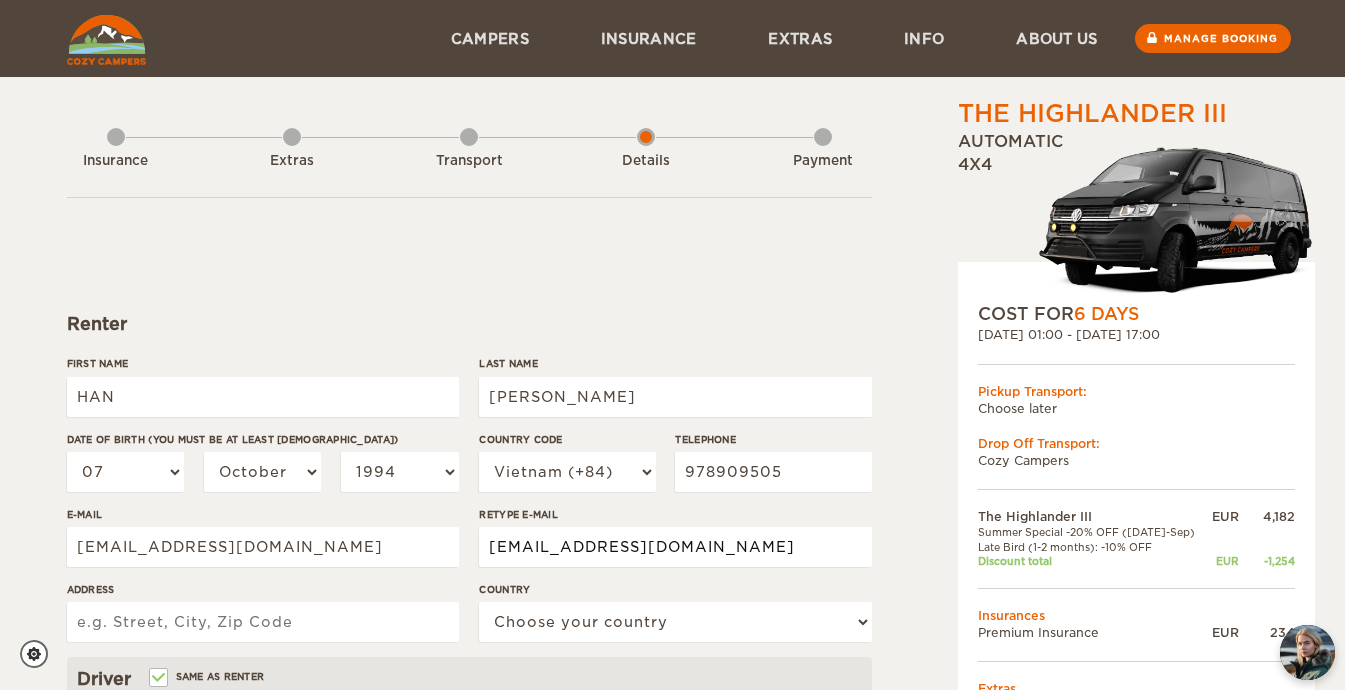 type on "HANKTRAN710@GMAIL.COM" 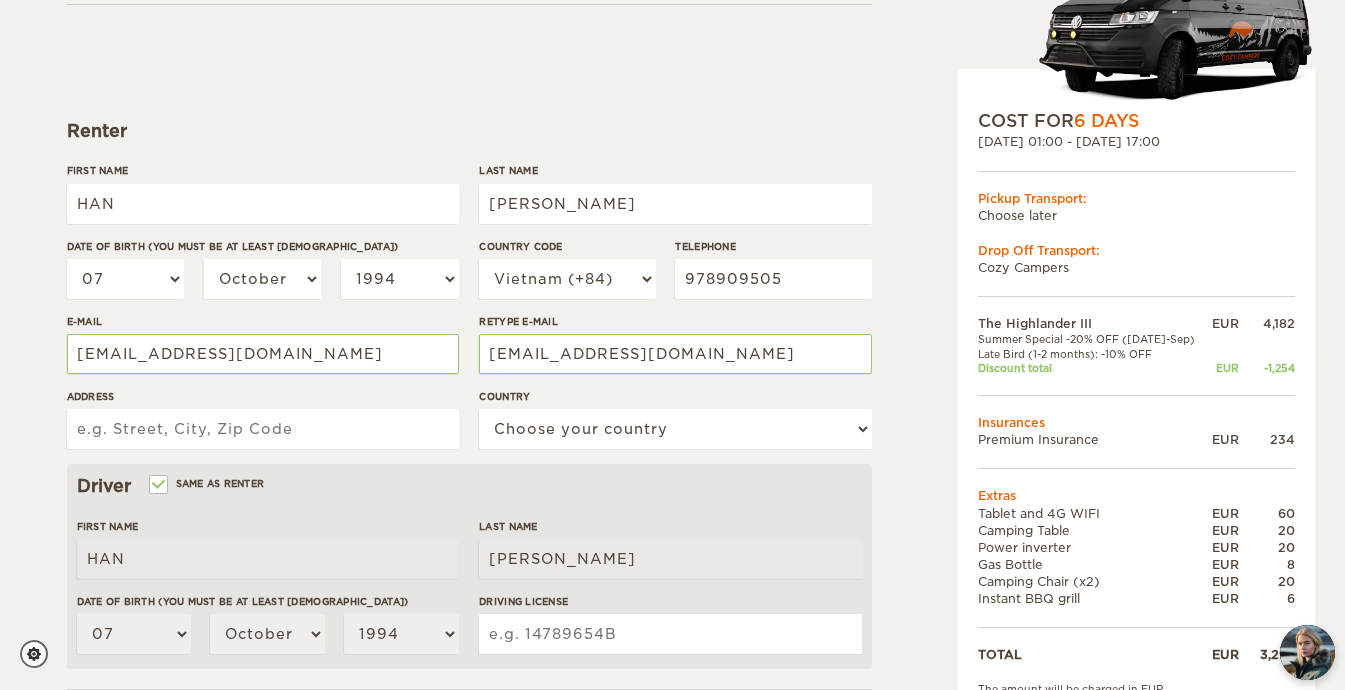 scroll, scrollTop: 221, scrollLeft: 0, axis: vertical 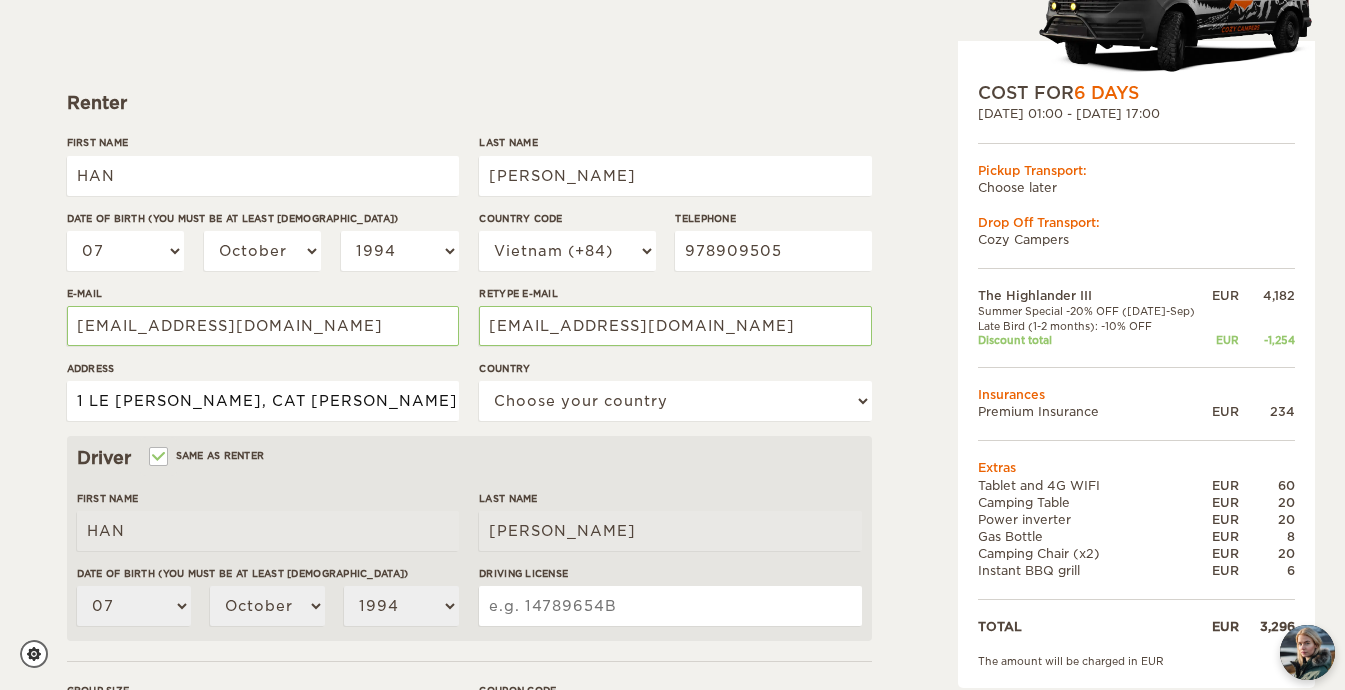 type on "1 LE HIEN MAI, CAT LAI, HCMC" 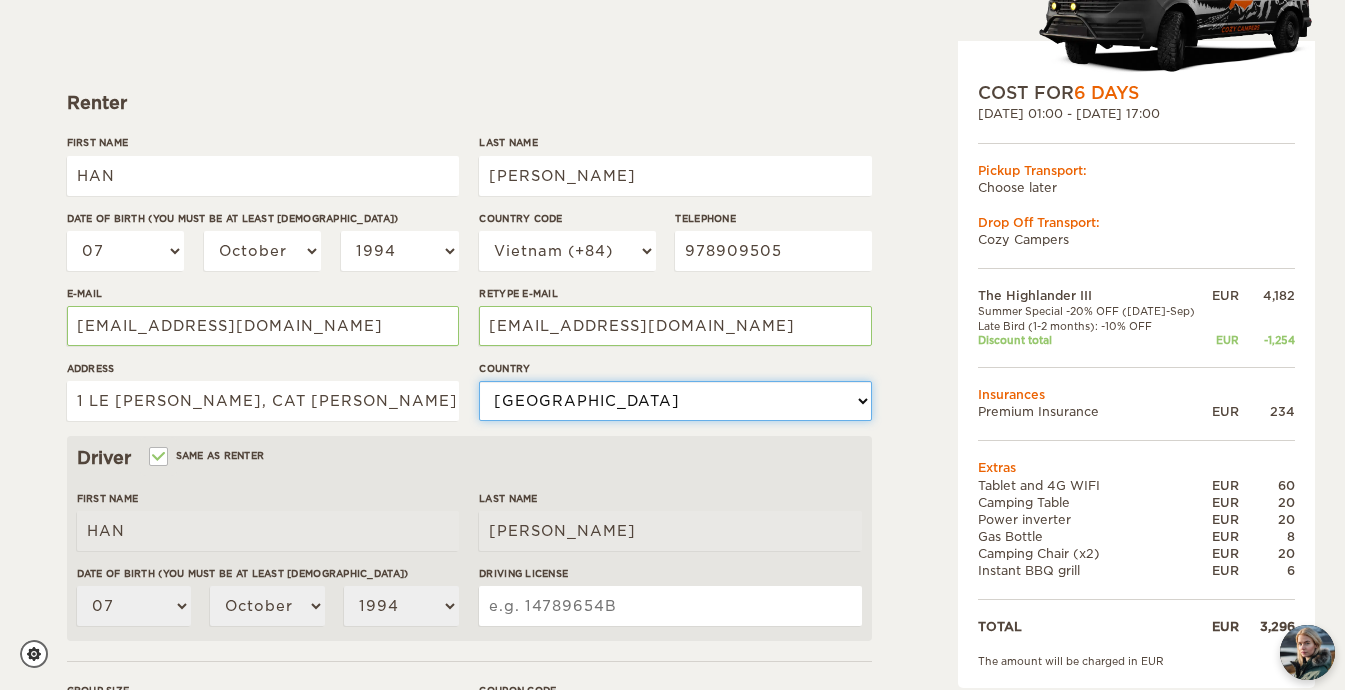 select on "228" 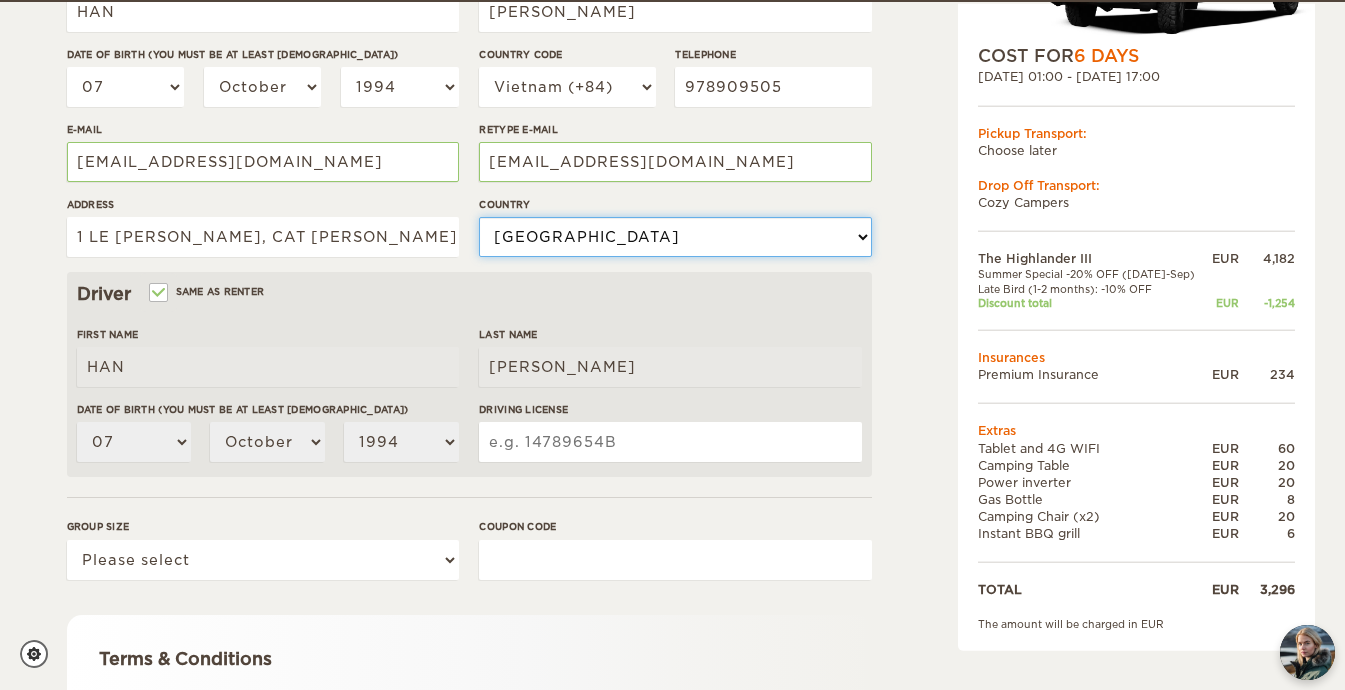 scroll, scrollTop: 386, scrollLeft: 0, axis: vertical 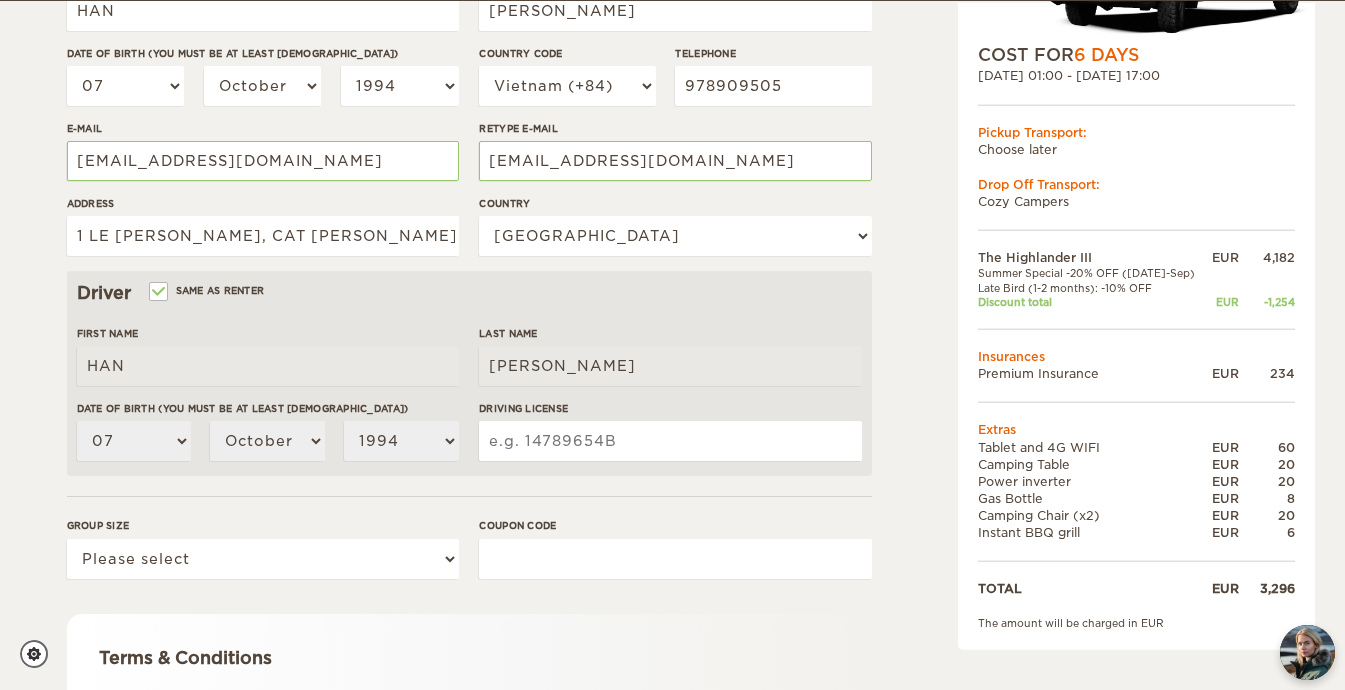 click on "Same as renter" at bounding box center (208, 290) 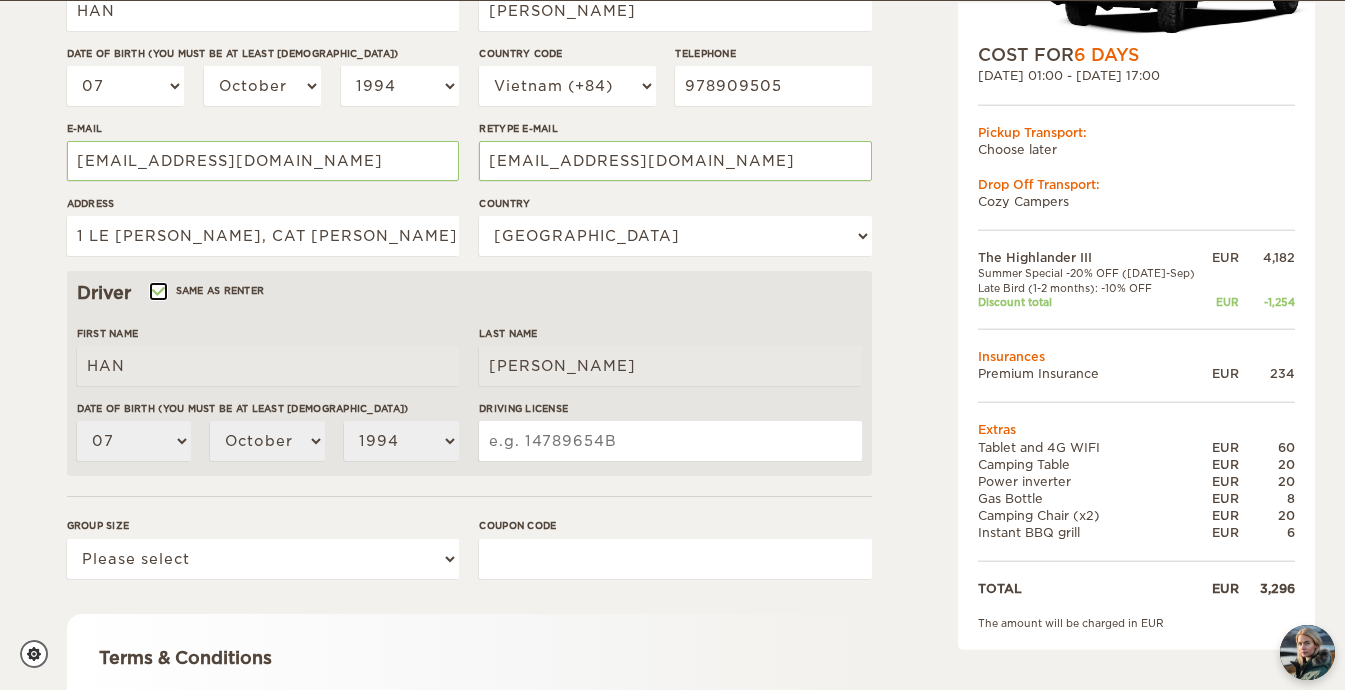 click on "Same as renter" at bounding box center (157, 293) 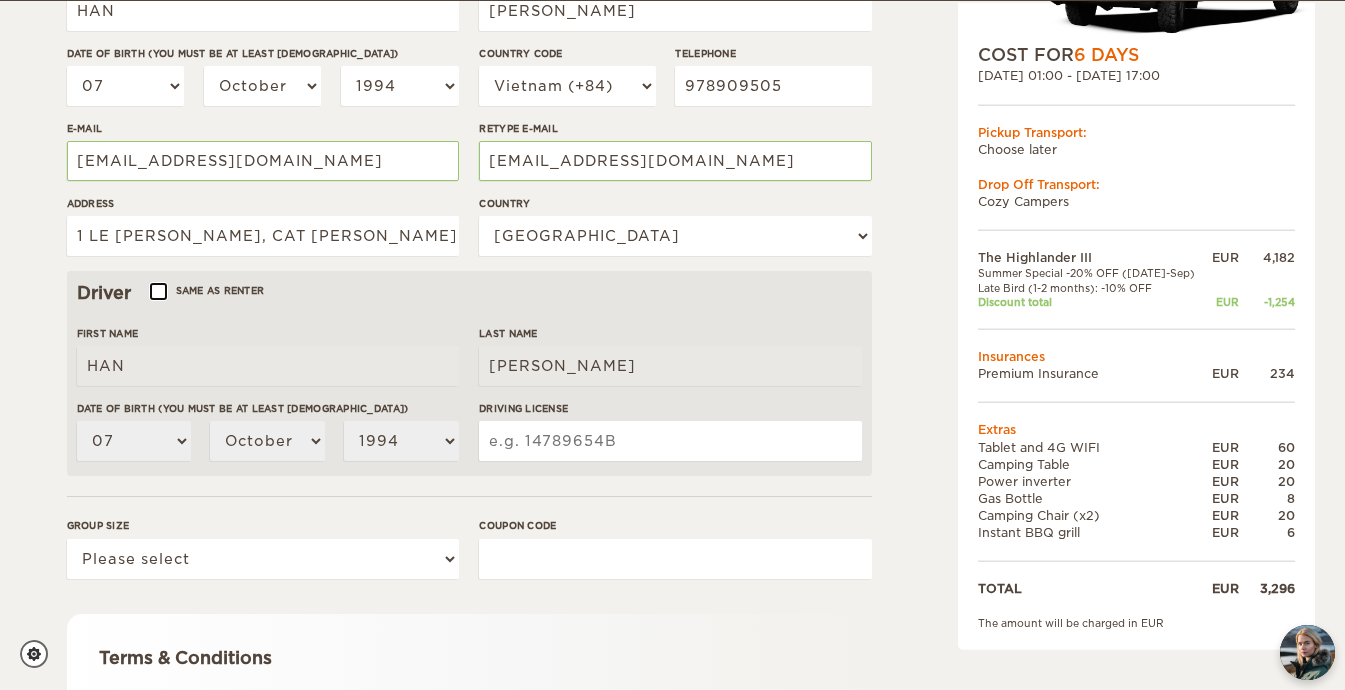 type 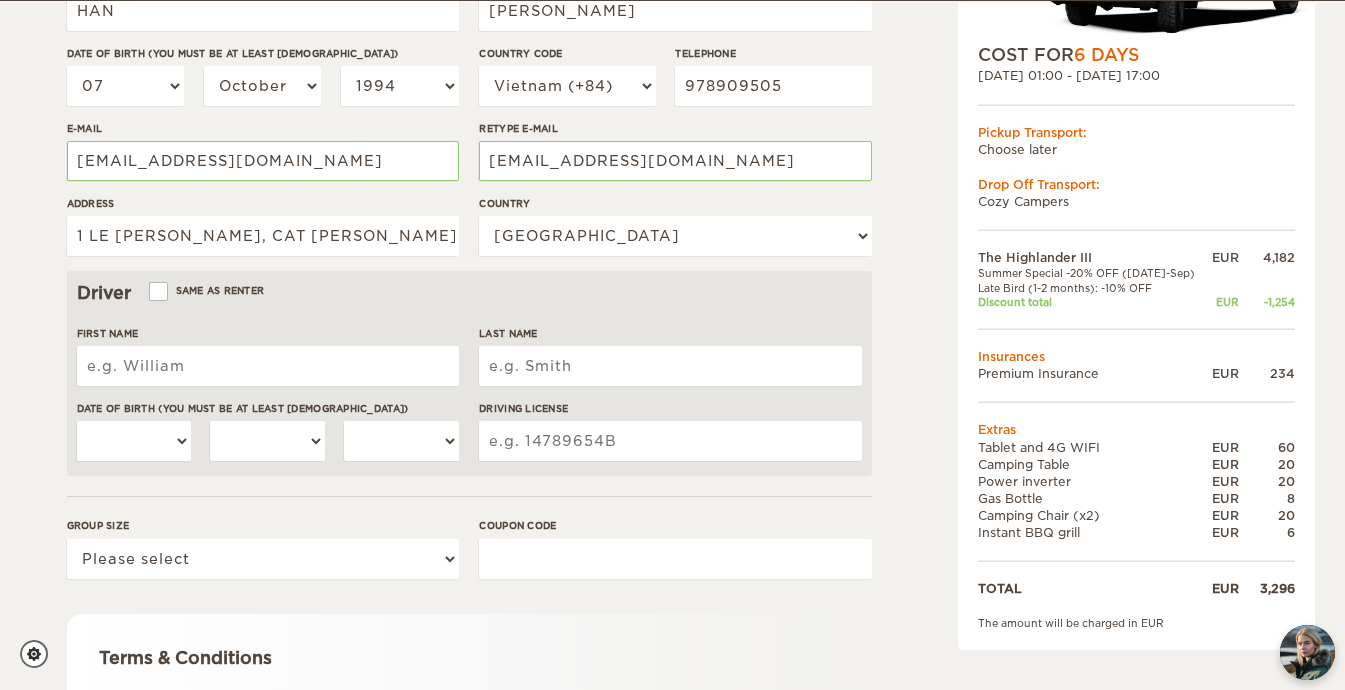 click on "First Name" at bounding box center (268, 366) 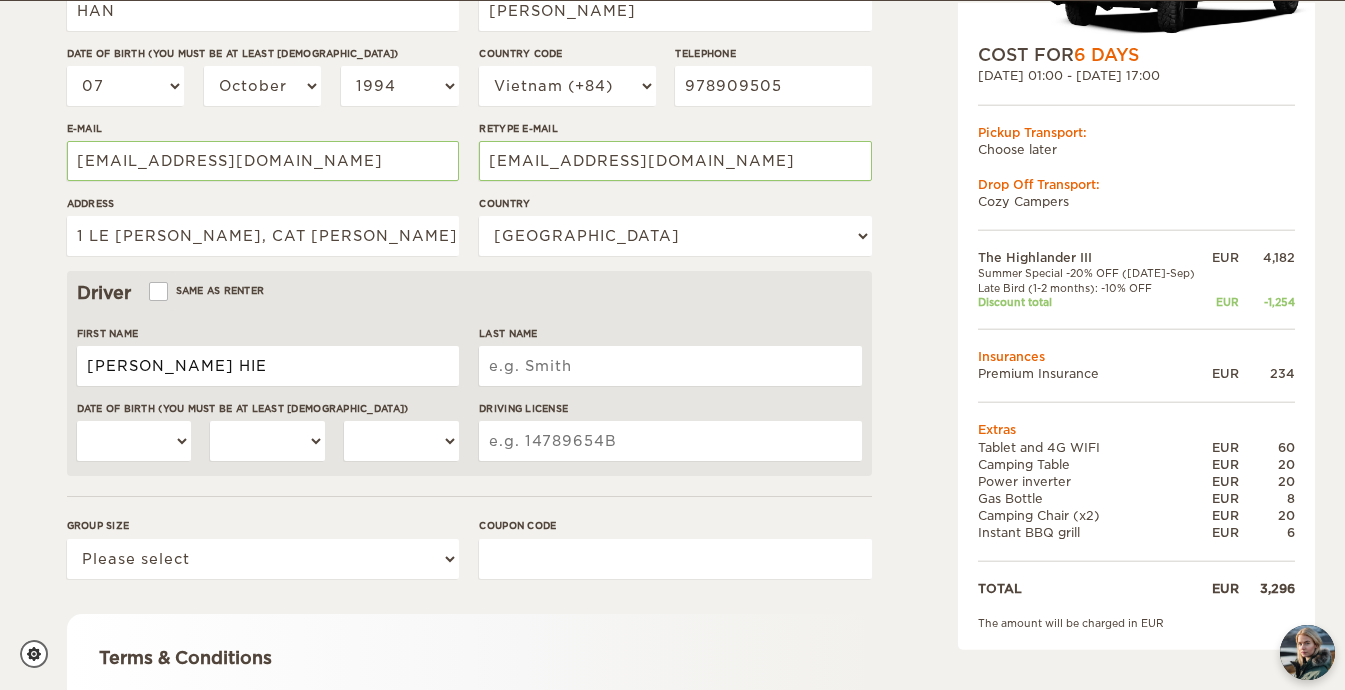 type on "VU DUC HIEU" 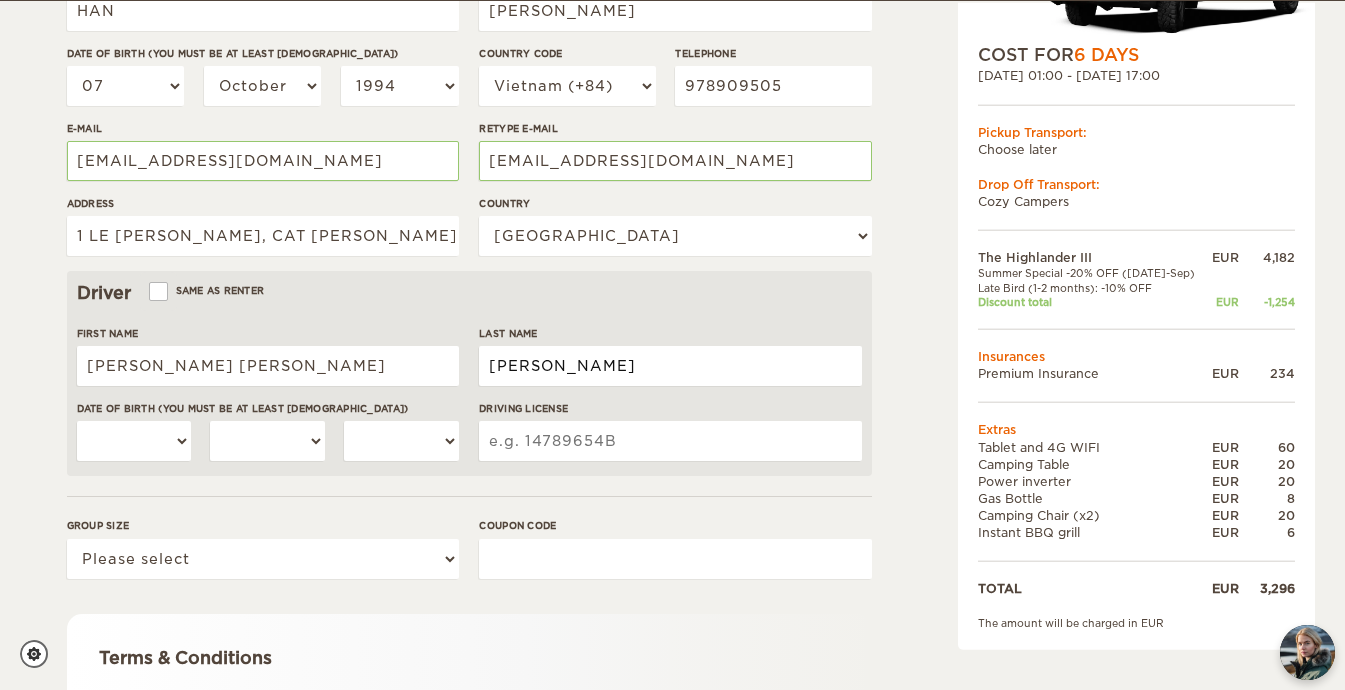 type on "NGUYEN" 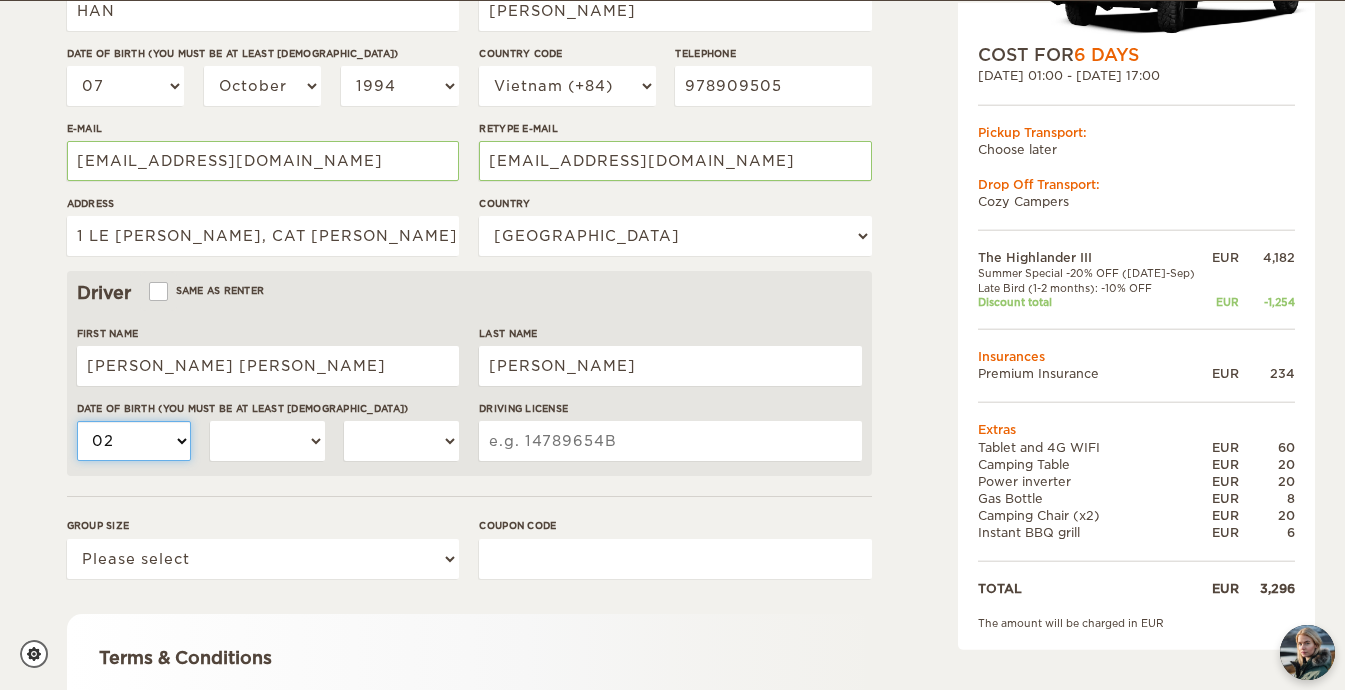 select on "08" 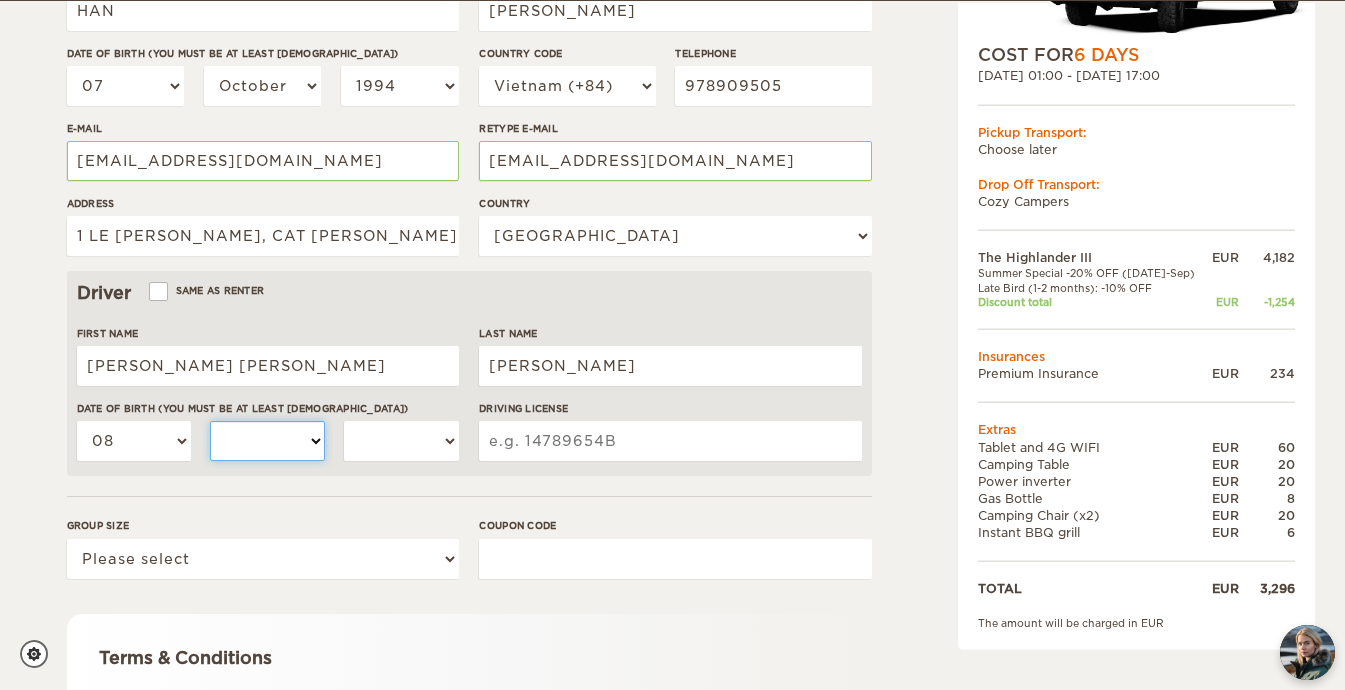 select on "09" 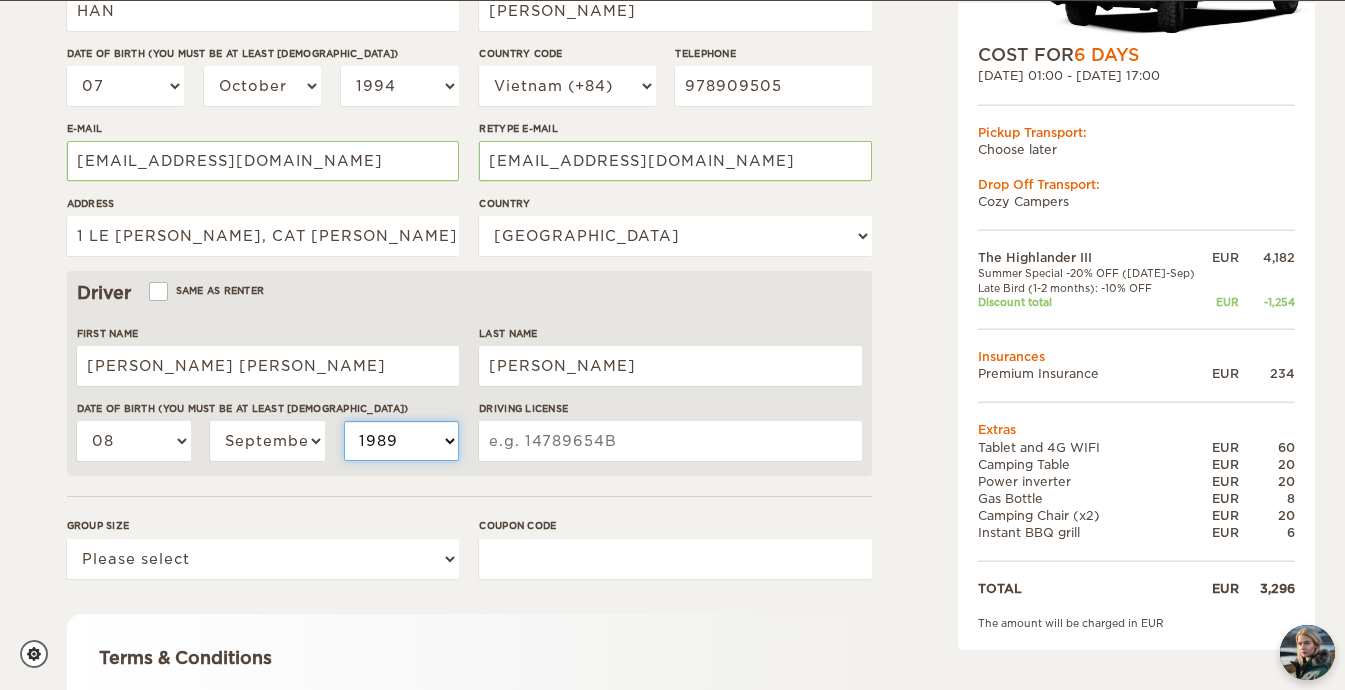 select on "1988" 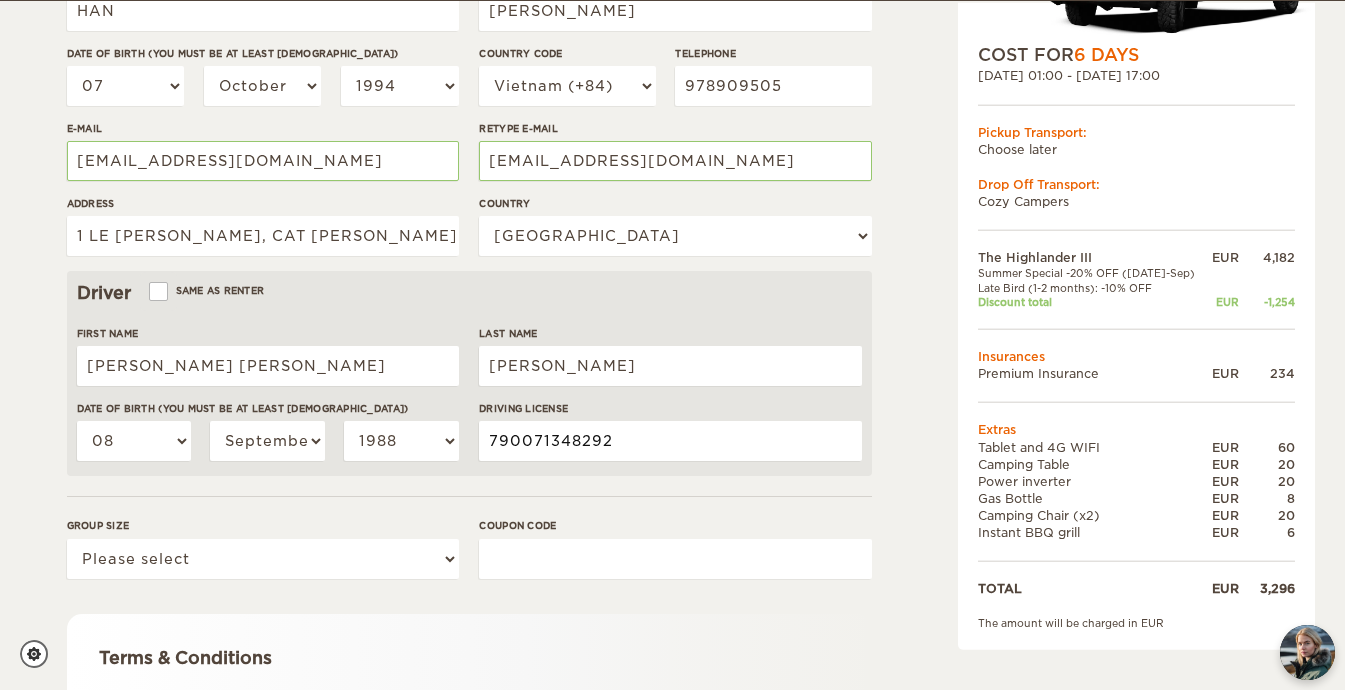 type on "790071348292" 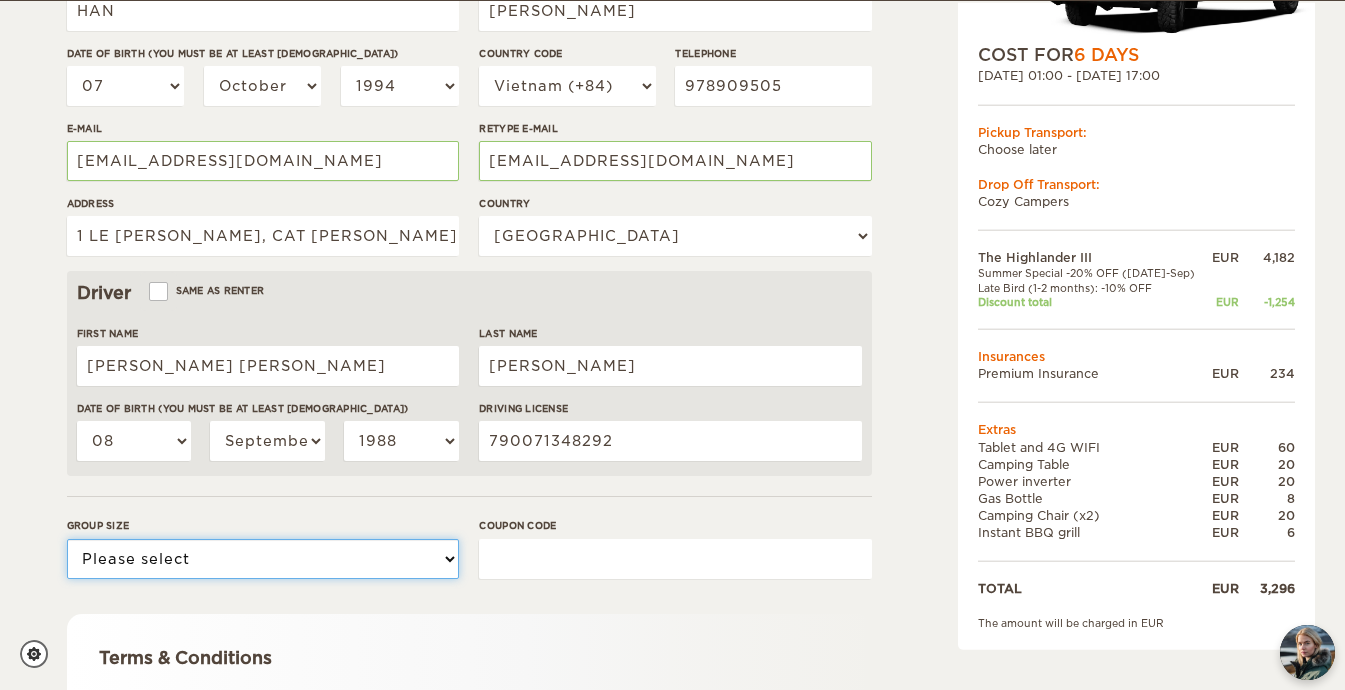 click on "Please select
1 2 3" at bounding box center (263, 559) 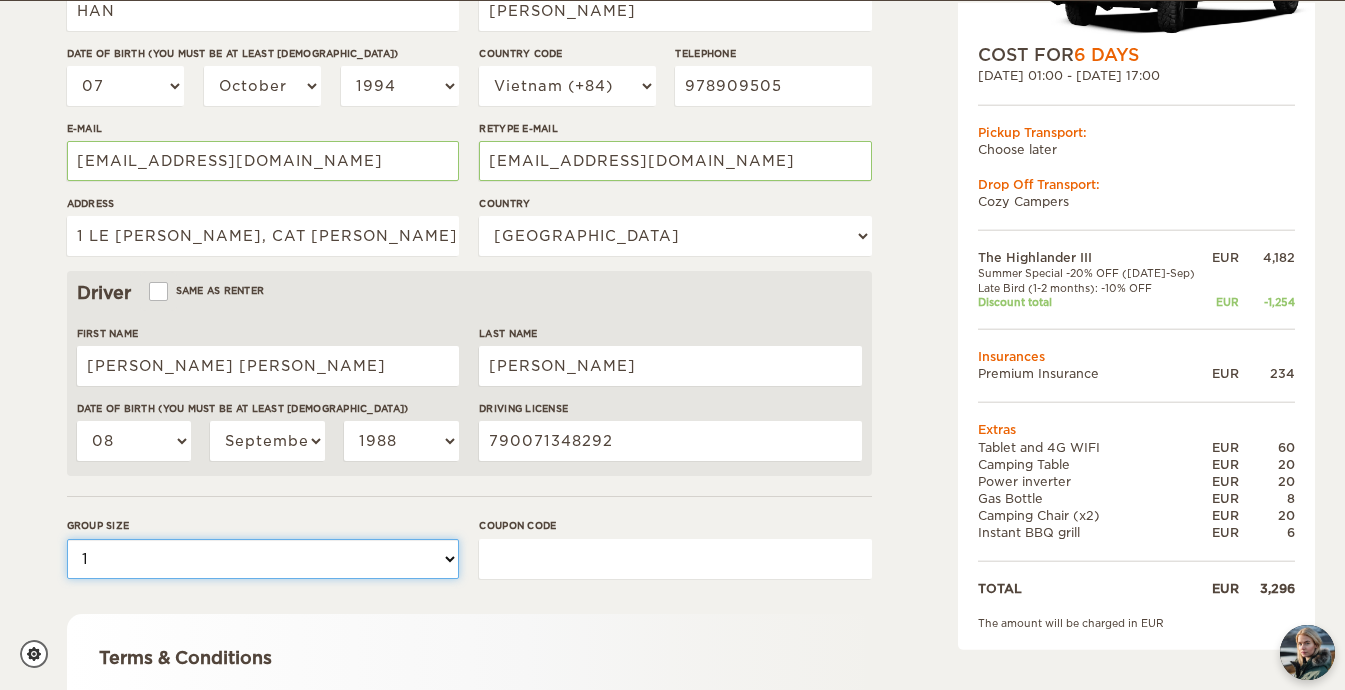 click on "Please select
1 2 3" at bounding box center [263, 559] 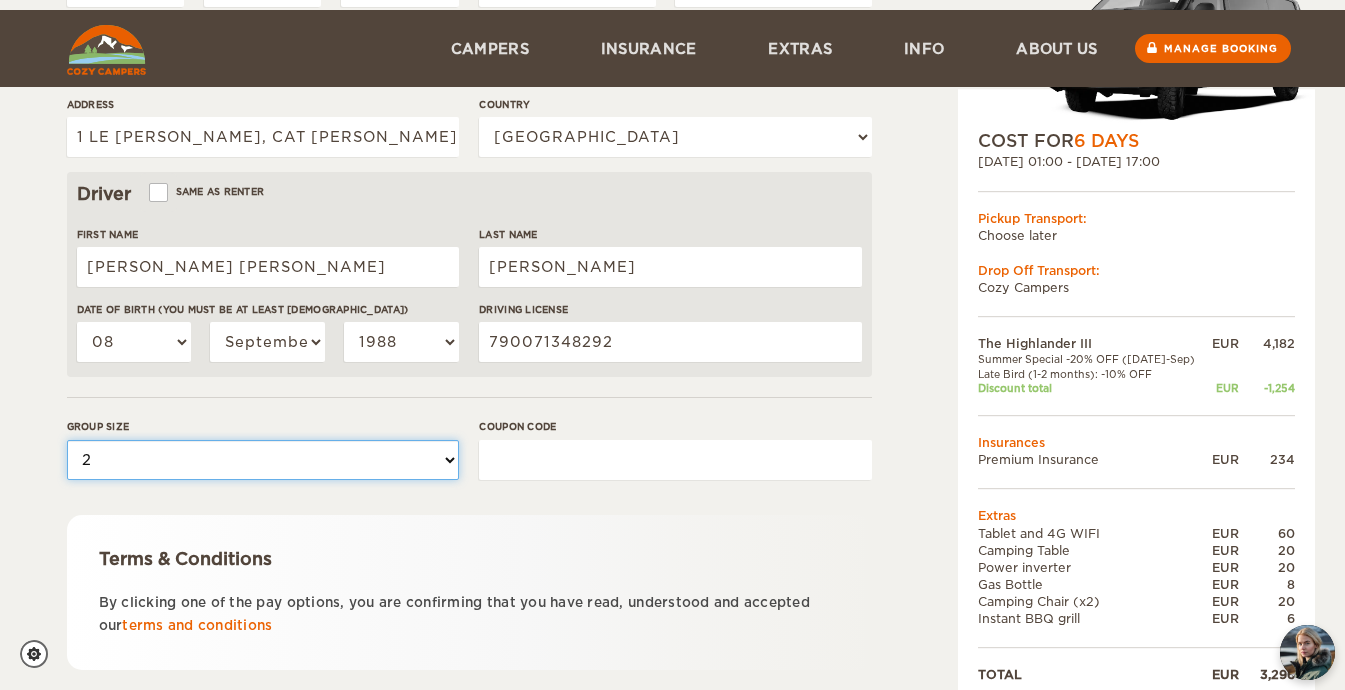 scroll, scrollTop: 611, scrollLeft: 0, axis: vertical 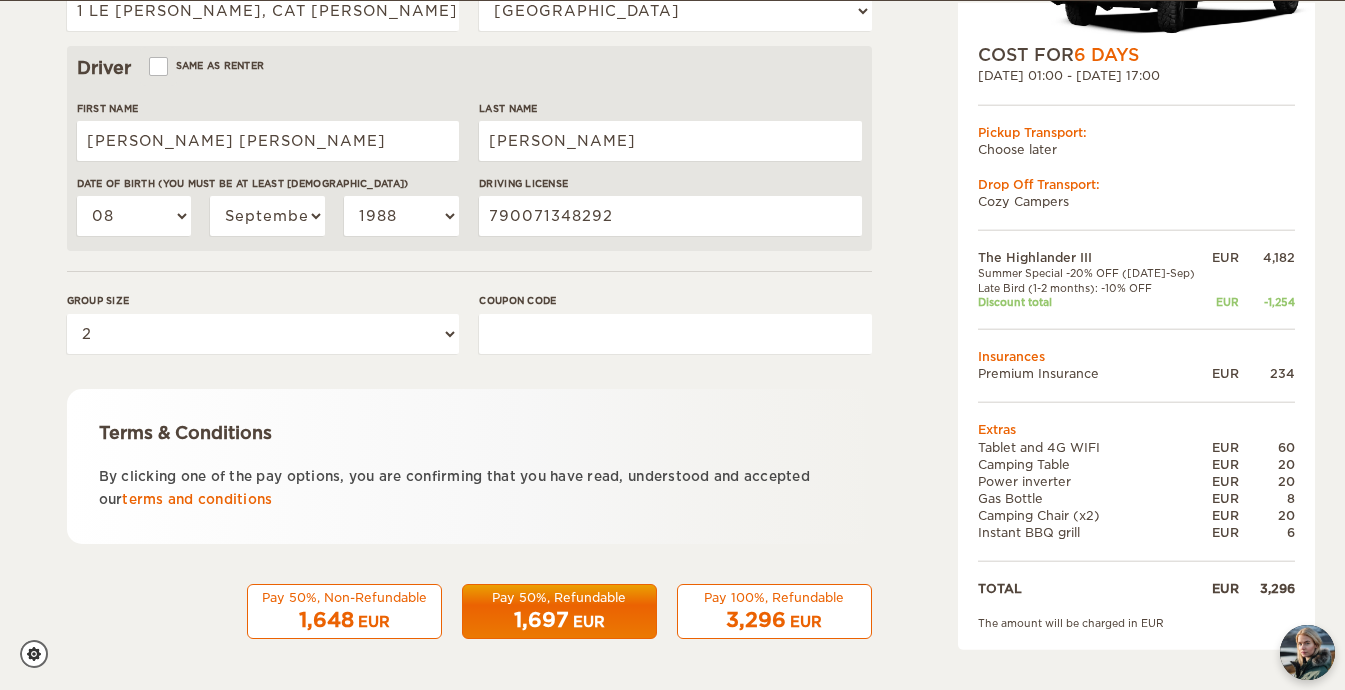 click on "Coupon code" at bounding box center [675, 334] 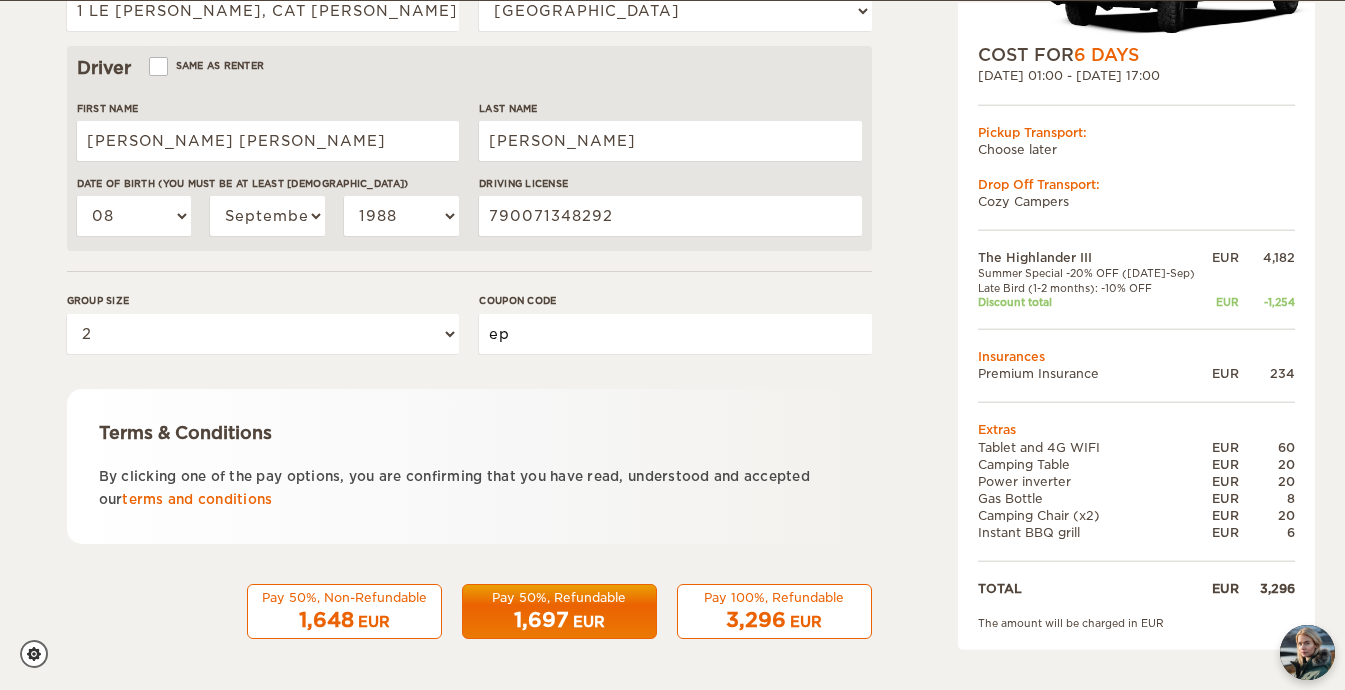 type on "e" 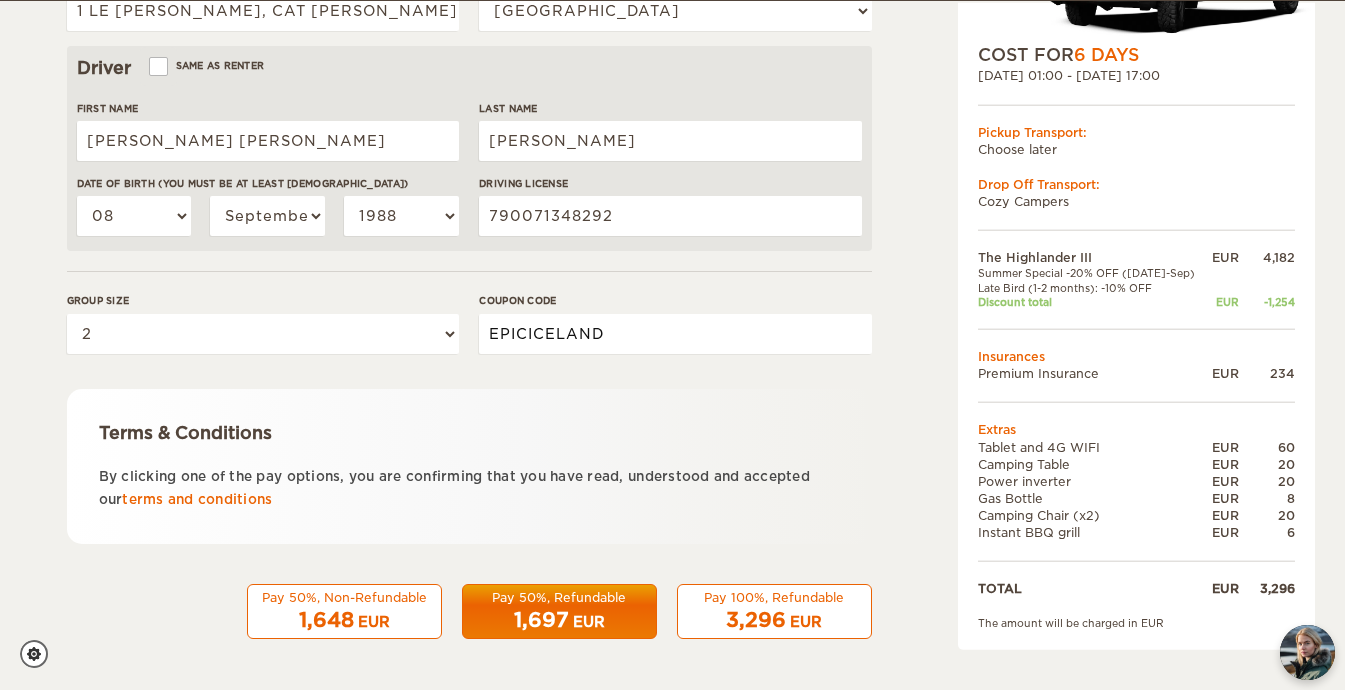 type on "EPICICELAND" 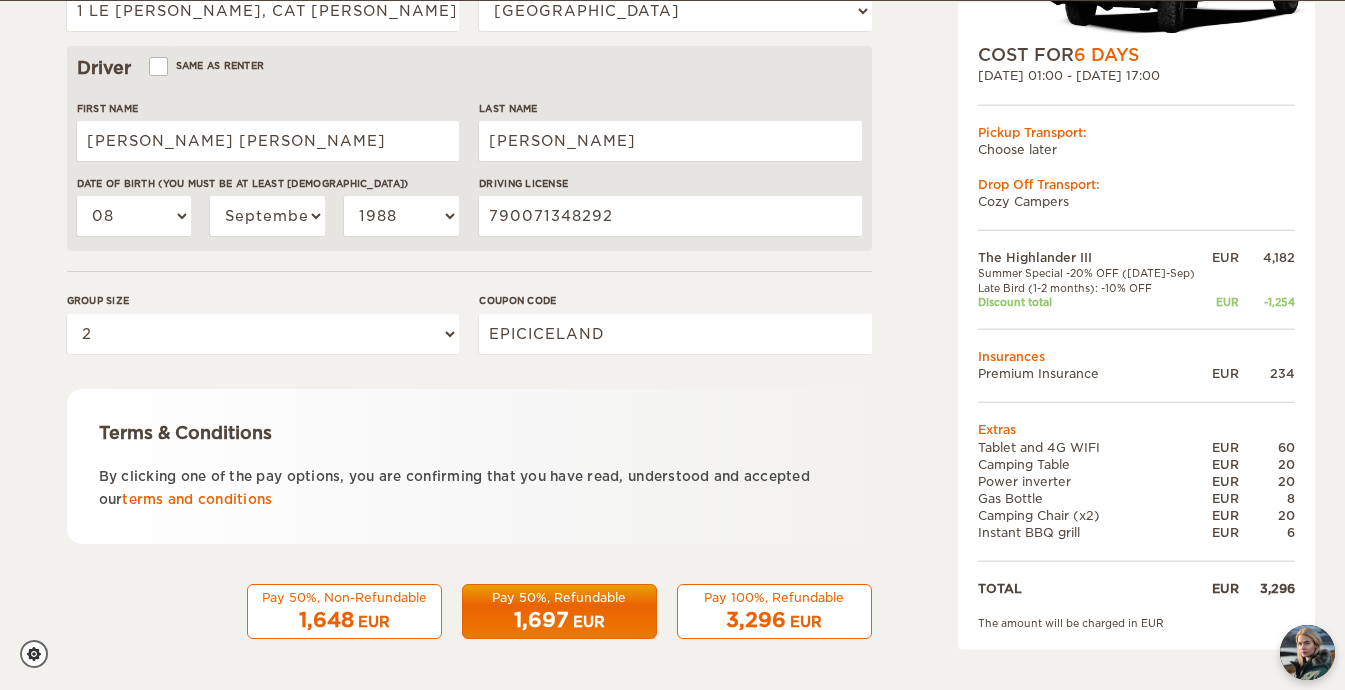 click on "EUR" at bounding box center (374, 622) 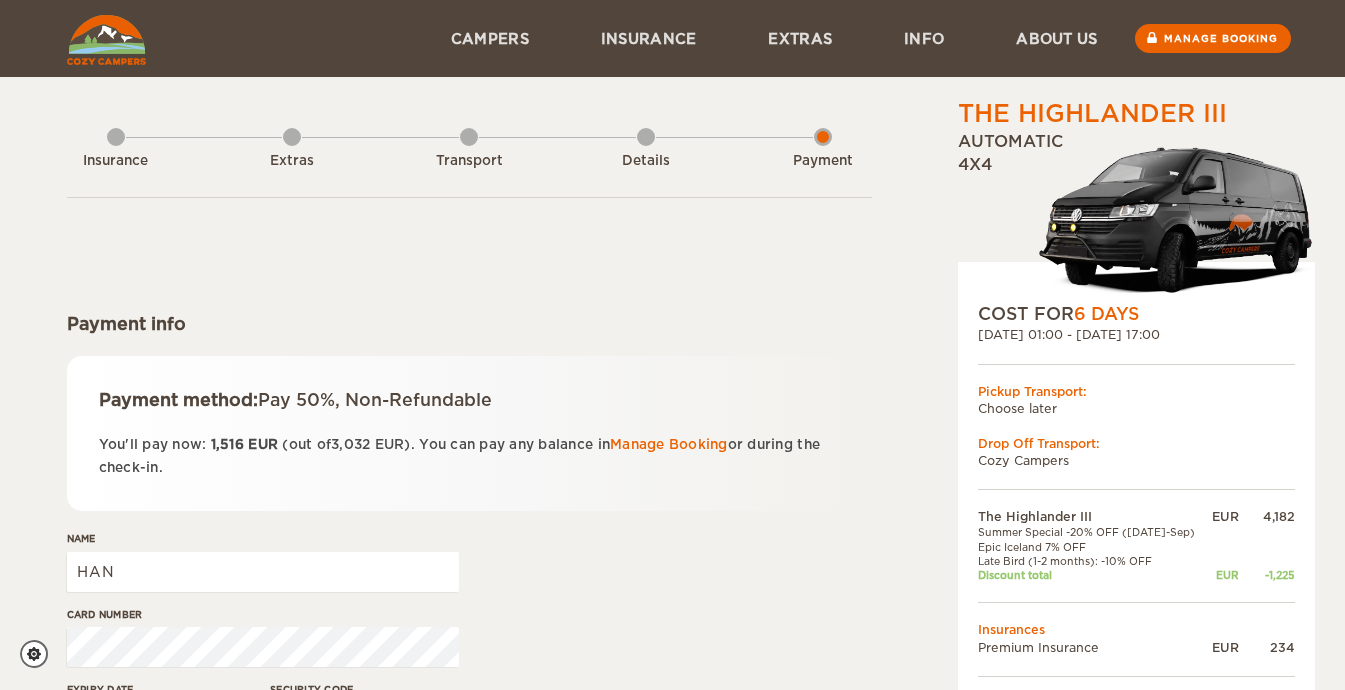 scroll, scrollTop: 0, scrollLeft: 0, axis: both 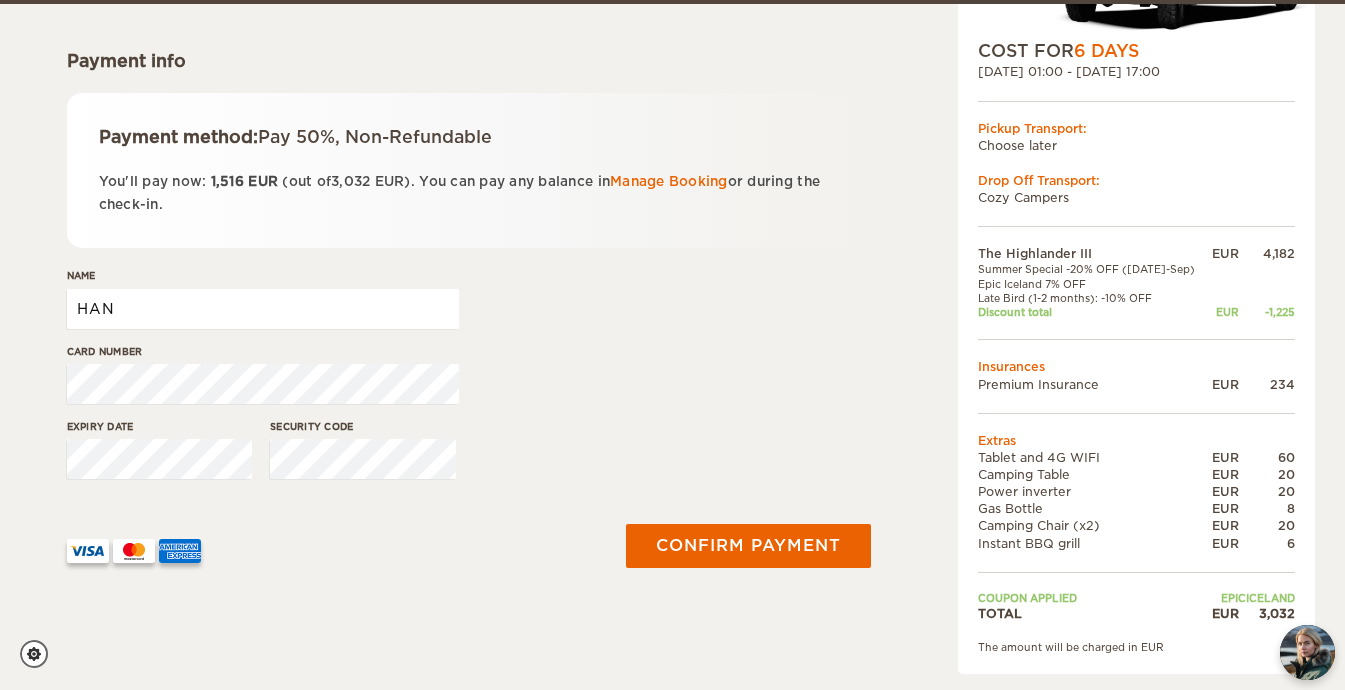 click on "HAN" at bounding box center (263, 309) 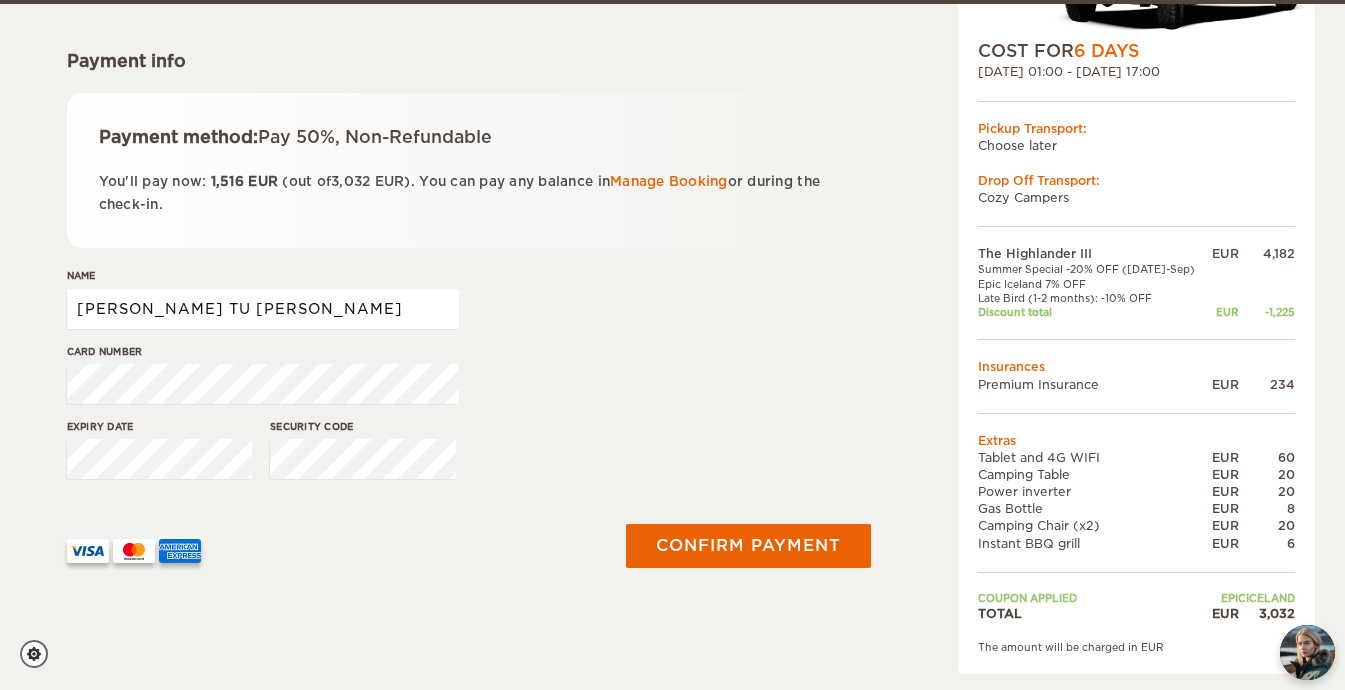 type on "NGUYEN THI TU NGA" 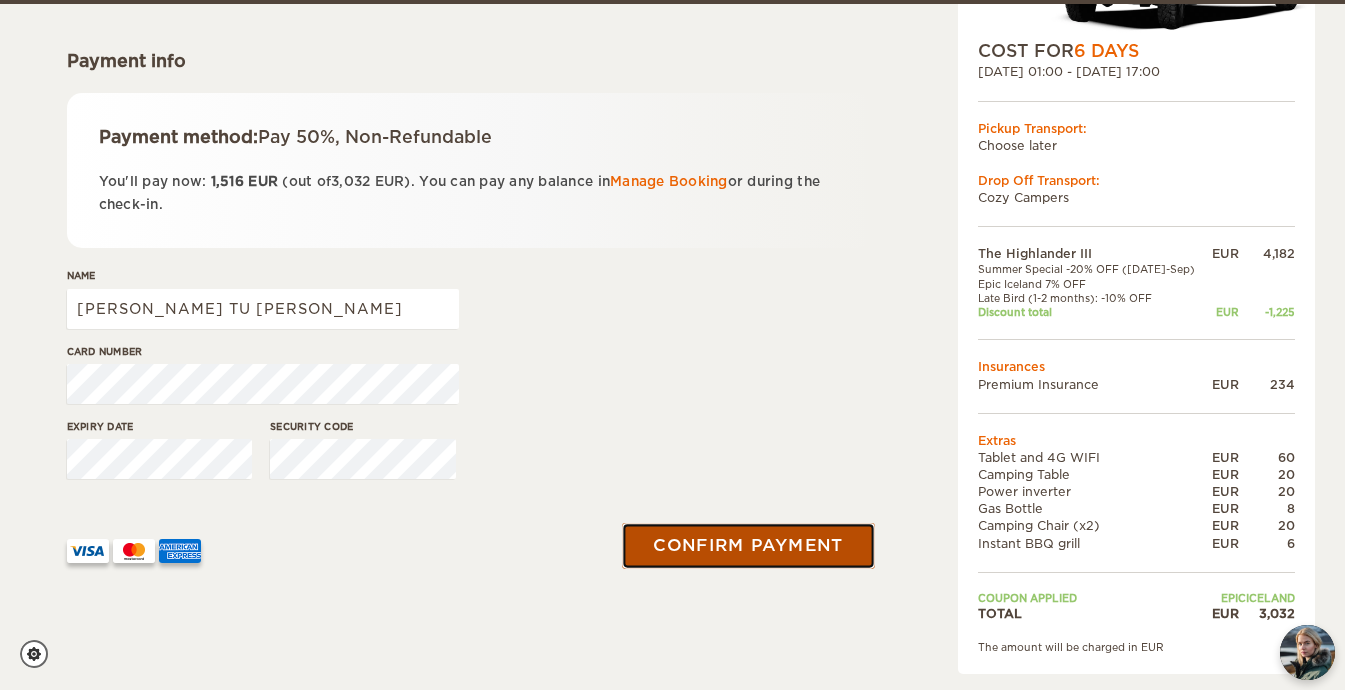 click on "Confirm payment" at bounding box center (749, 546) 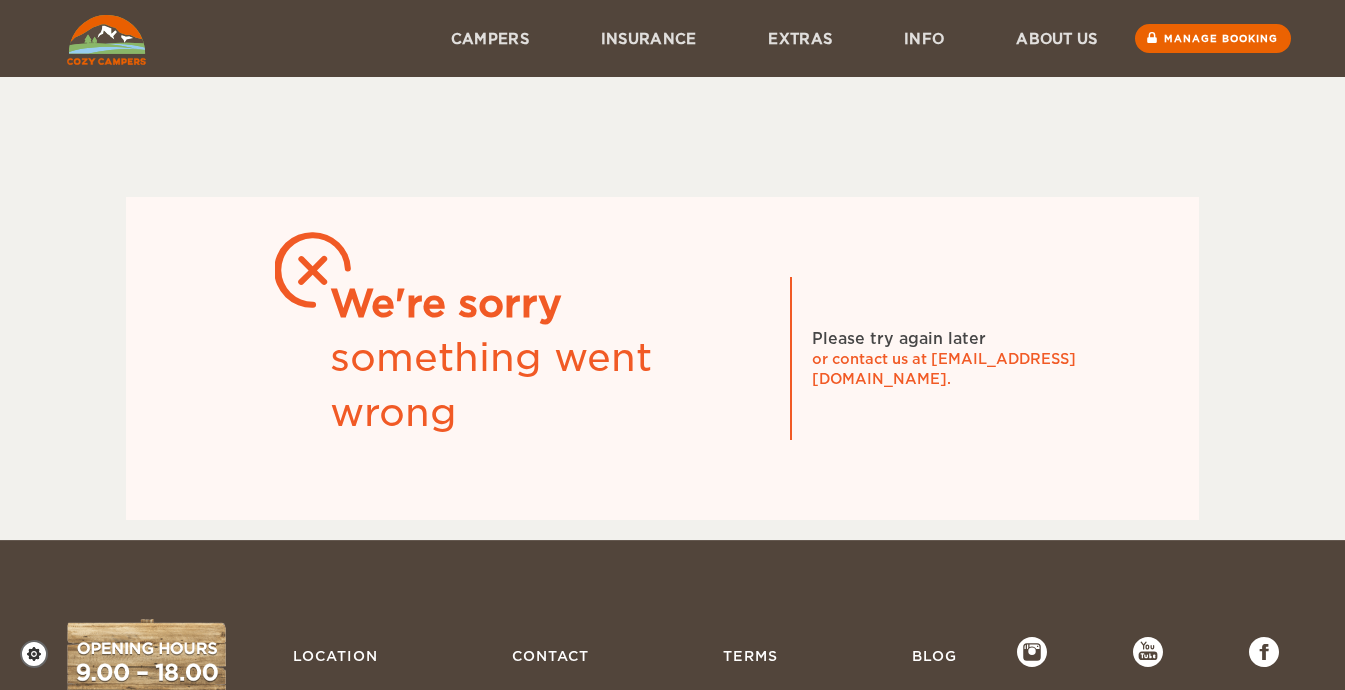 scroll, scrollTop: 0, scrollLeft: 0, axis: both 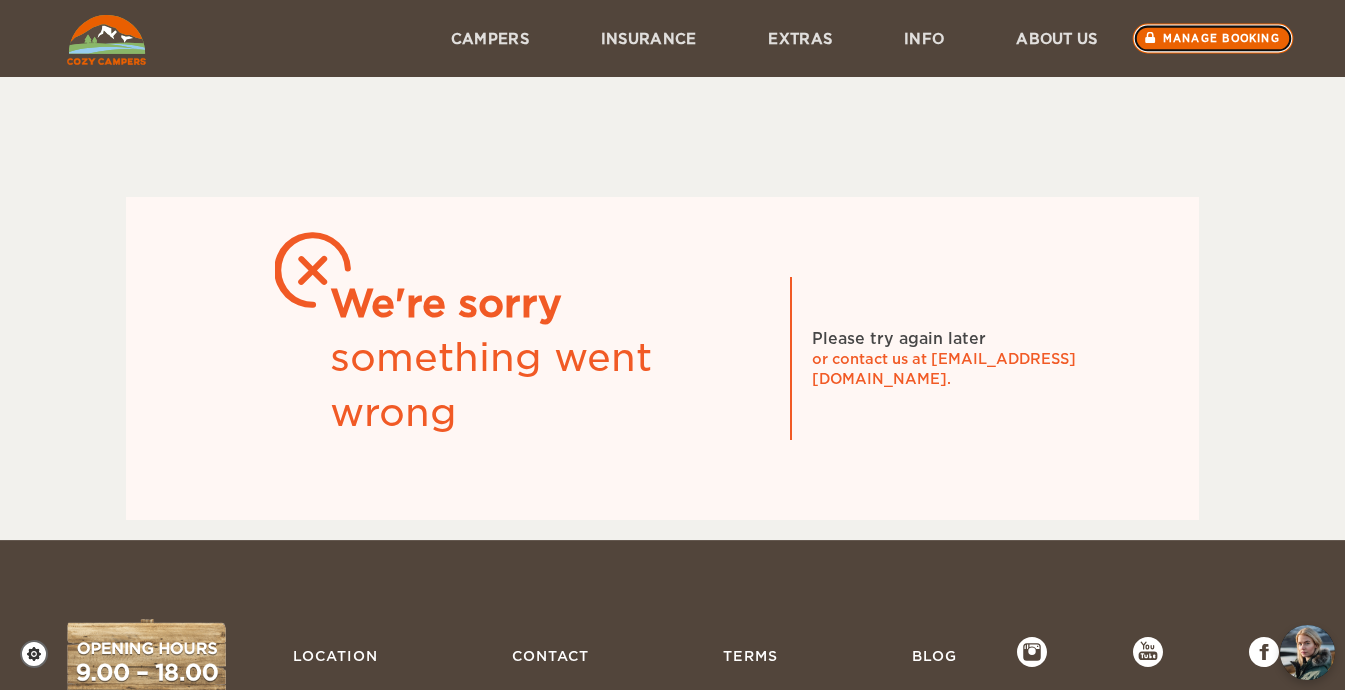 click on "Manage booking" at bounding box center [1212, 39] 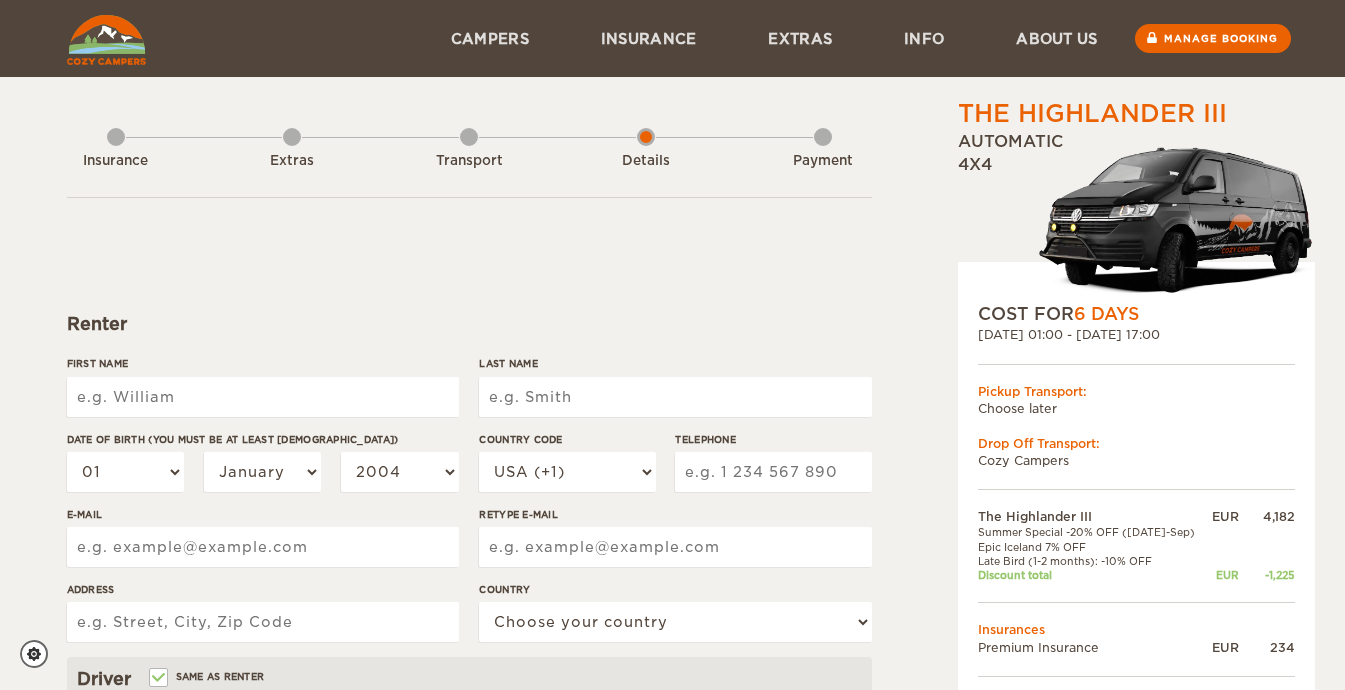 scroll, scrollTop: 0, scrollLeft: 0, axis: both 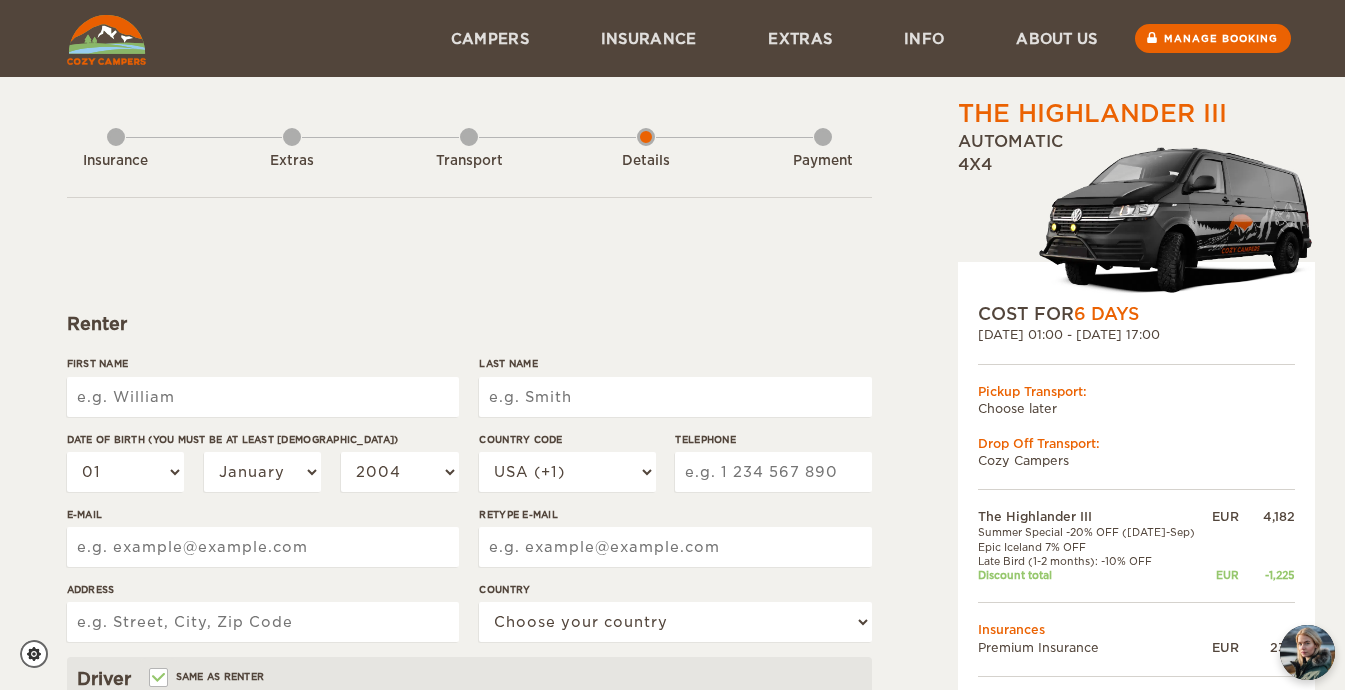 click on "First Name" at bounding box center [263, 397] 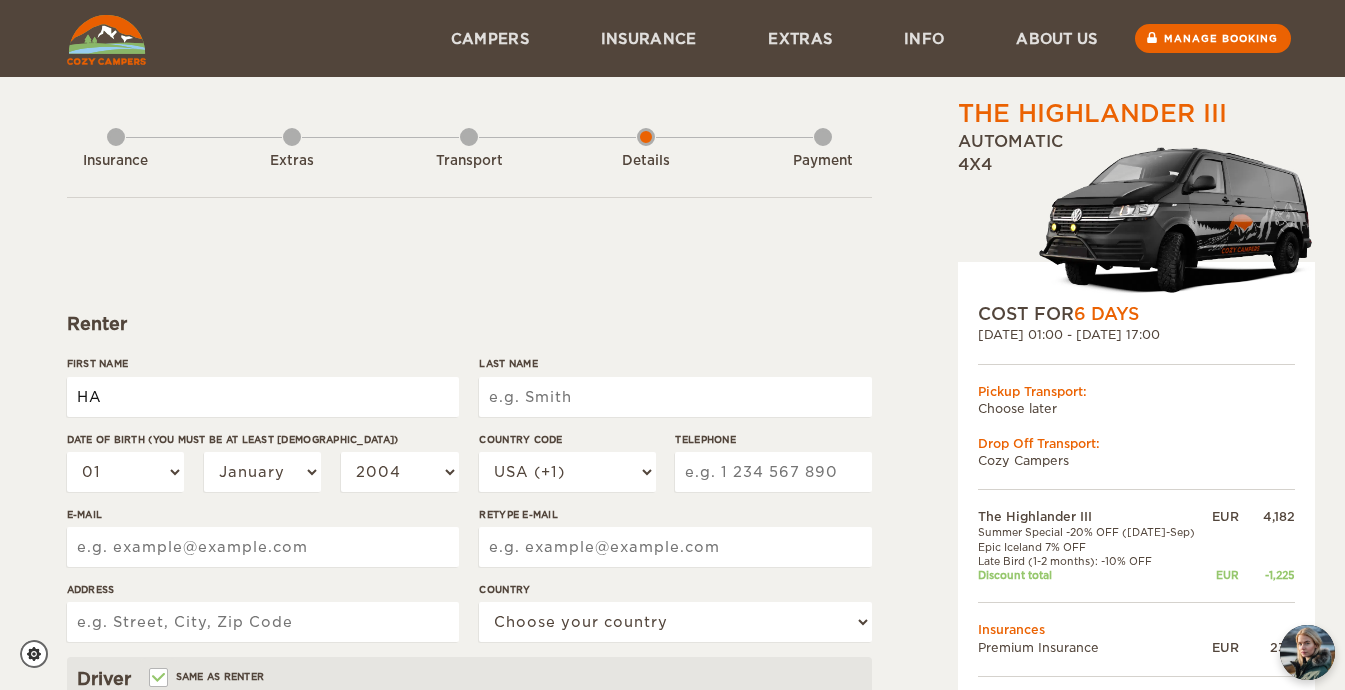 type on "H" 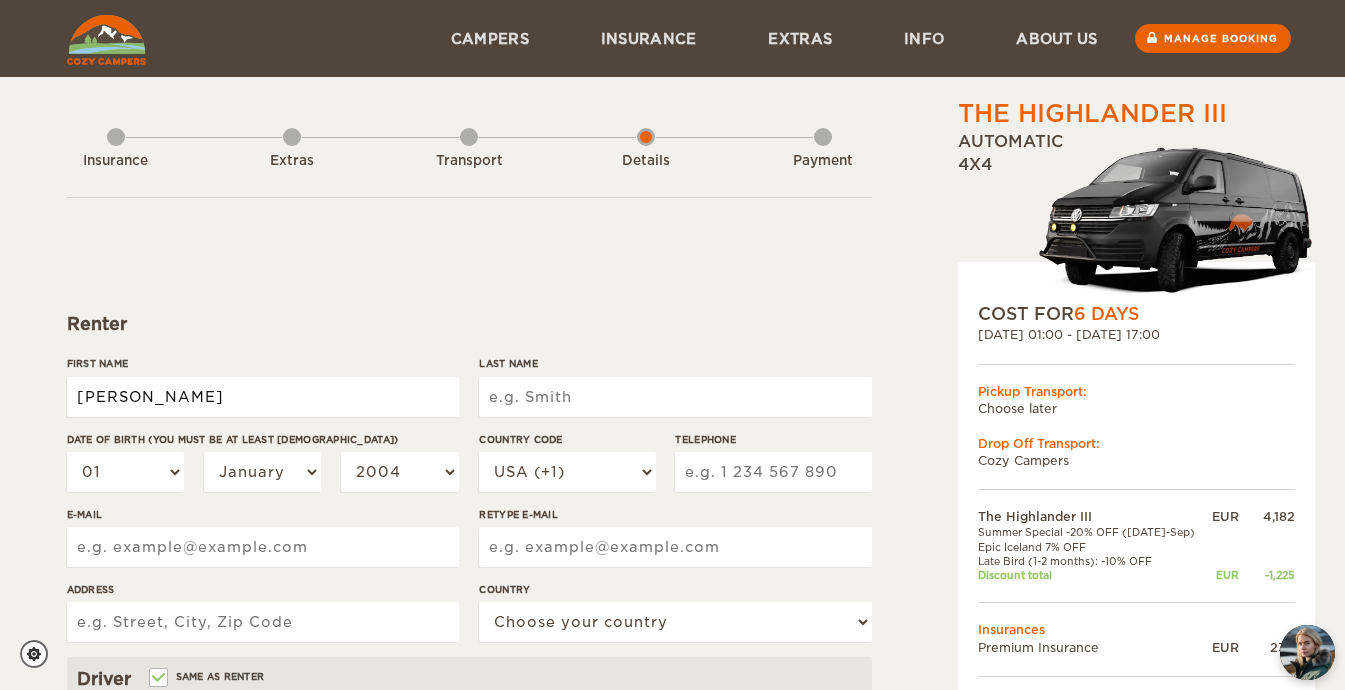 type on "KHANH HAN" 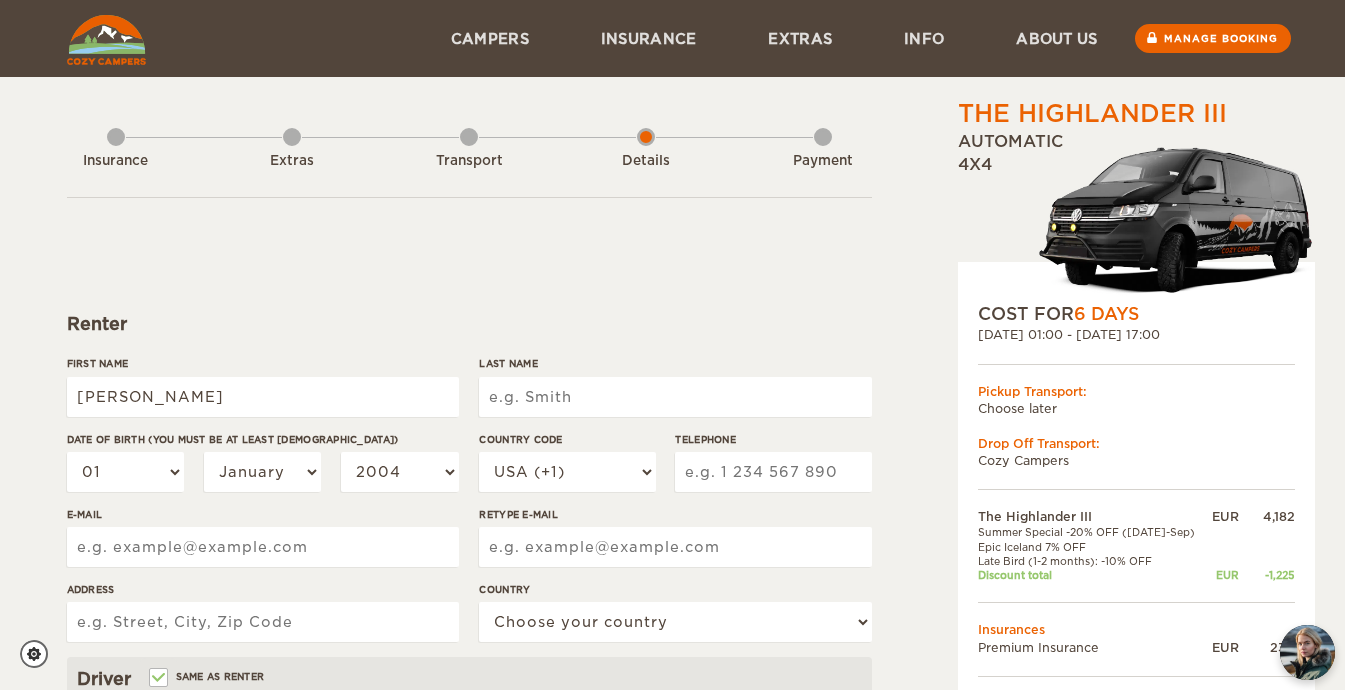type on "KHANH HAN" 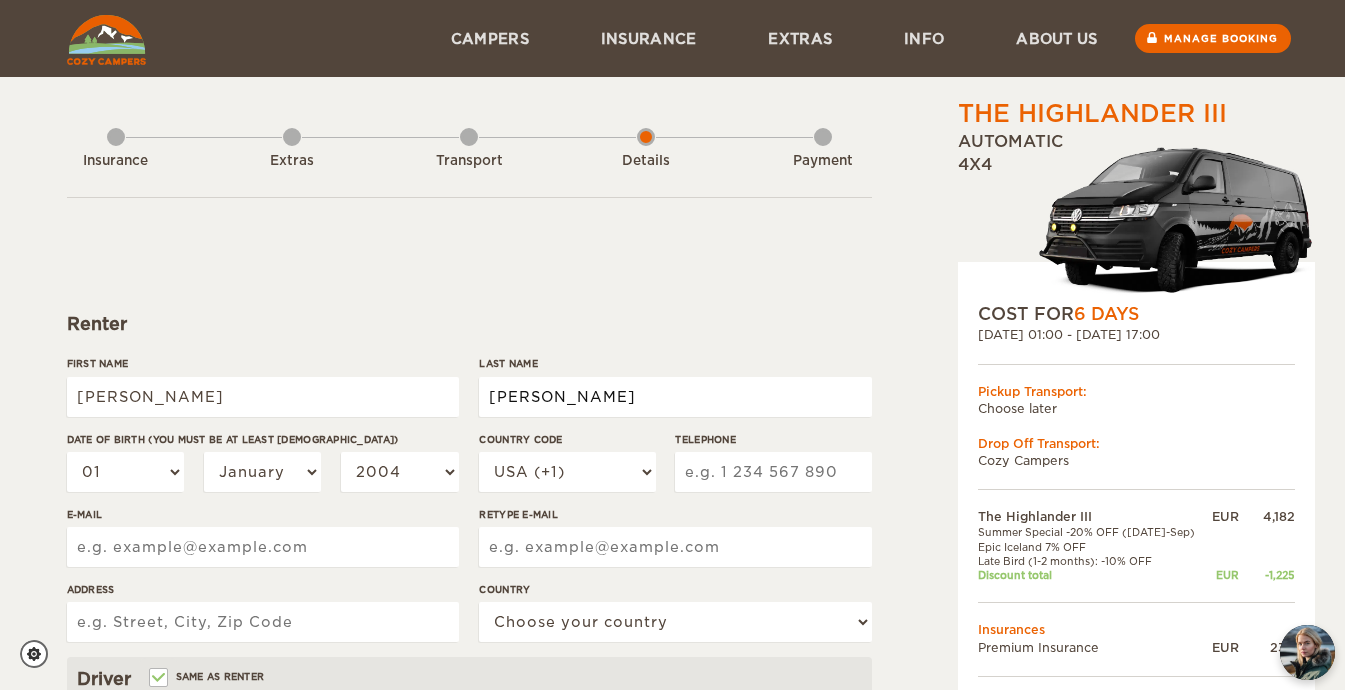 type on "TRAN" 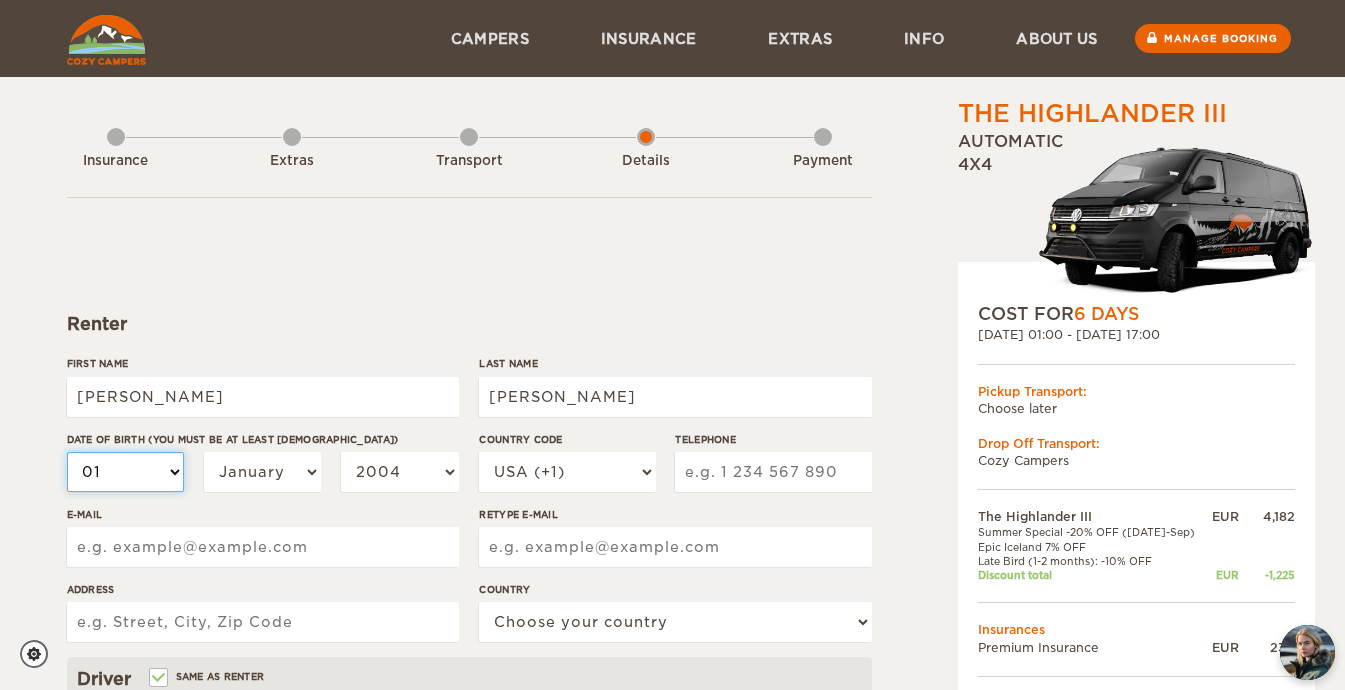 type on "TRAN" 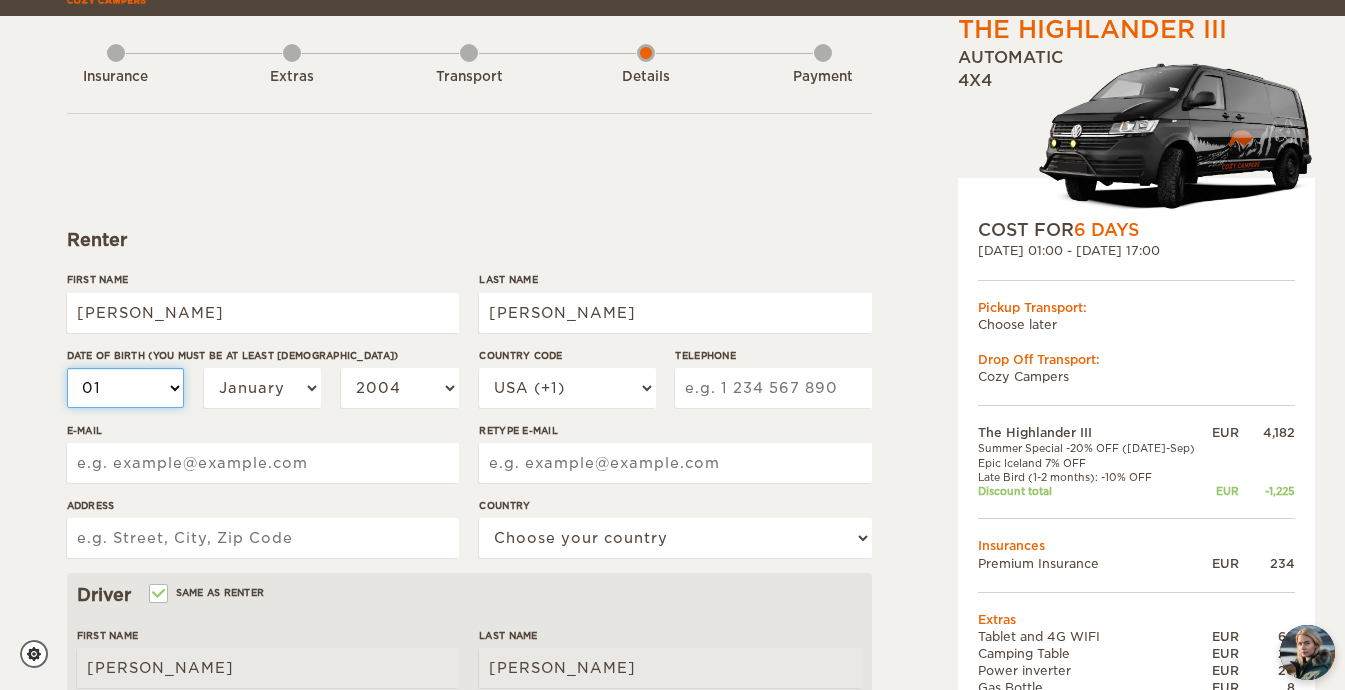 scroll, scrollTop: 100, scrollLeft: 0, axis: vertical 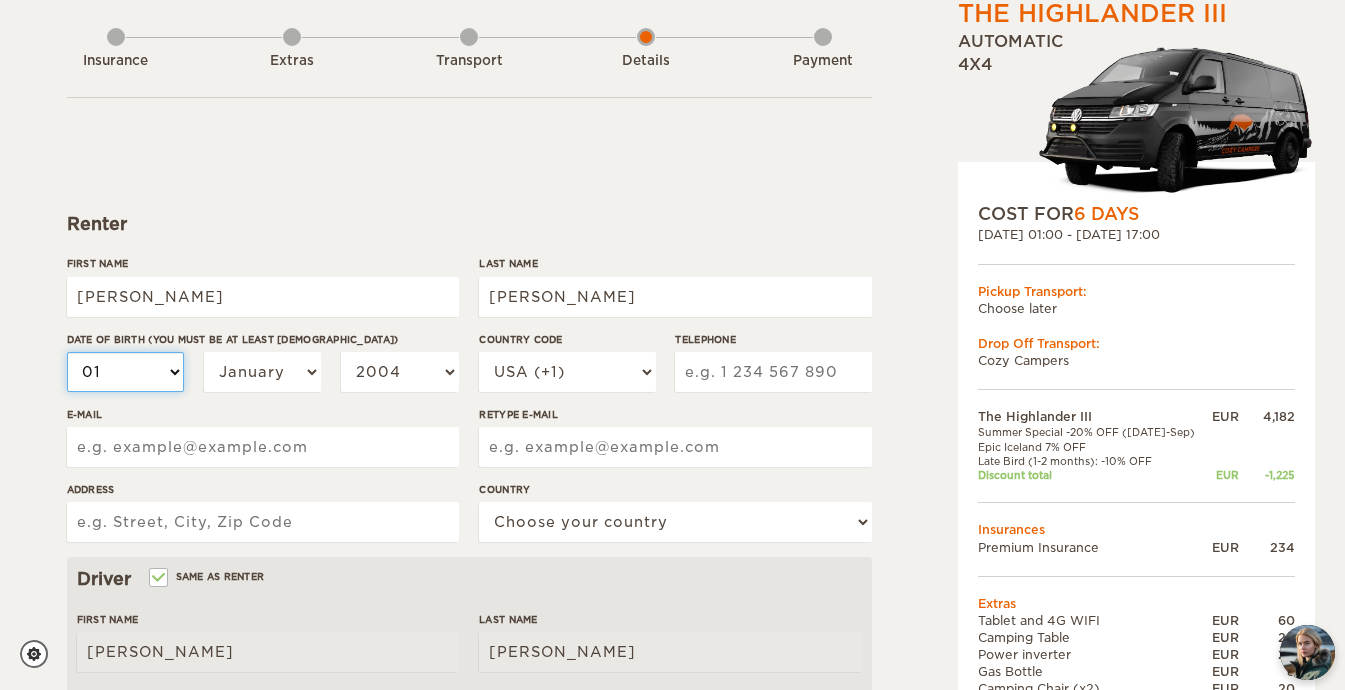 click on "01
02
03
04
05
06
07
08
09
10
11
12
13
14
15
16
17
18
19
20
21
22
23
24
25
26
27
28
29
30
31" at bounding box center [126, 372] 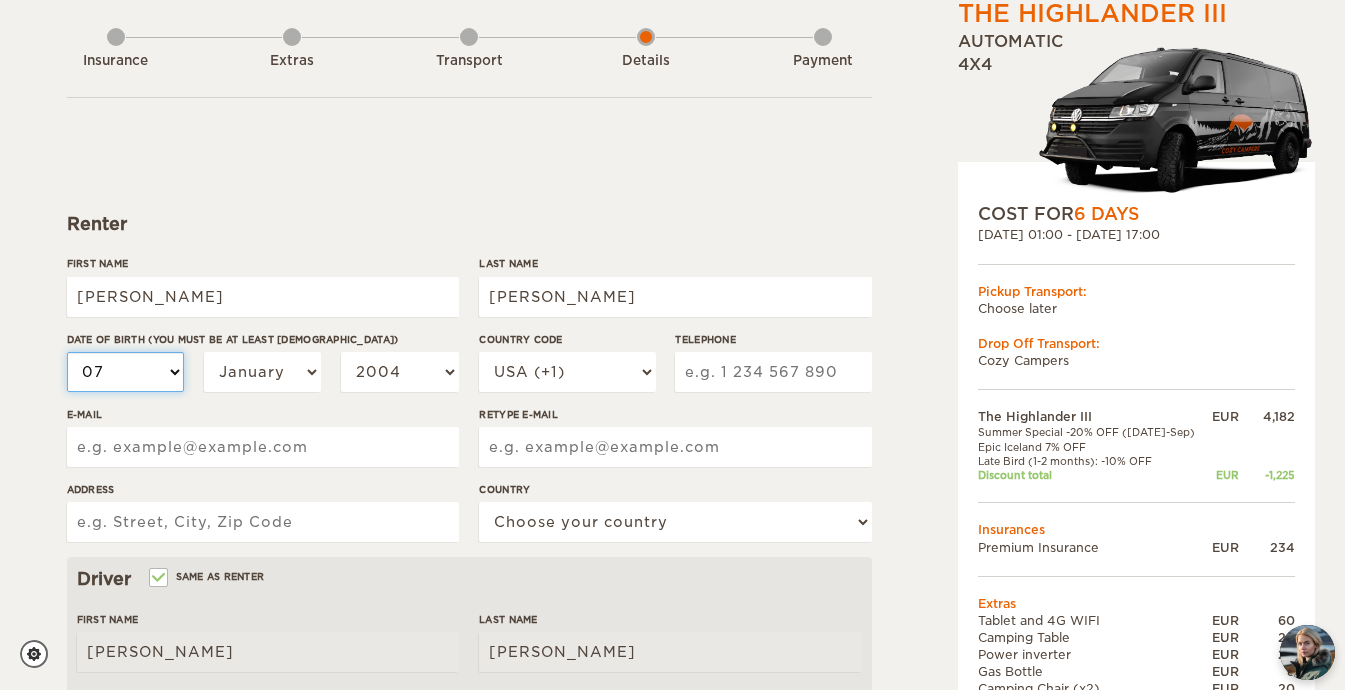 select on "07" 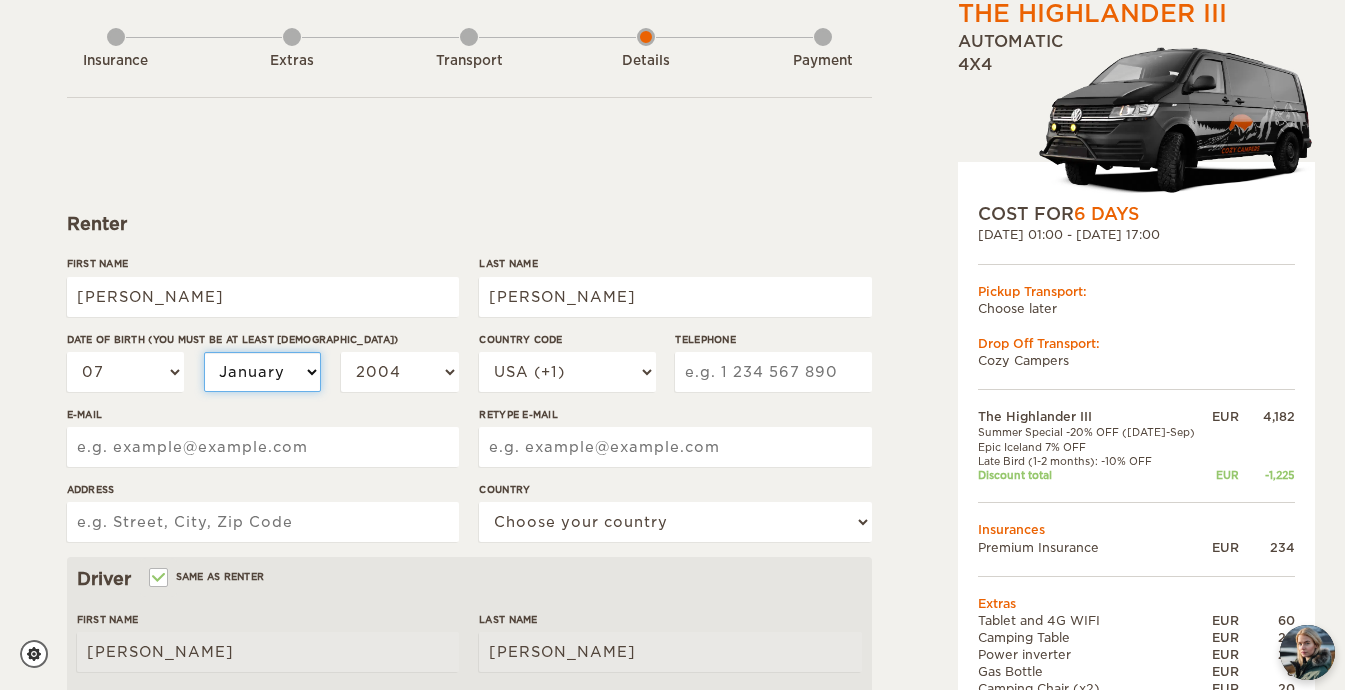 click on "January
February
March
April
May
June
July
August
September
October
November
December" at bounding box center [263, 372] 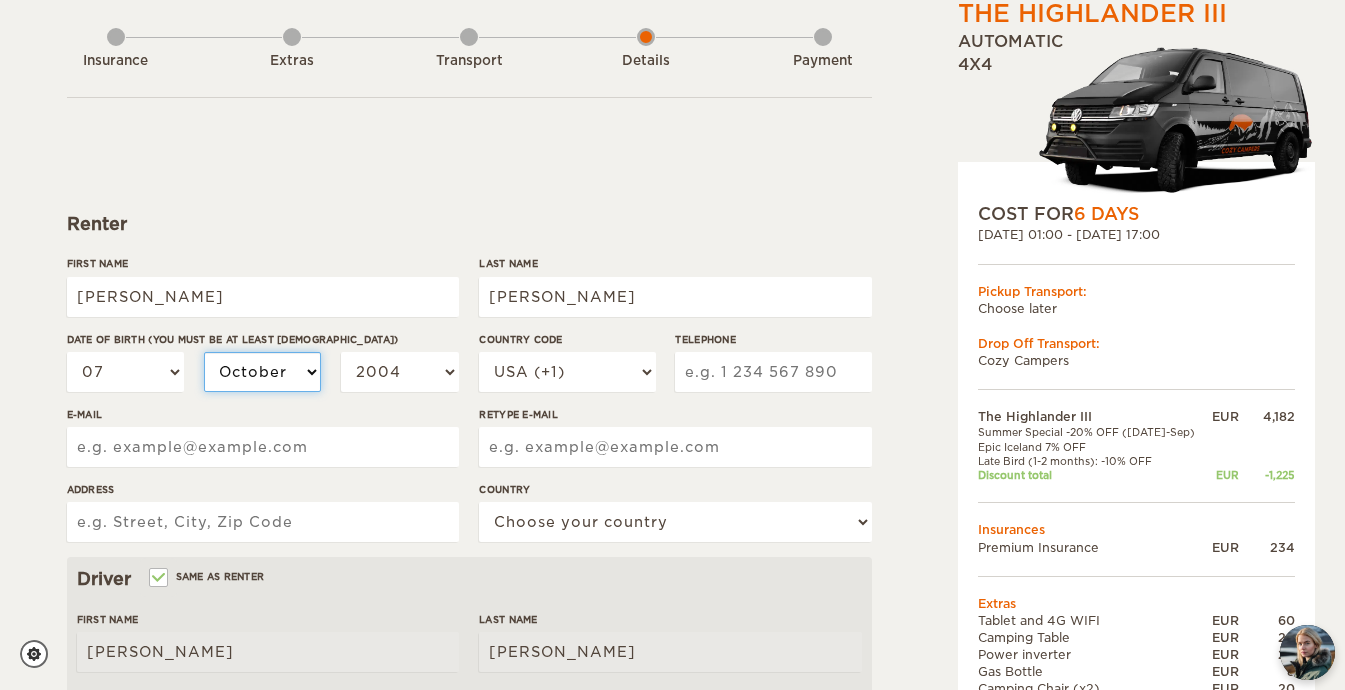 select on "10" 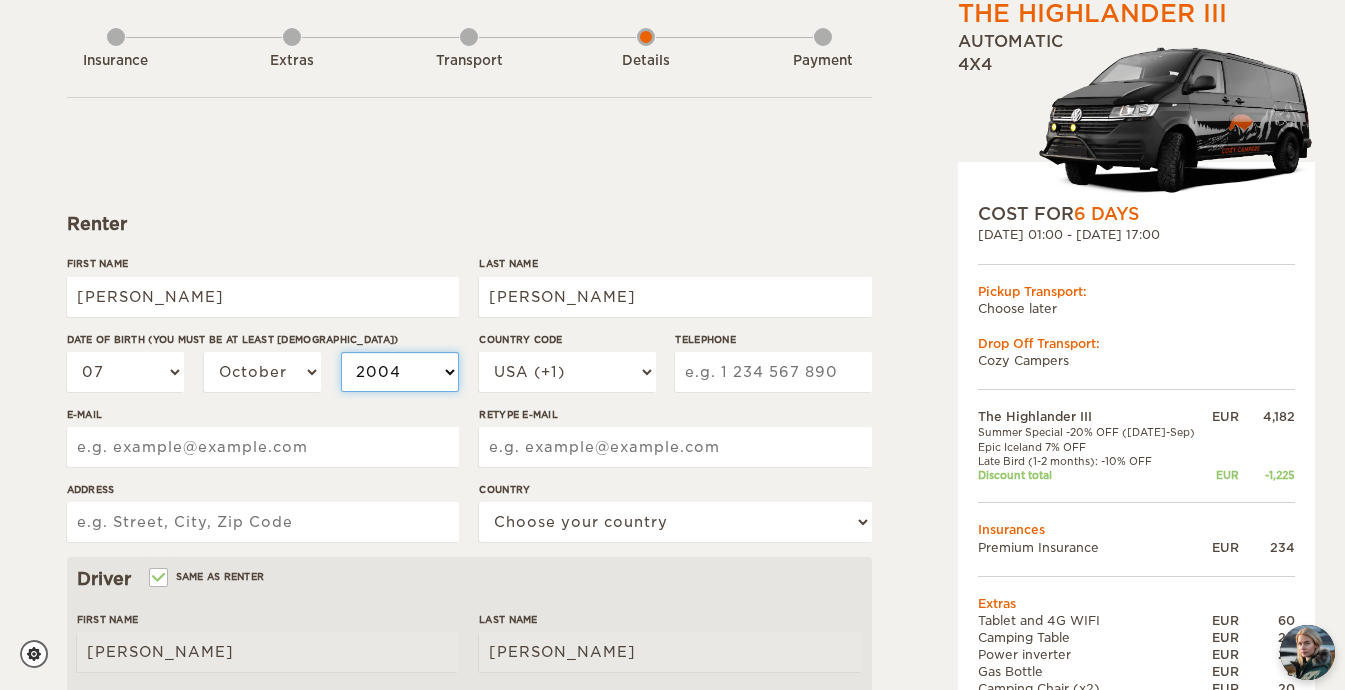 click on "2004 2003 2002 2001 2000 1999 1998 1997 1996 1995 1994 1993 1992 1991 1990 1989 1988 1987 1986 1985 1984 1983 1982 1981 1980 1979 1978 1977 1976 1975 1974 1973 1972 1971 1970 1969 1968 1967 1966 1965 1964 1963 1962 1961 1960 1959 1958 1957 1956 1955 1954 1953 1952 1951 1950 1949 1948 1947 1946 1945 1944 1943 1942 1941 1940 1939 1938 1937 1936 1935 1934 1933 1932 1931 1930 1929 1928 1927 1926 1925 1924 1923 1922 1921 1920 1919 1918 1917 1916 1915 1914 1913 1912 1911 1910 1909 1908 1907 1906 1905 1904 1903 1902 1901 1900 1899 1898 1897 1896 1895 1894 1893 1892 1891 1890 1889 1888 1887 1886 1885 1884 1883 1882 1881 1880 1879 1878 1877 1876 1875" at bounding box center [400, 372] 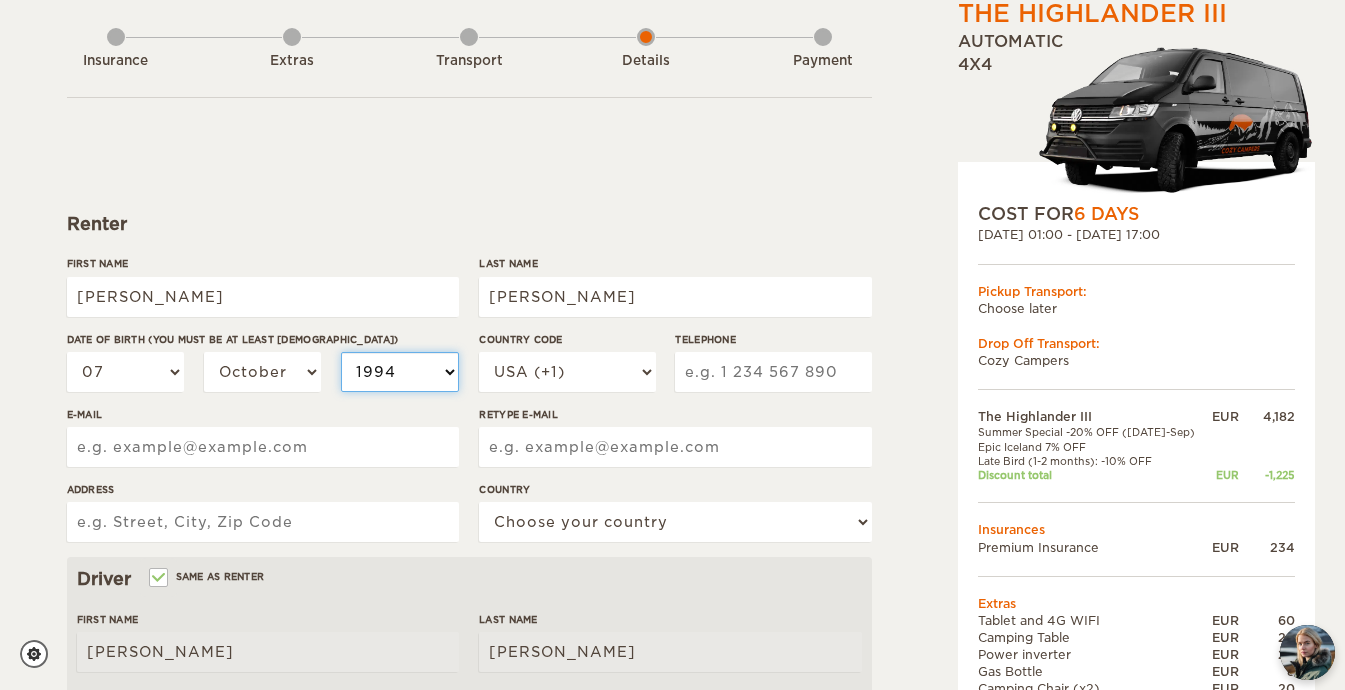 select on "1994" 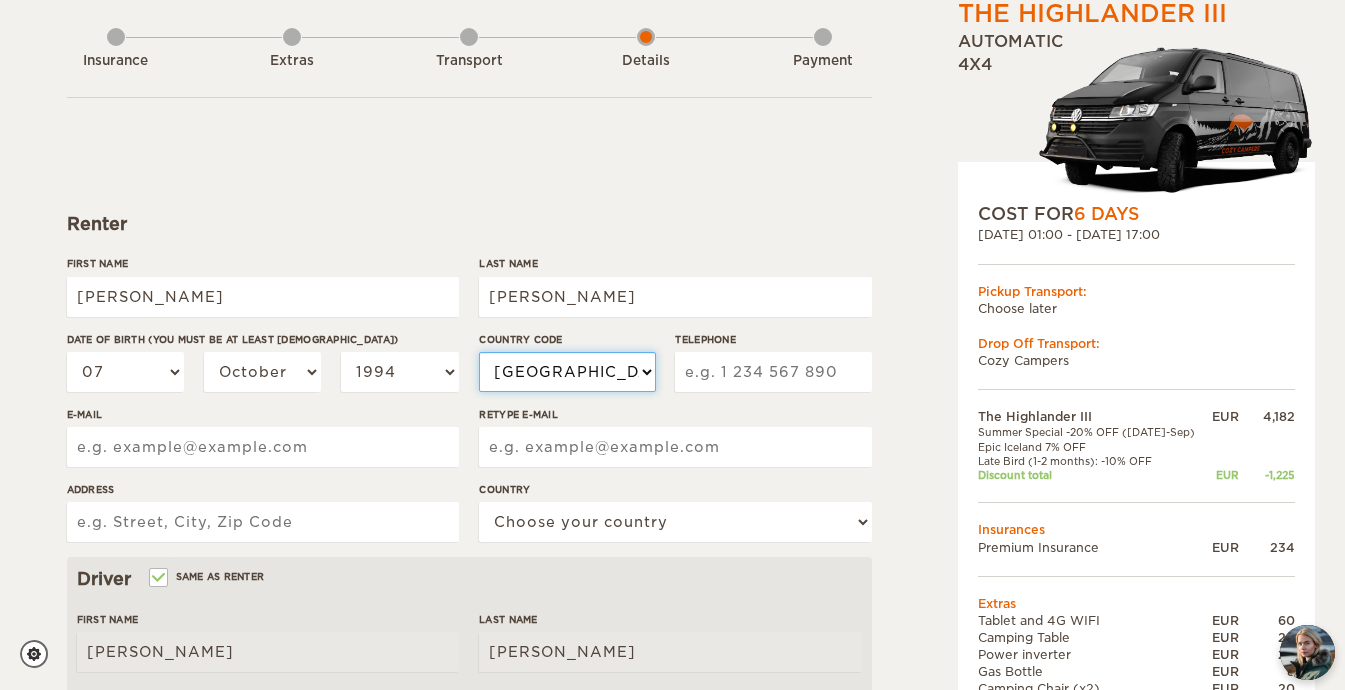 select on "84" 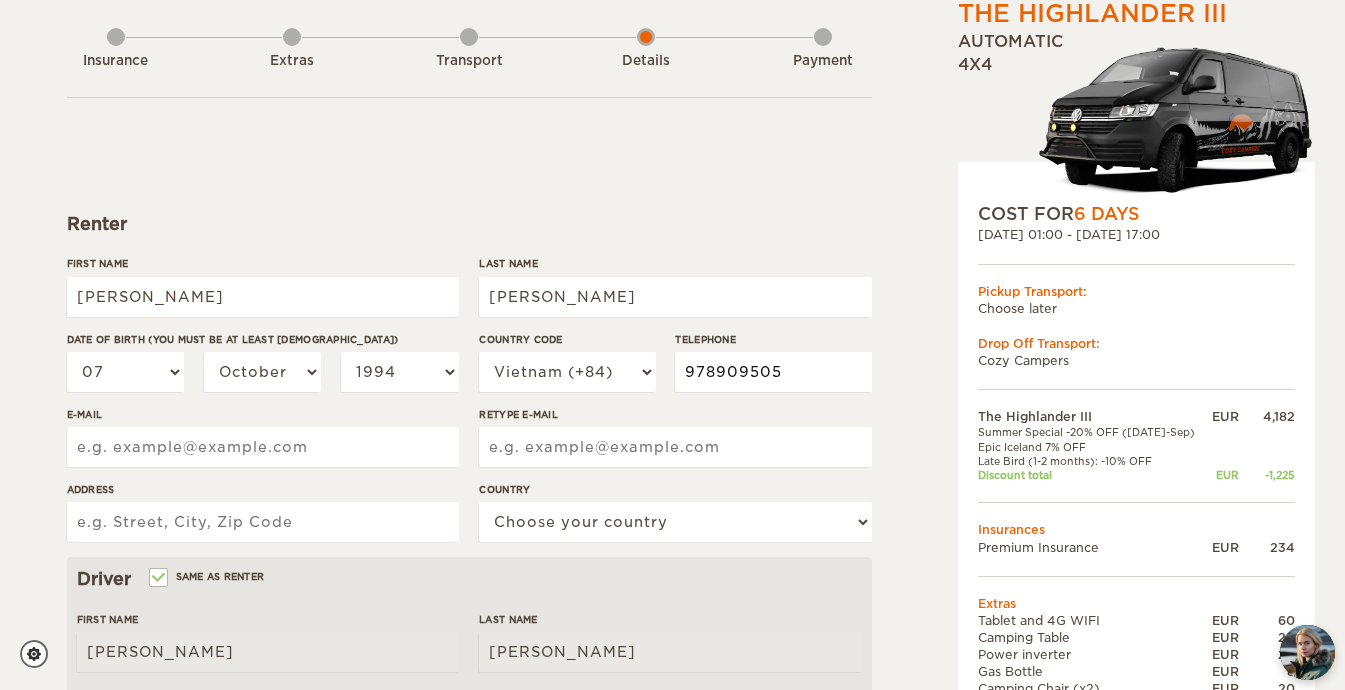 type on "978909505" 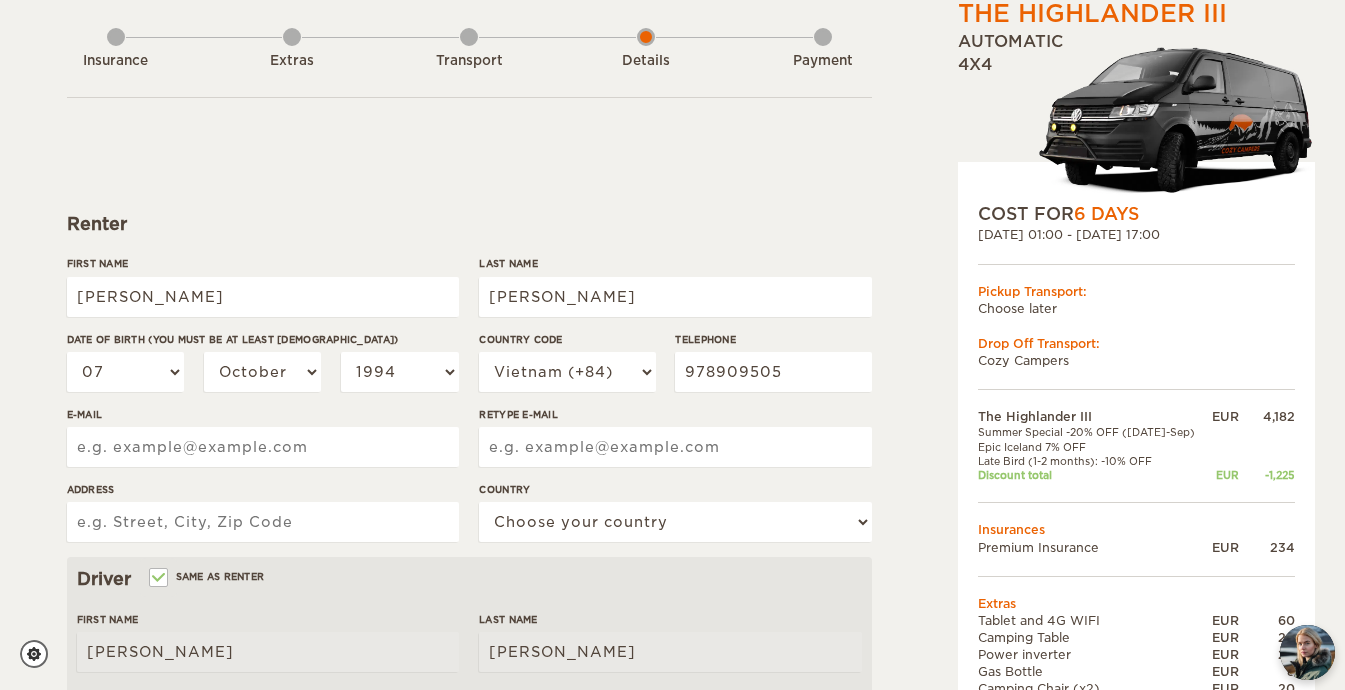click on "E-mail" at bounding box center [263, 447] 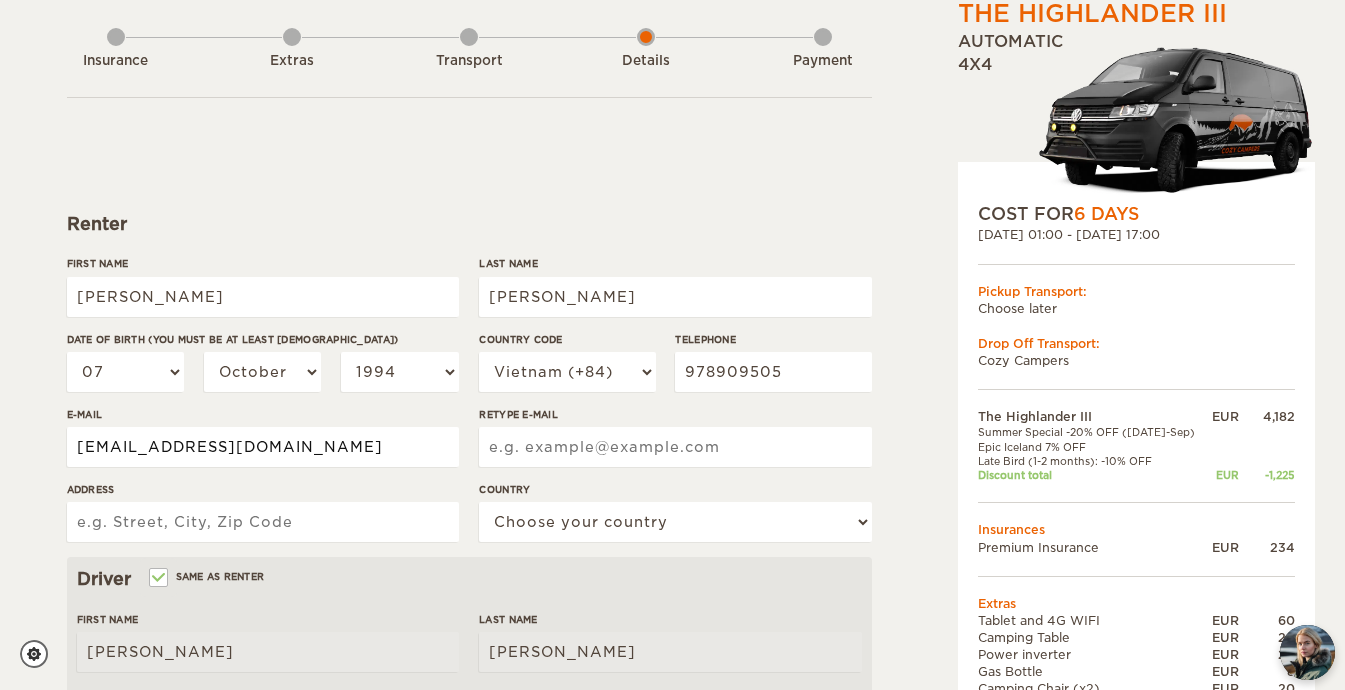 type on "HANKTRAN710@GMAIL.COM" 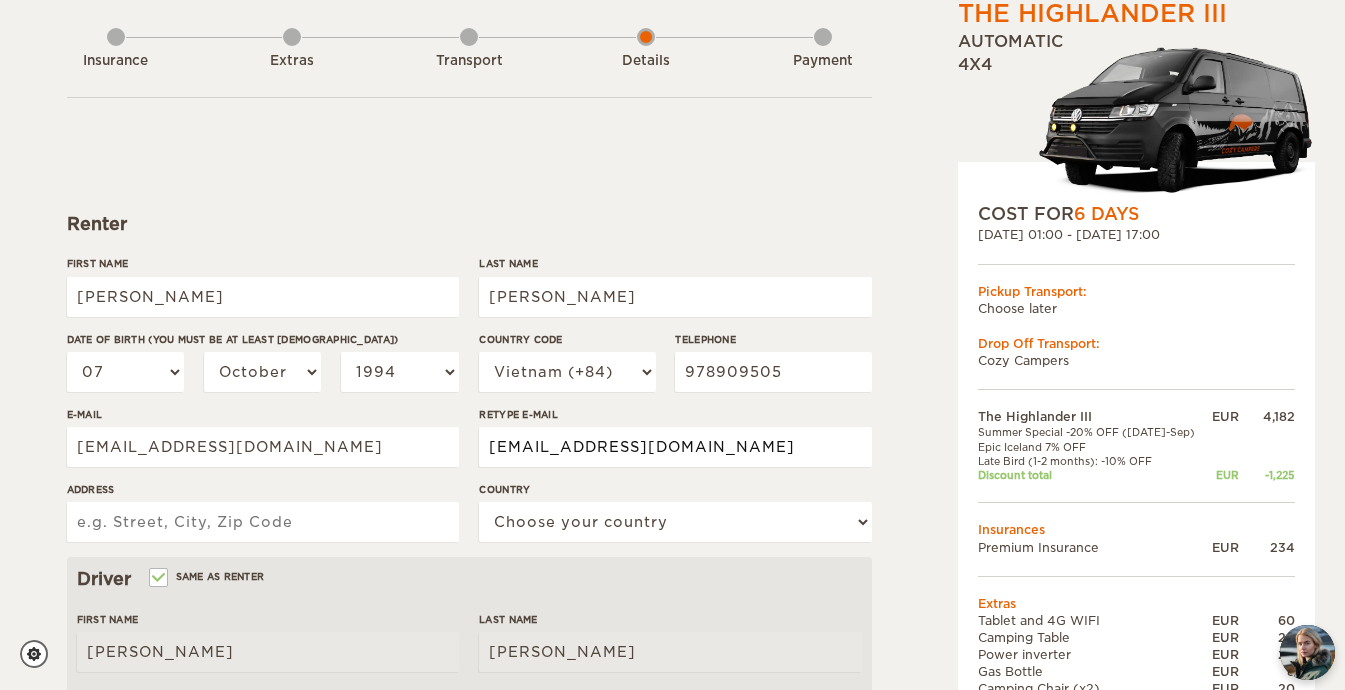 type on "HANKTRAN710@GMAIL.COM" 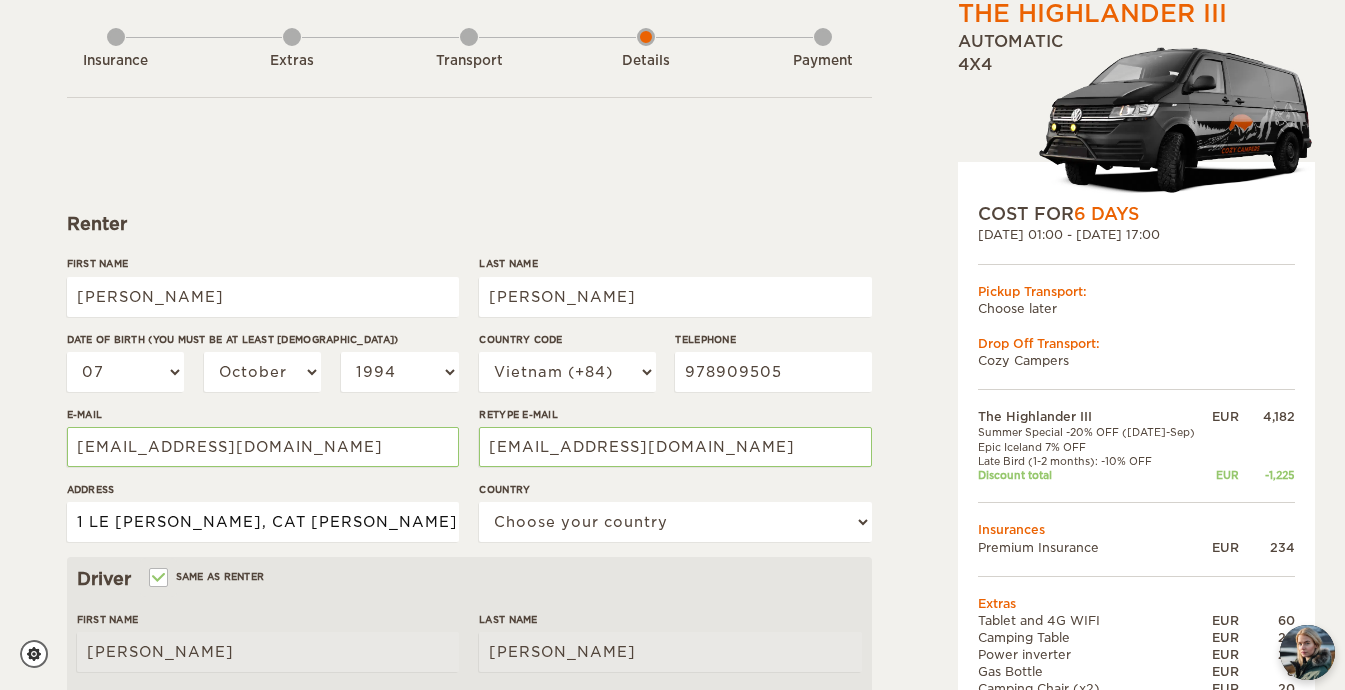 click on "1 LE HIEN MAI, CAT LAI" at bounding box center (263, 522) 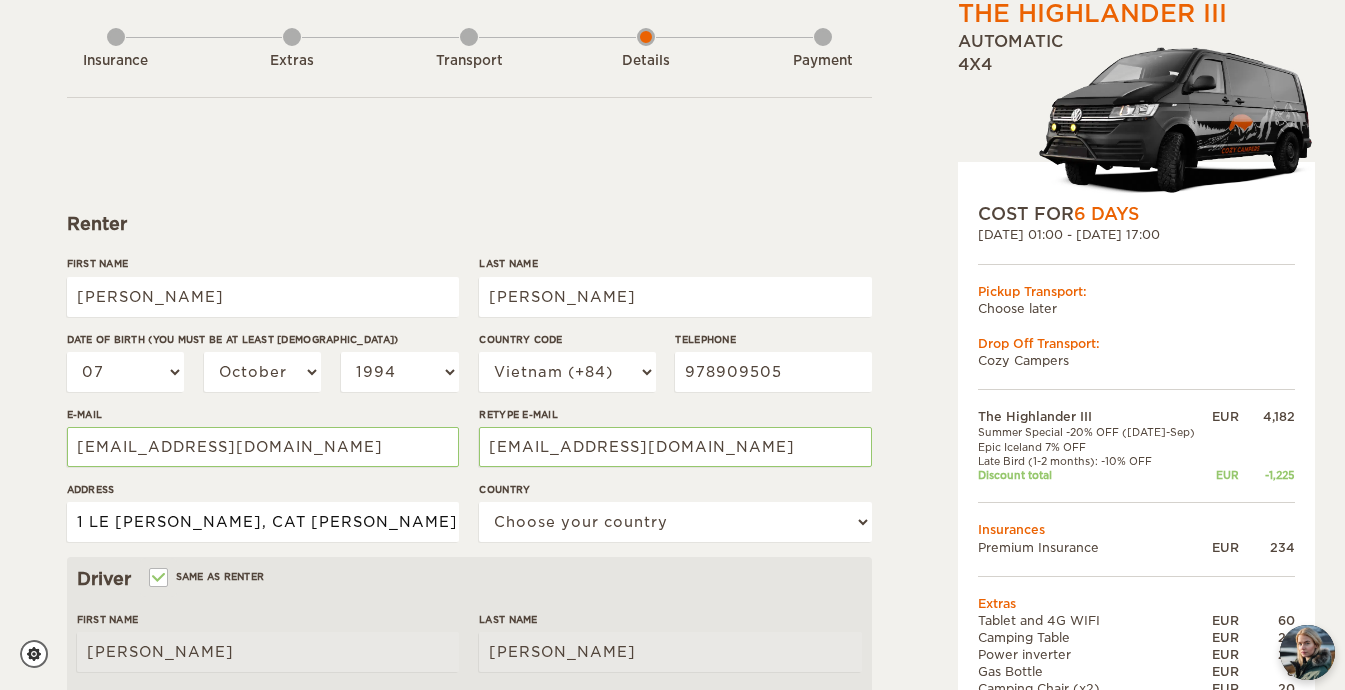 type on "1 LE HIEN MAI, CAT LAI, HCMC" 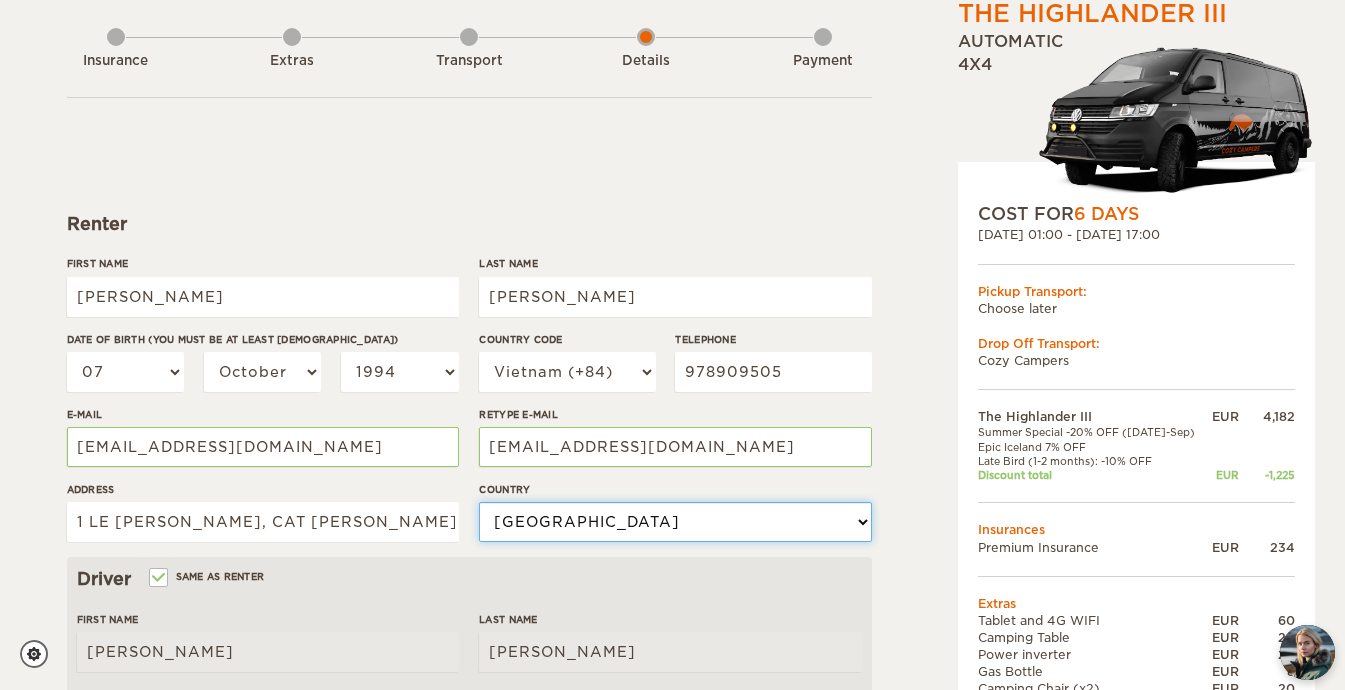 select on "228" 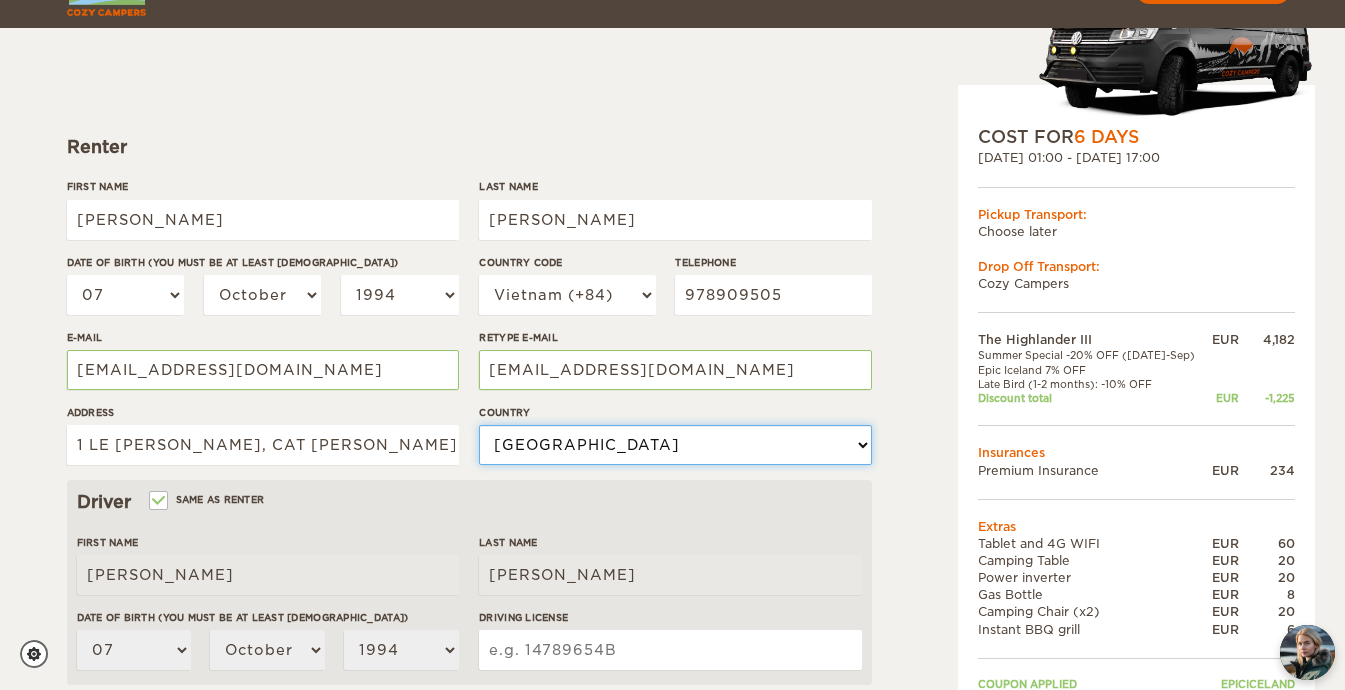 scroll, scrollTop: 256, scrollLeft: 0, axis: vertical 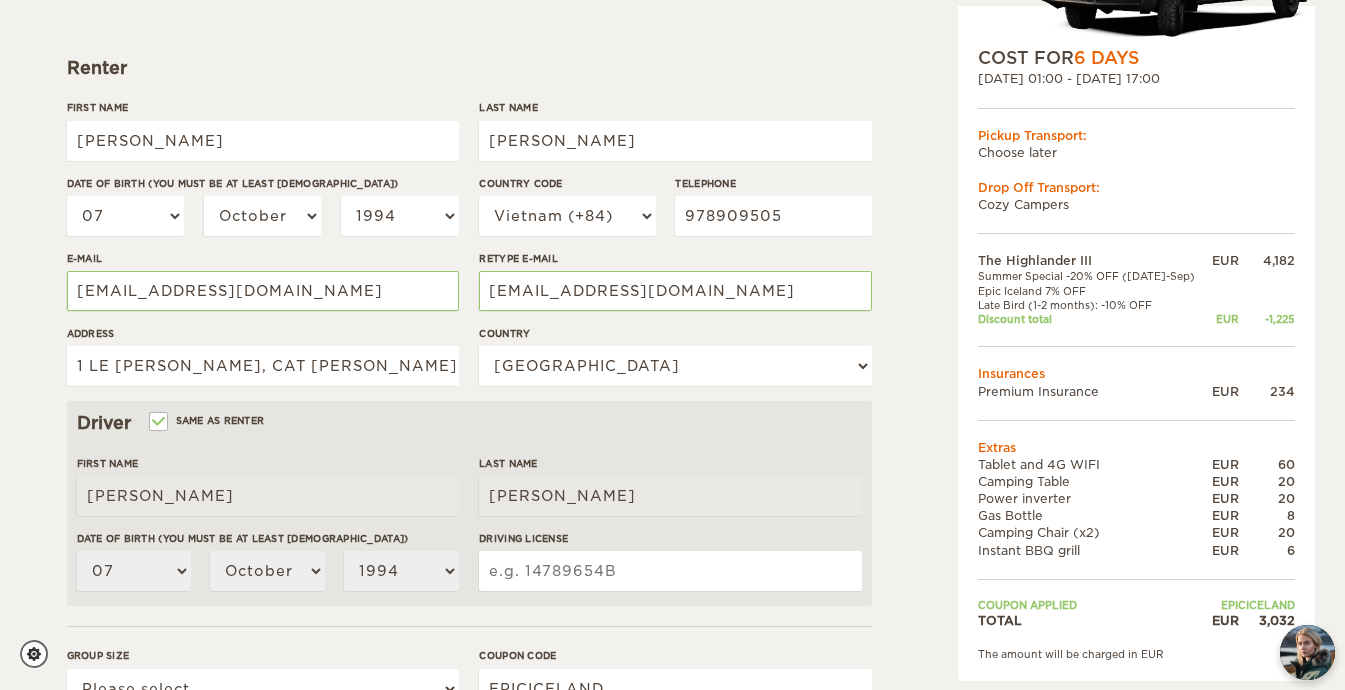click on "Same as renter" at bounding box center (208, 420) 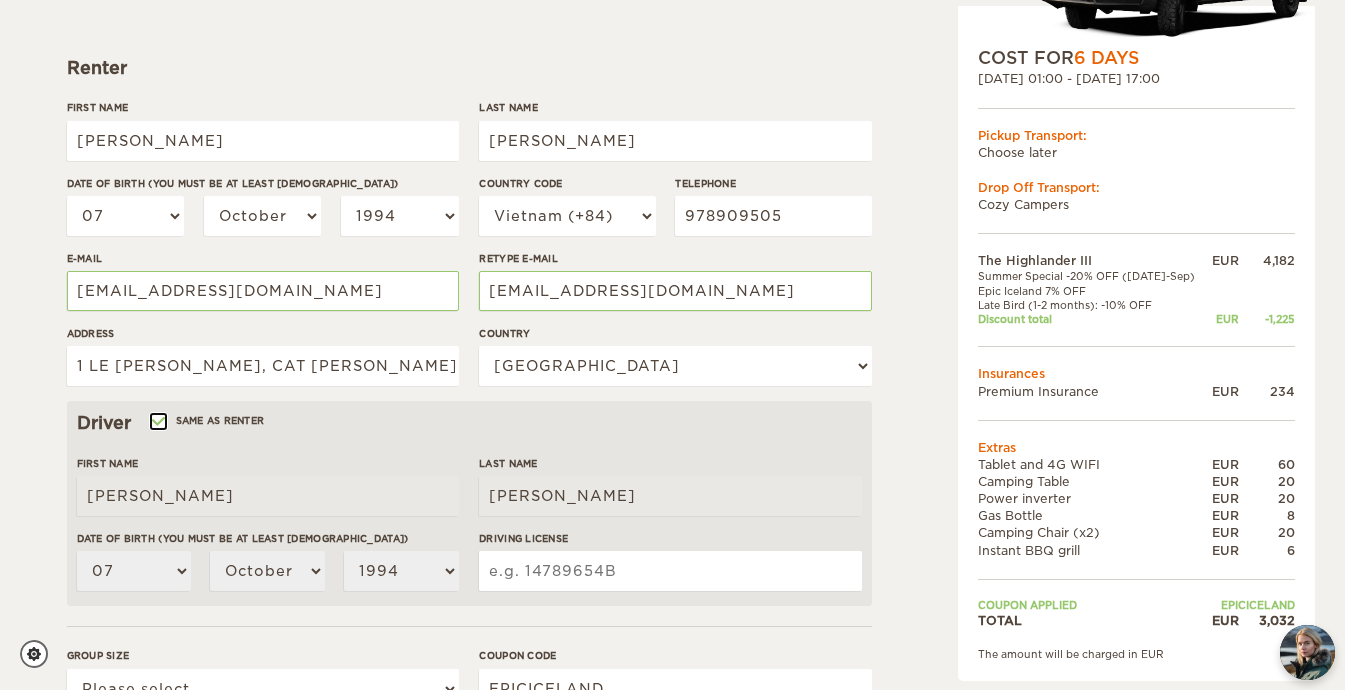 click on "Same as renter" at bounding box center (157, 423) 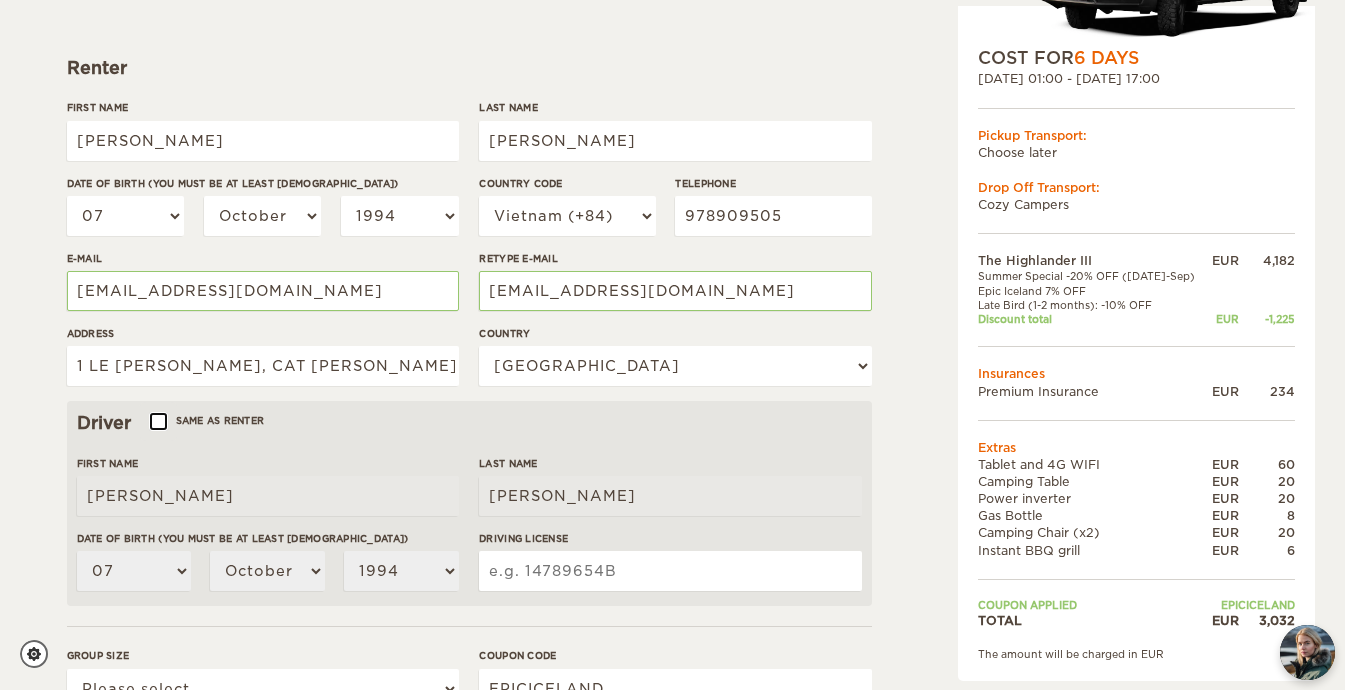 type 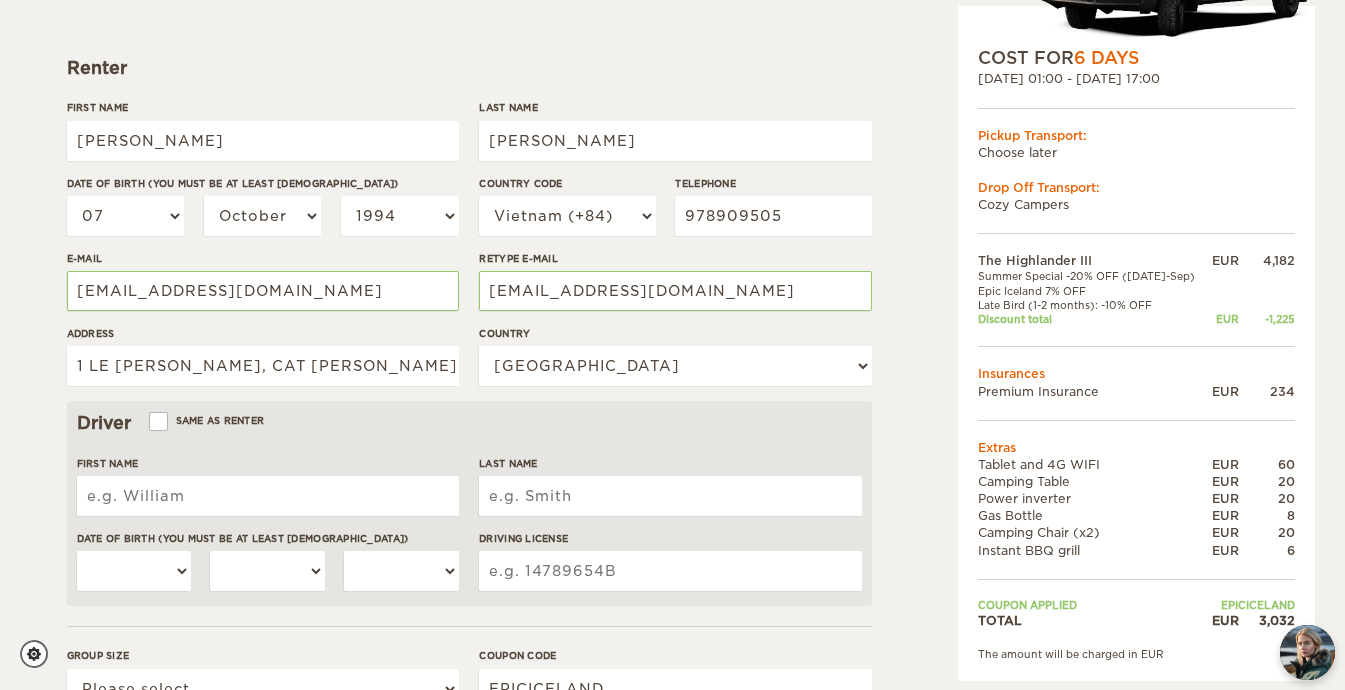 click on "First Name" at bounding box center (268, 496) 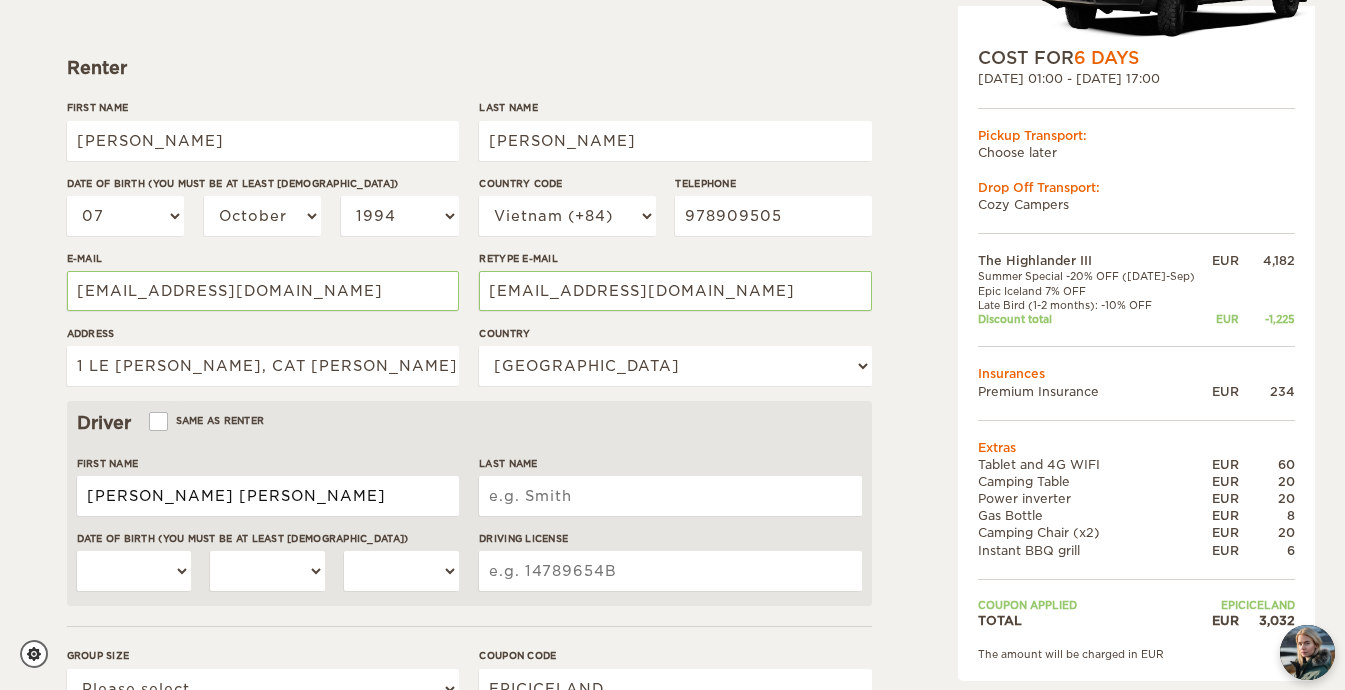 type on "VU DUC HIEU" 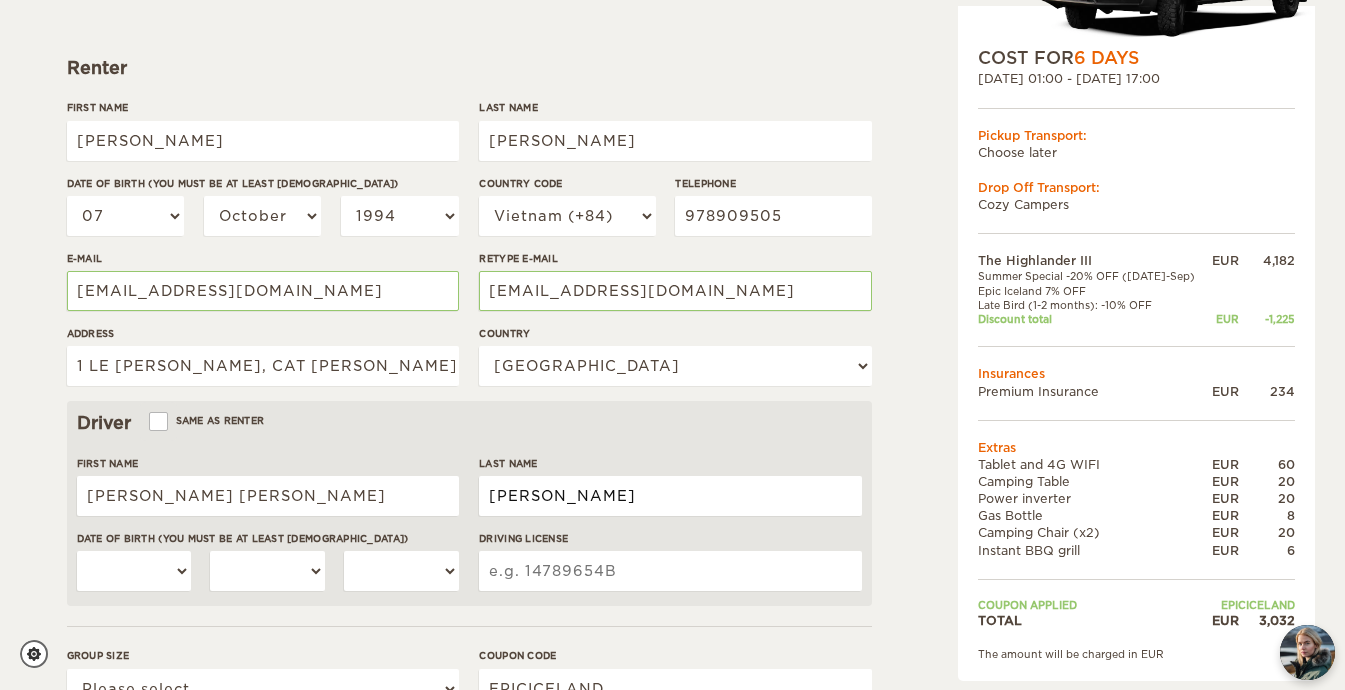 type on "NGUYEN" 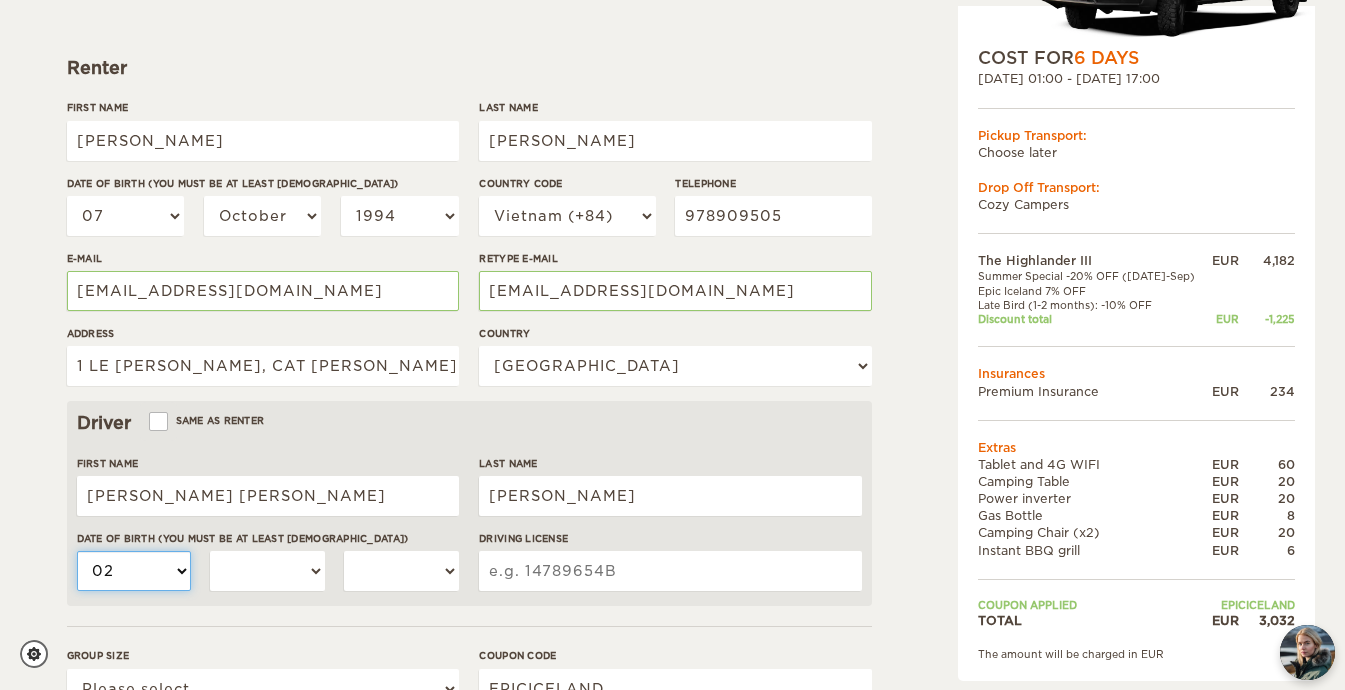 select on "08" 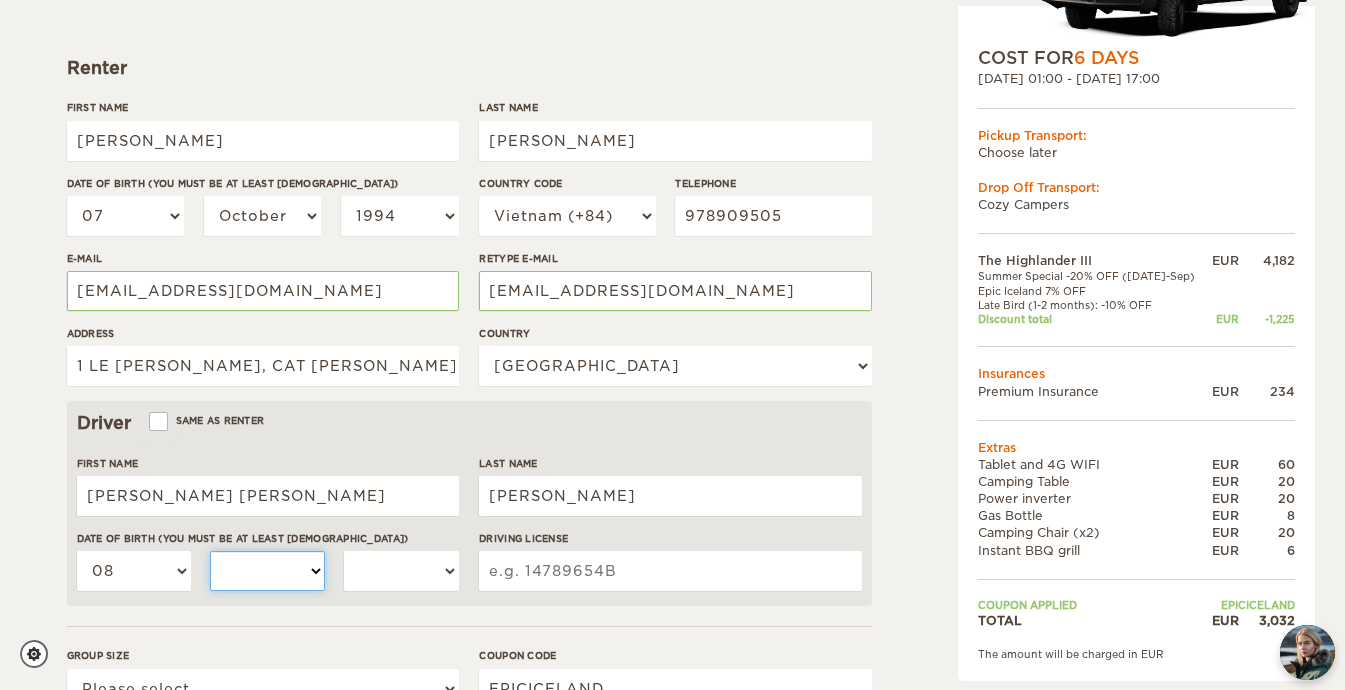 select on "09" 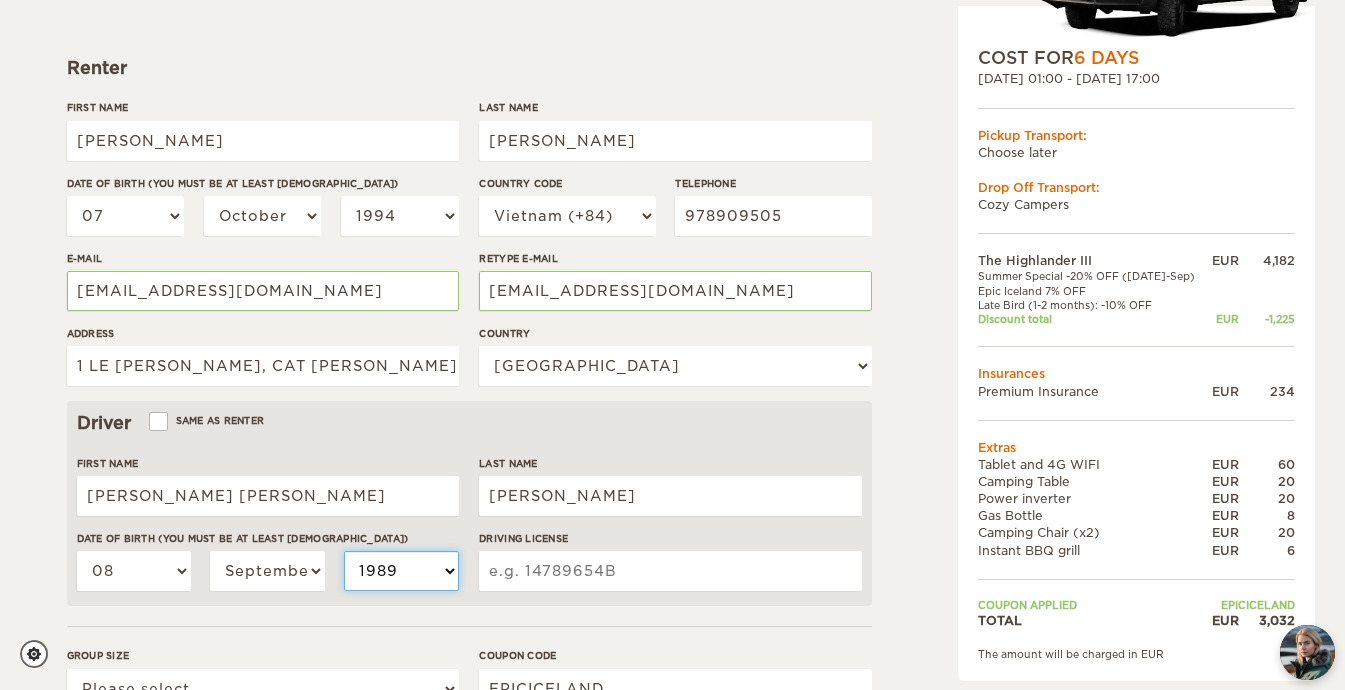 select on "1988" 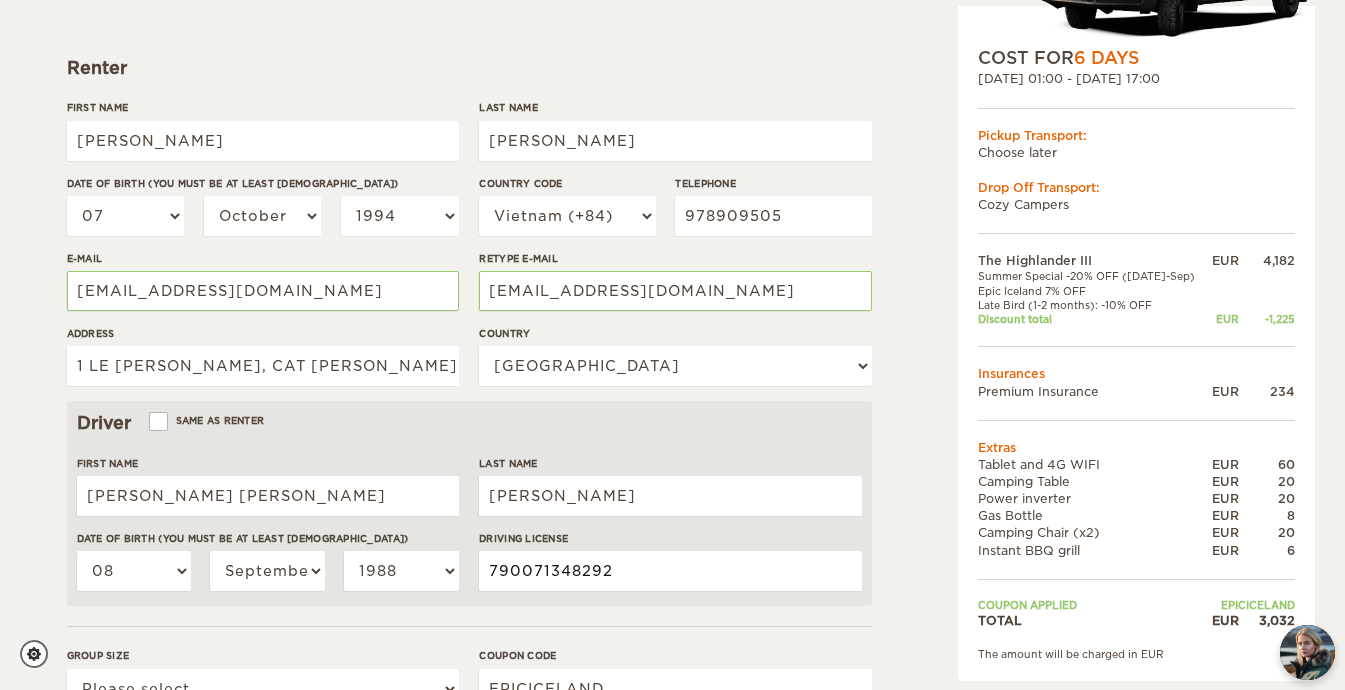 type on "790071348292" 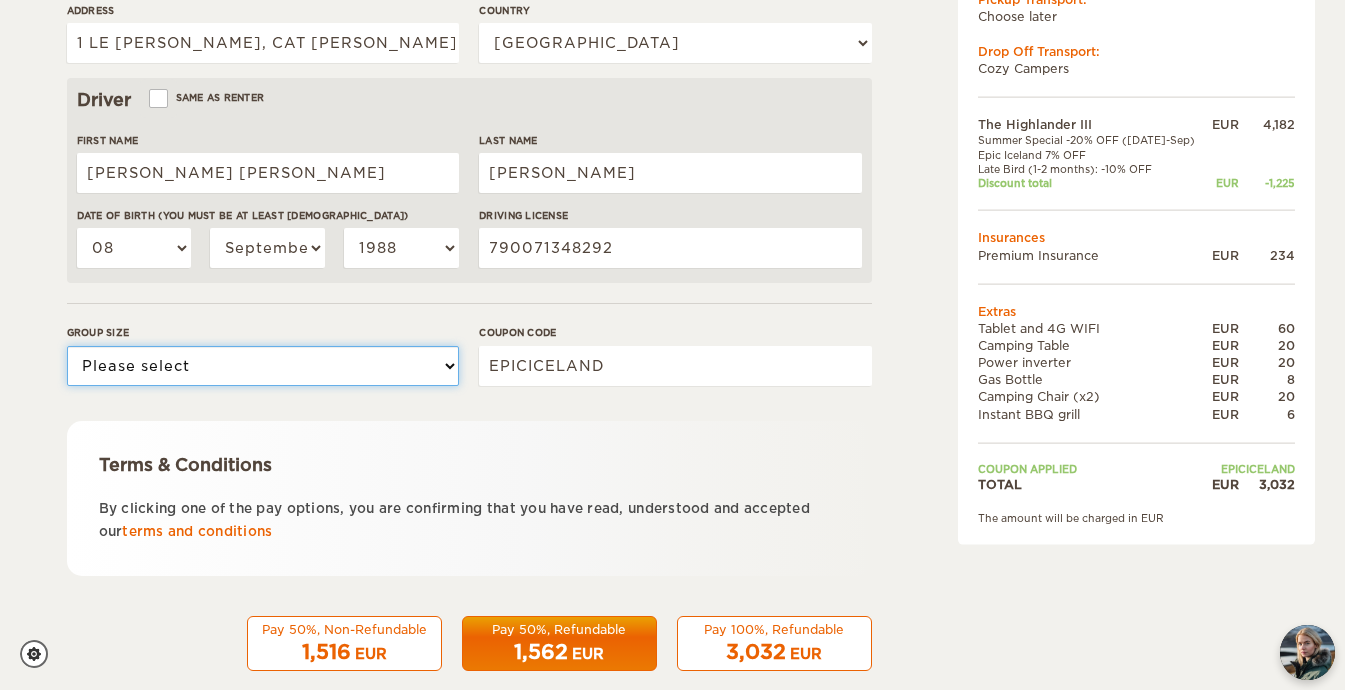 scroll, scrollTop: 611, scrollLeft: 0, axis: vertical 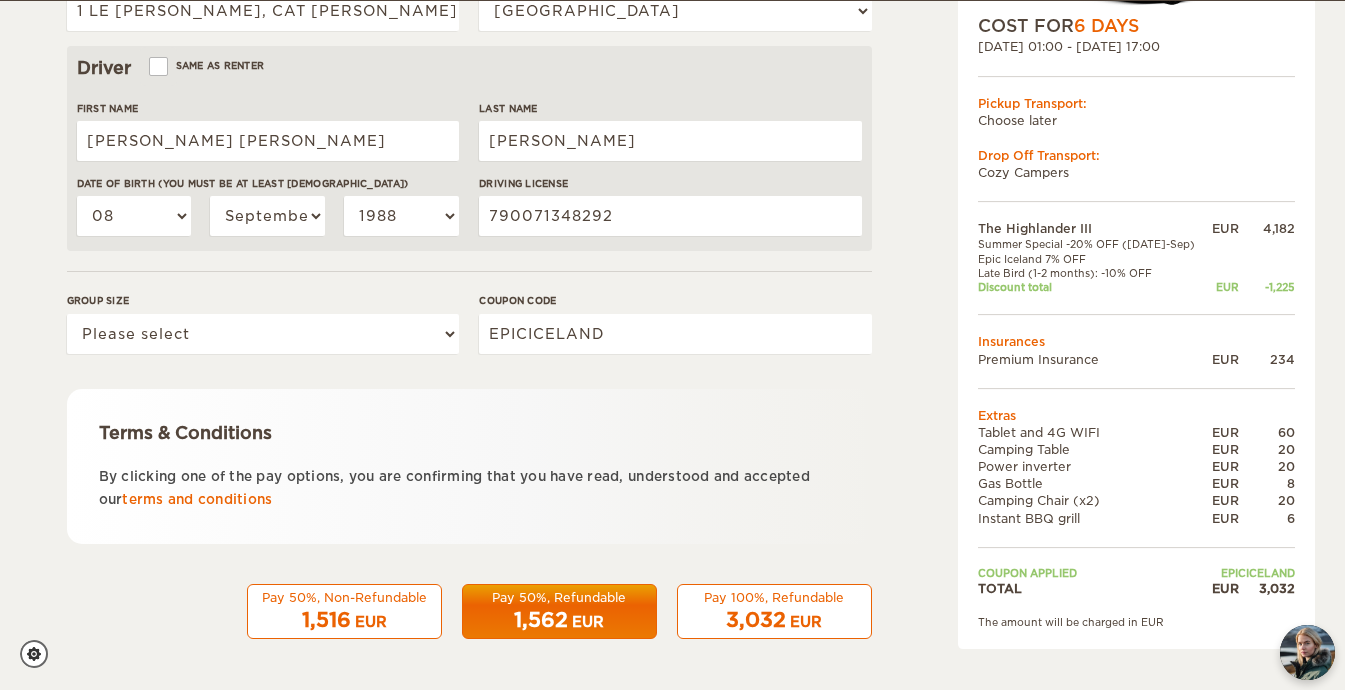 click on "Group size
Please select
1 2 3" at bounding box center (263, 330) 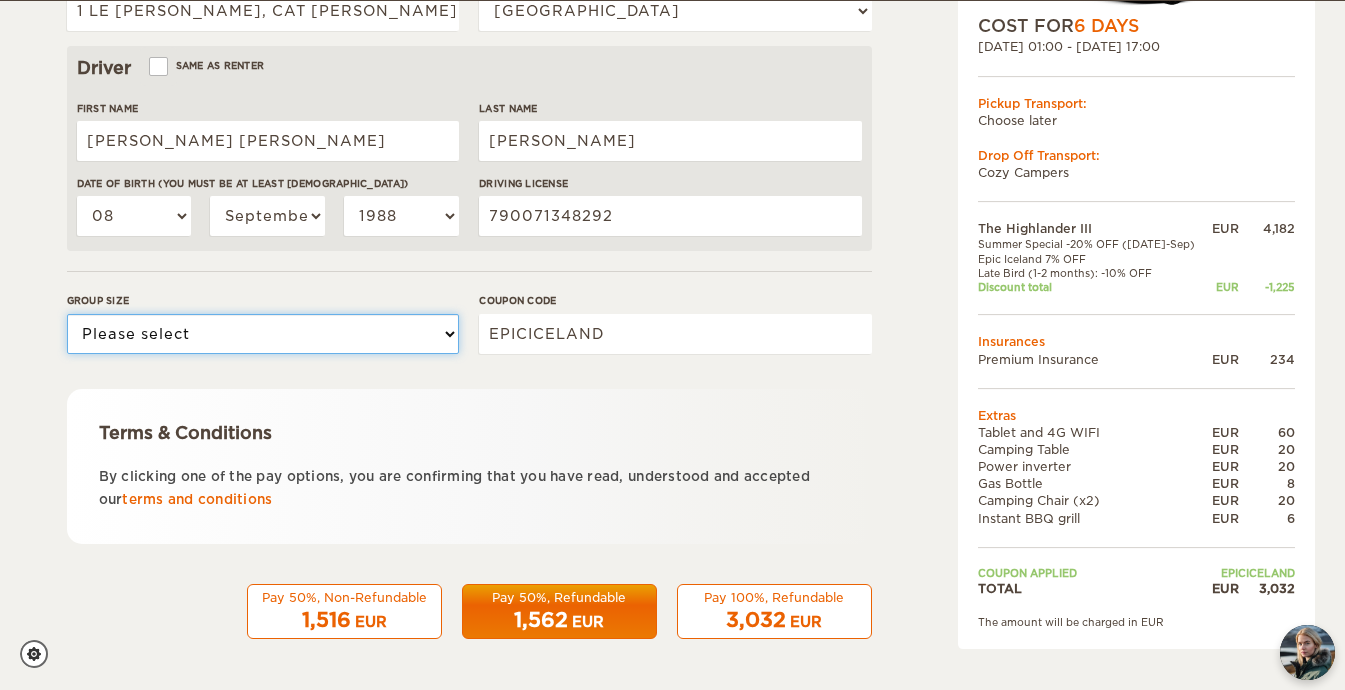 click on "Please select
1 2 3" at bounding box center [263, 334] 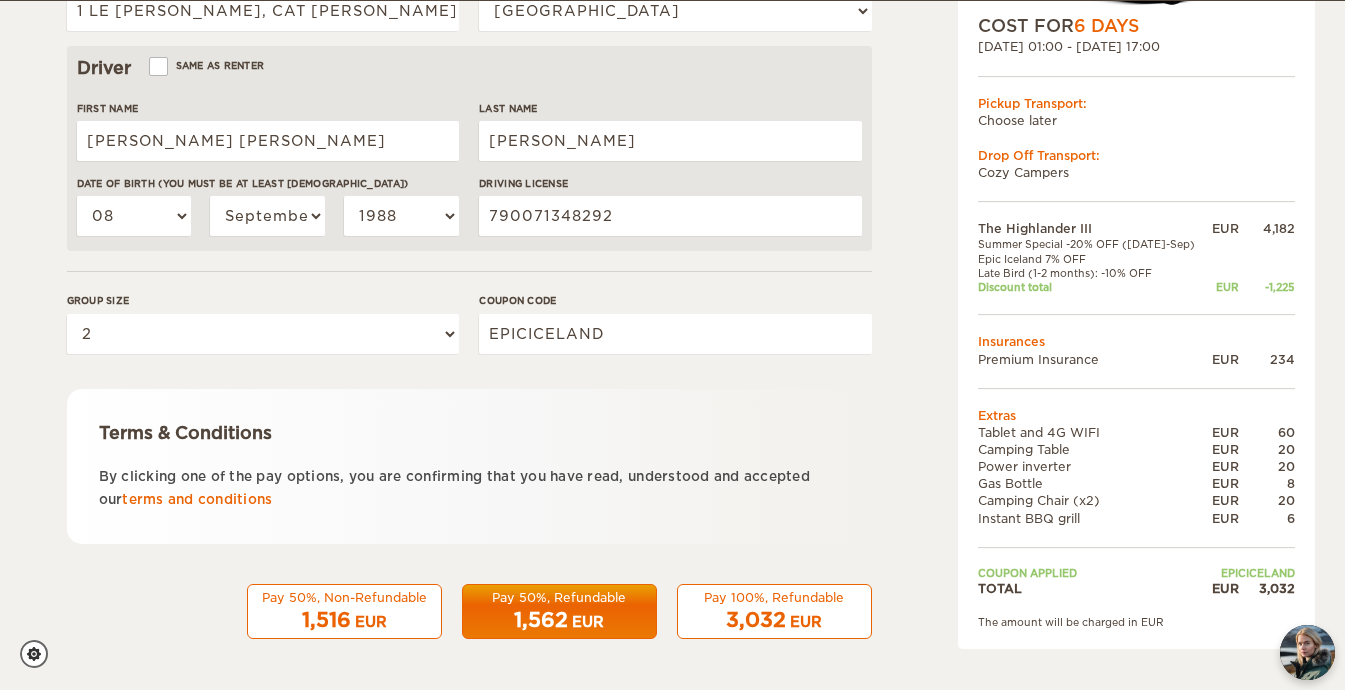 click on "1,516
EUR" at bounding box center [344, 620] 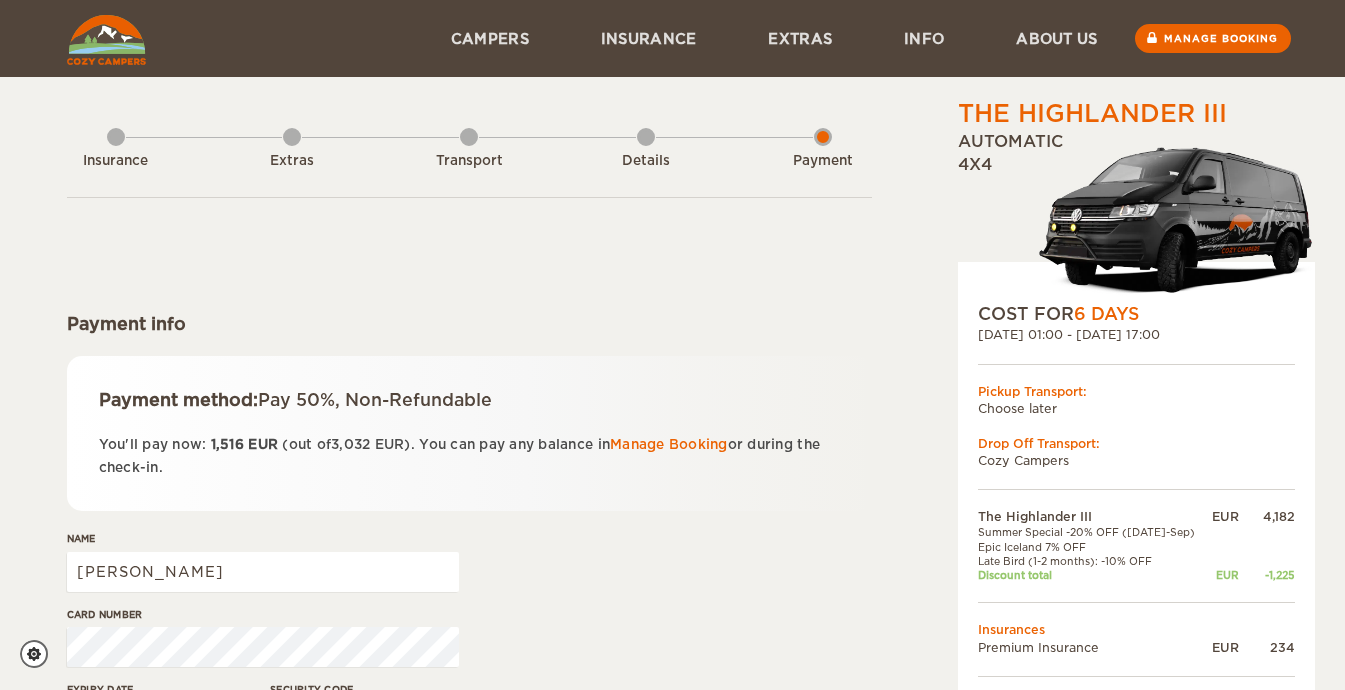 scroll, scrollTop: 0, scrollLeft: 0, axis: both 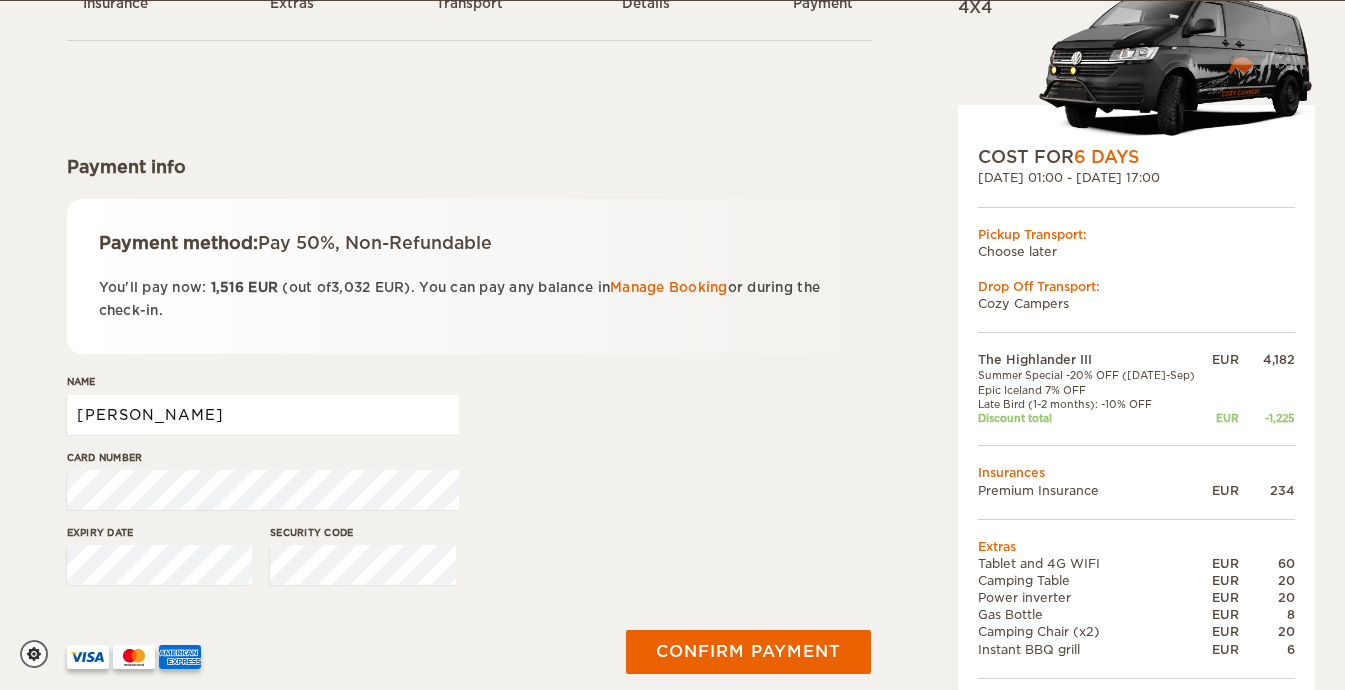 click on "[PERSON_NAME]" at bounding box center (263, 415) 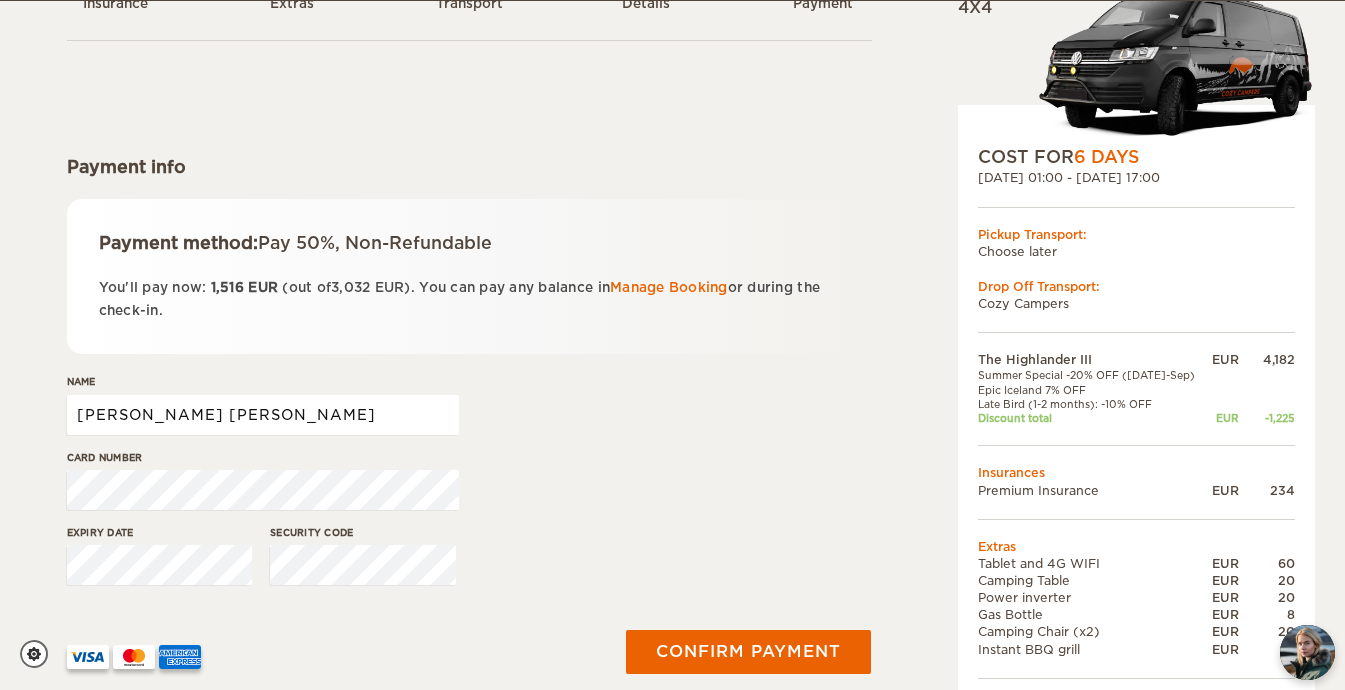 type on "[PERSON_NAME] [PERSON_NAME]" 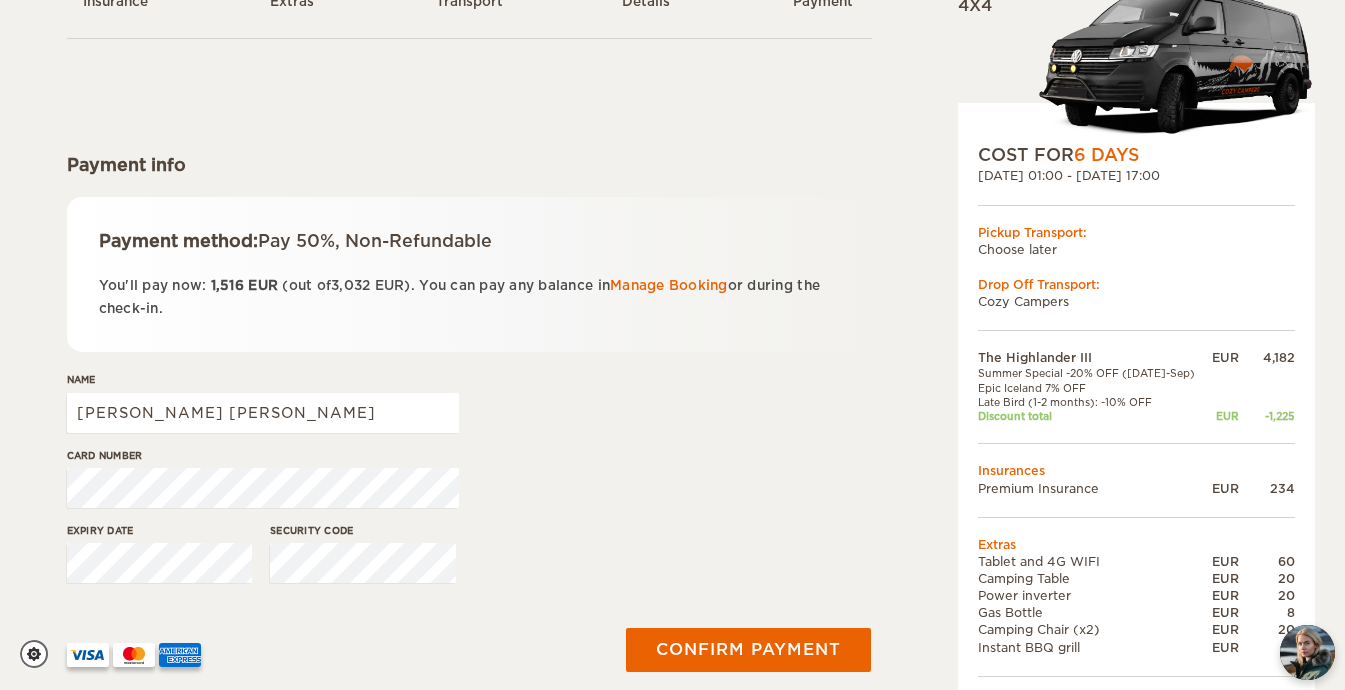 scroll, scrollTop: 496, scrollLeft: 0, axis: vertical 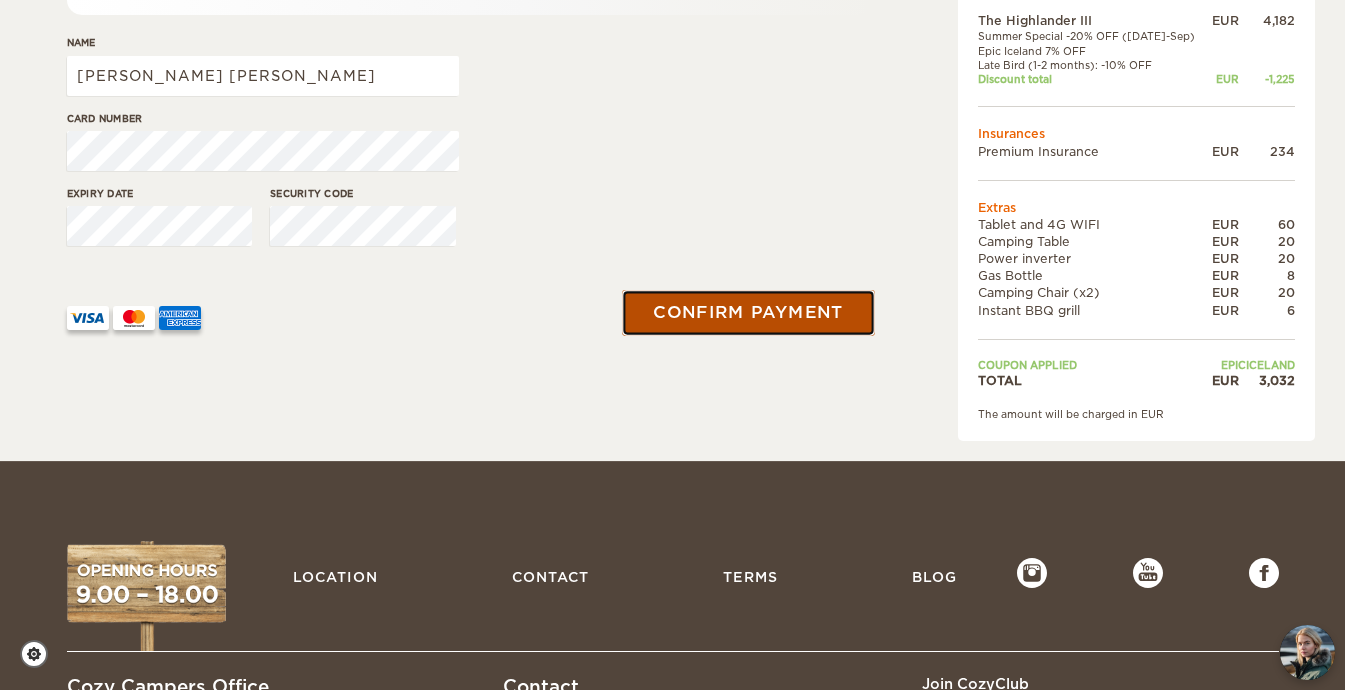 click on "Confirm payment" at bounding box center (749, 313) 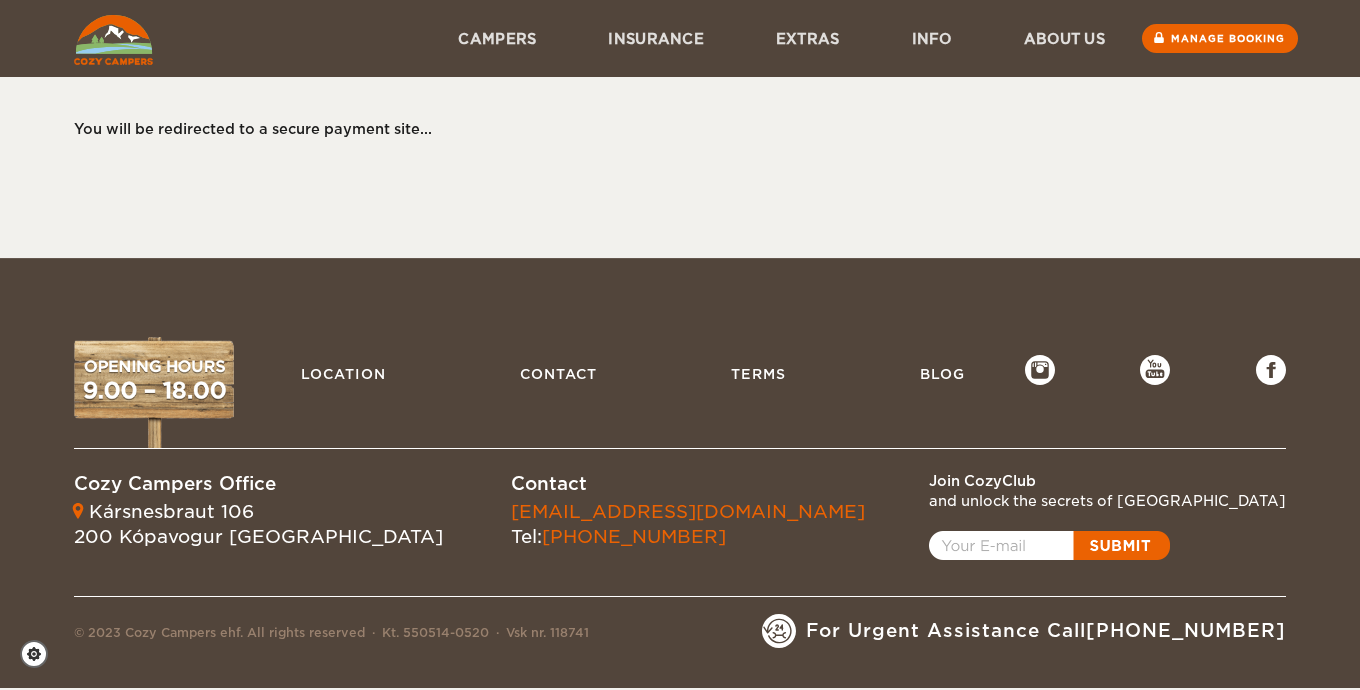 scroll, scrollTop: 0, scrollLeft: 0, axis: both 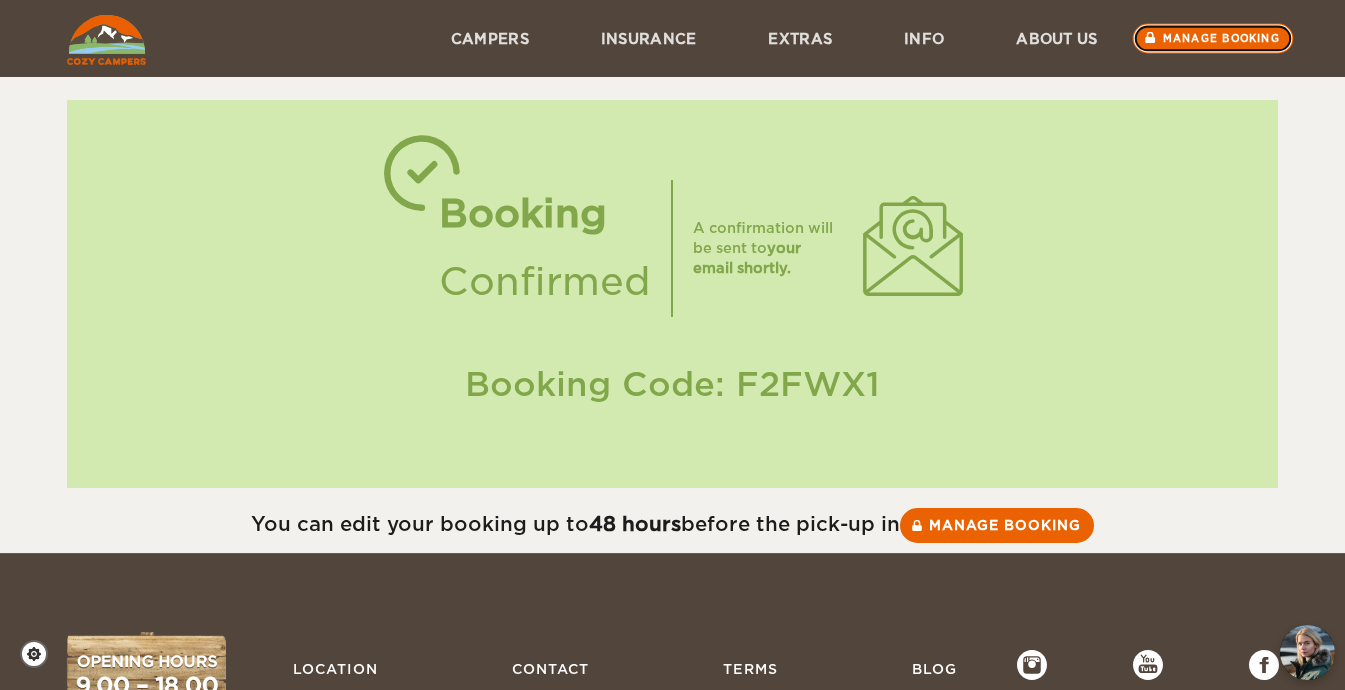 click on "Manage booking" at bounding box center [1212, 39] 